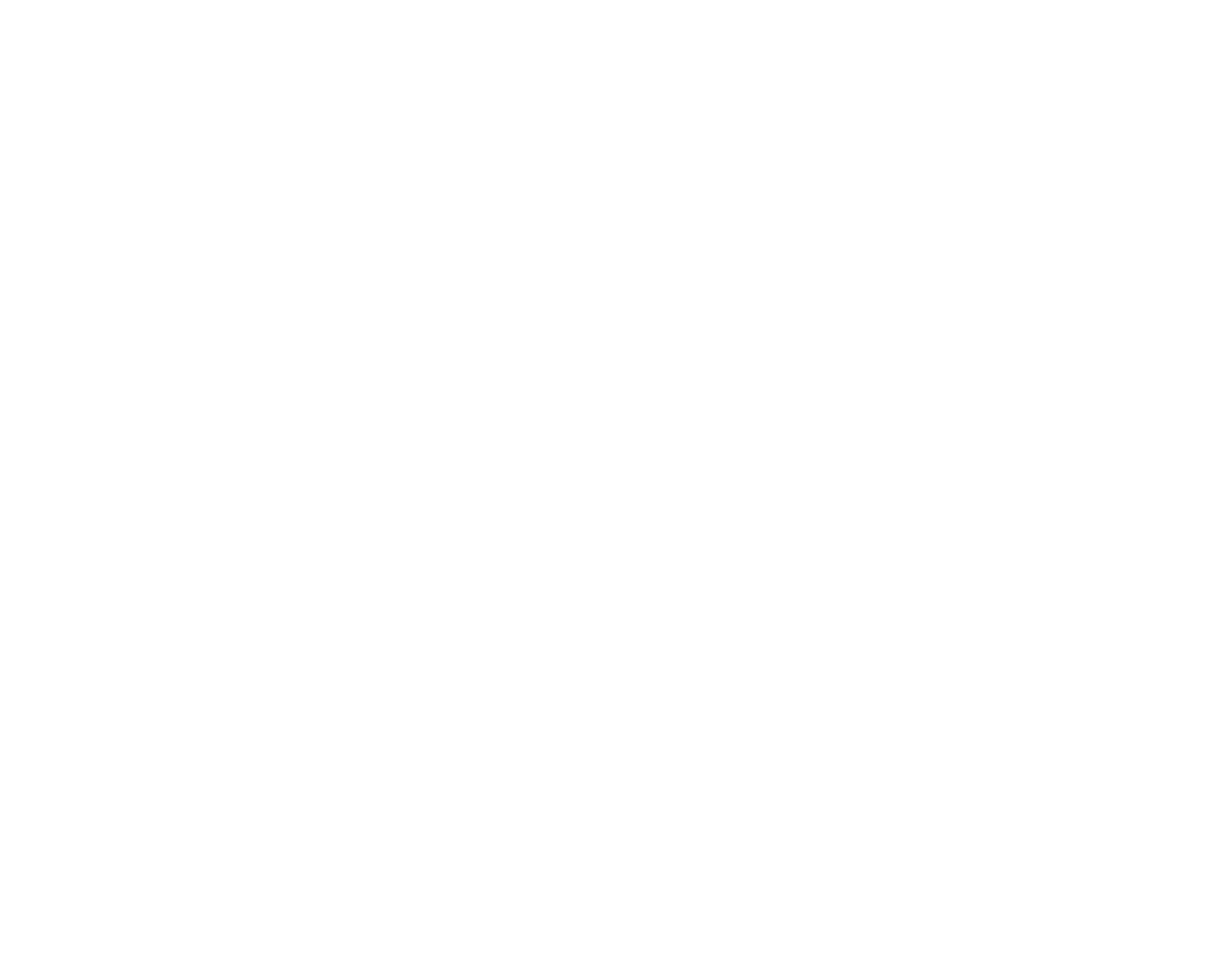 scroll, scrollTop: 0, scrollLeft: 0, axis: both 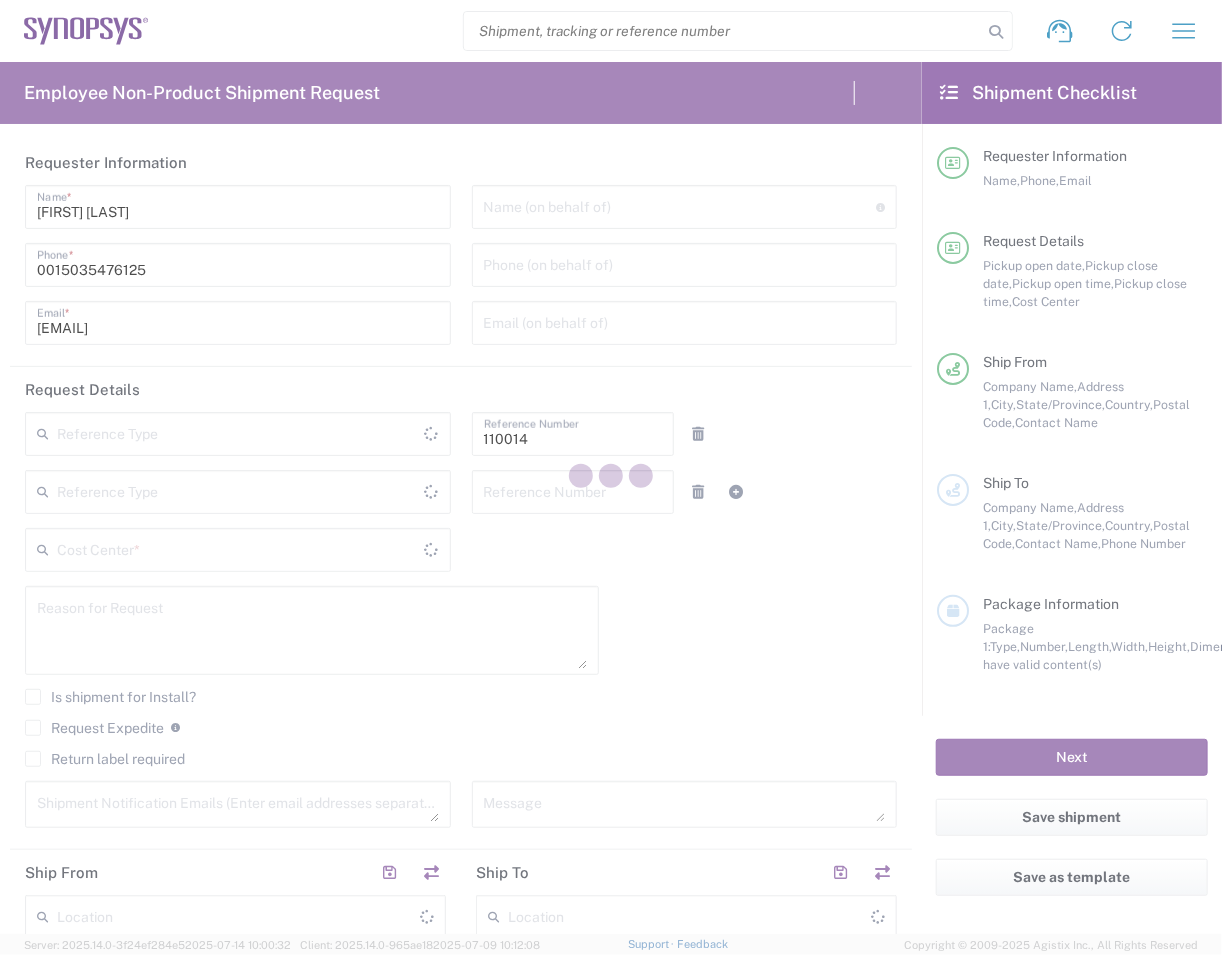 type on "Department" 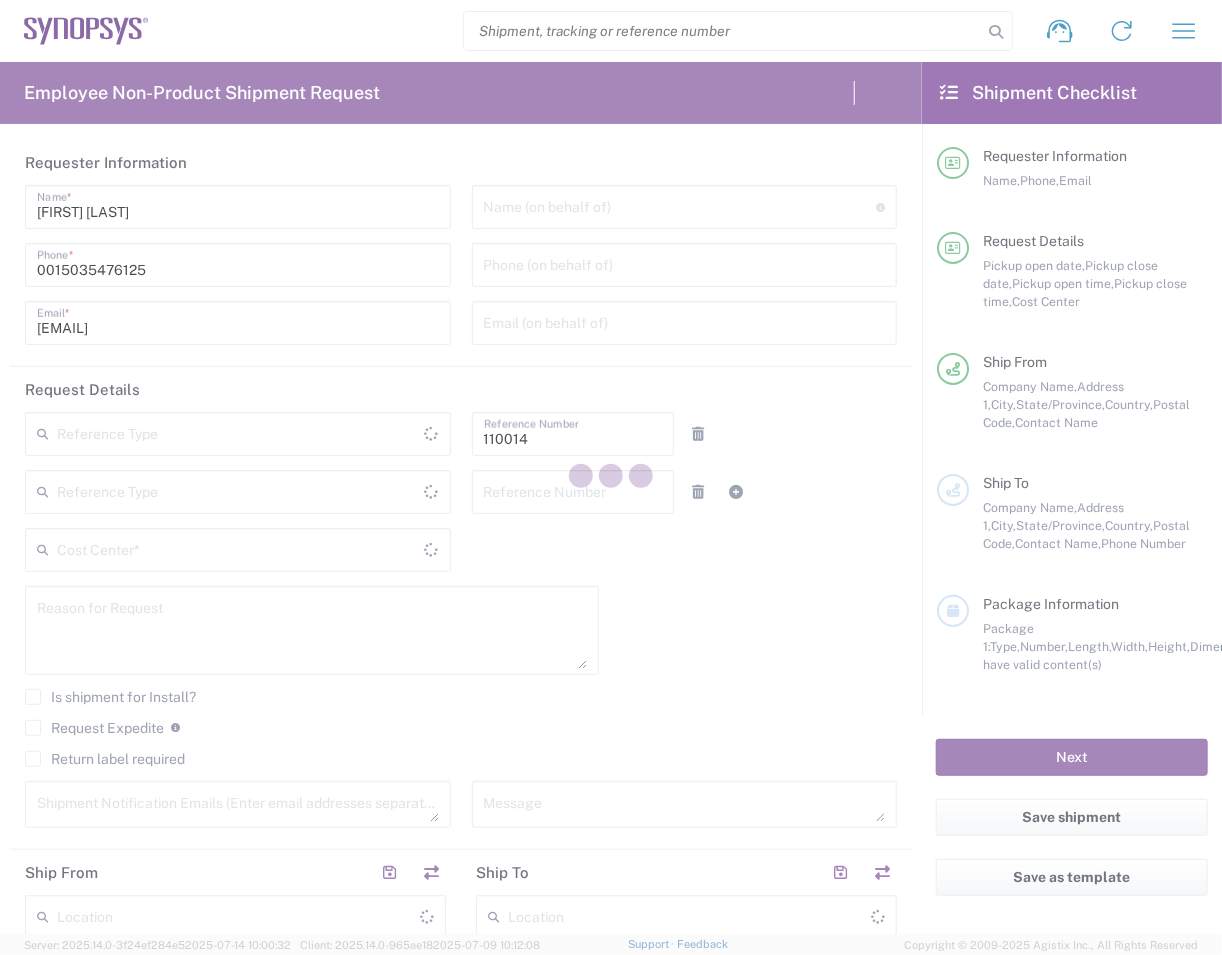 type on "Hillsboro US03" 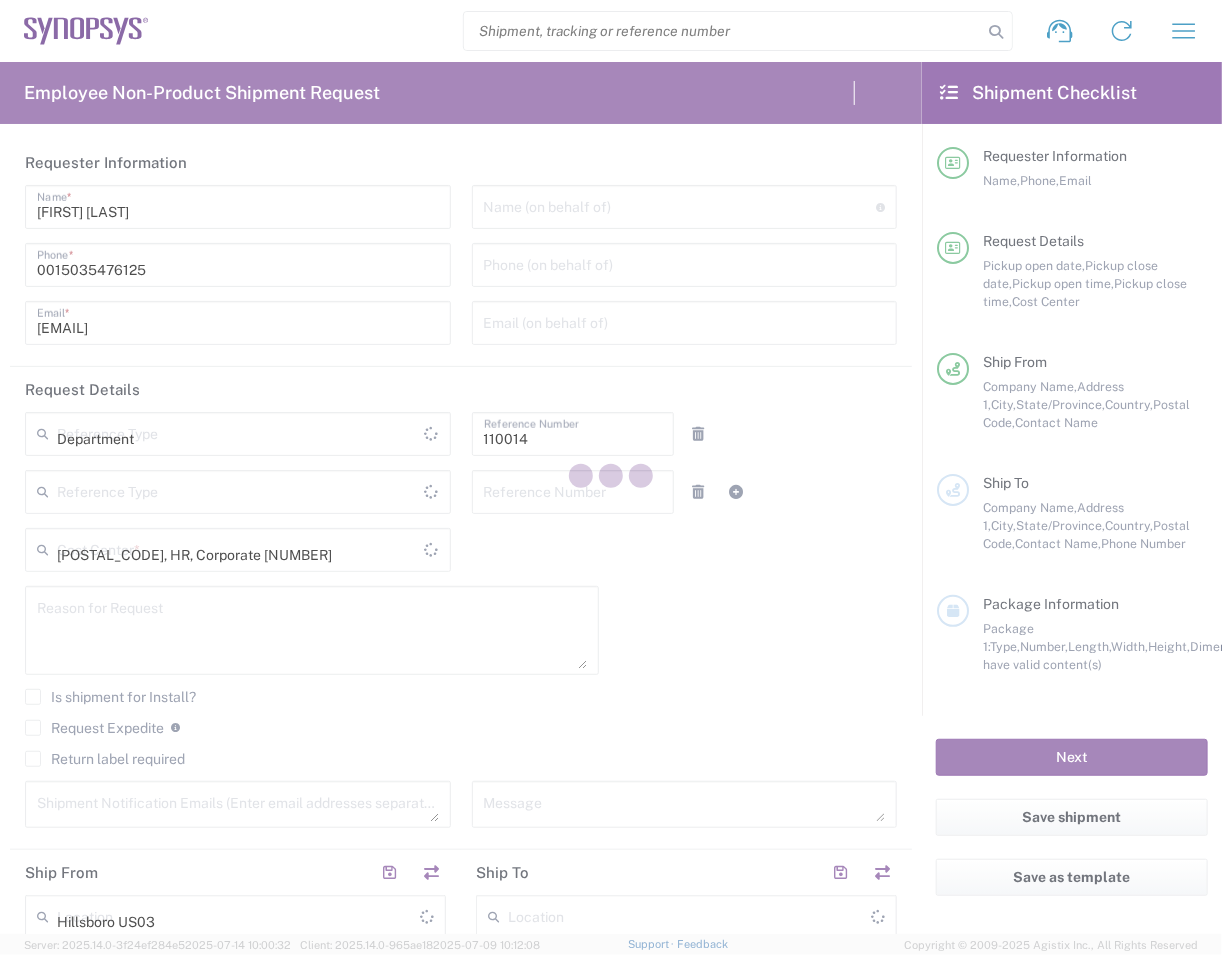 type on "Oregon" 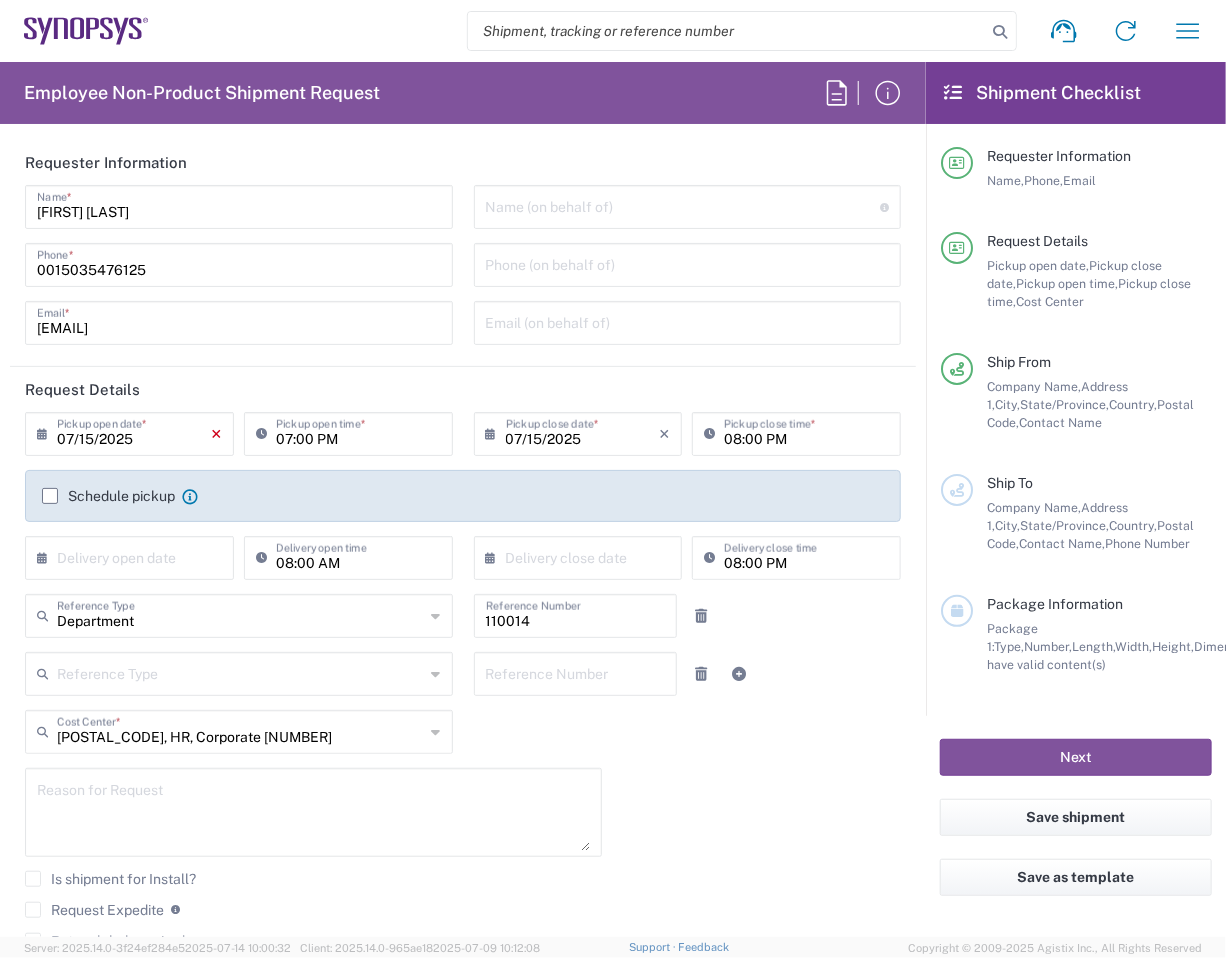 click on "×" 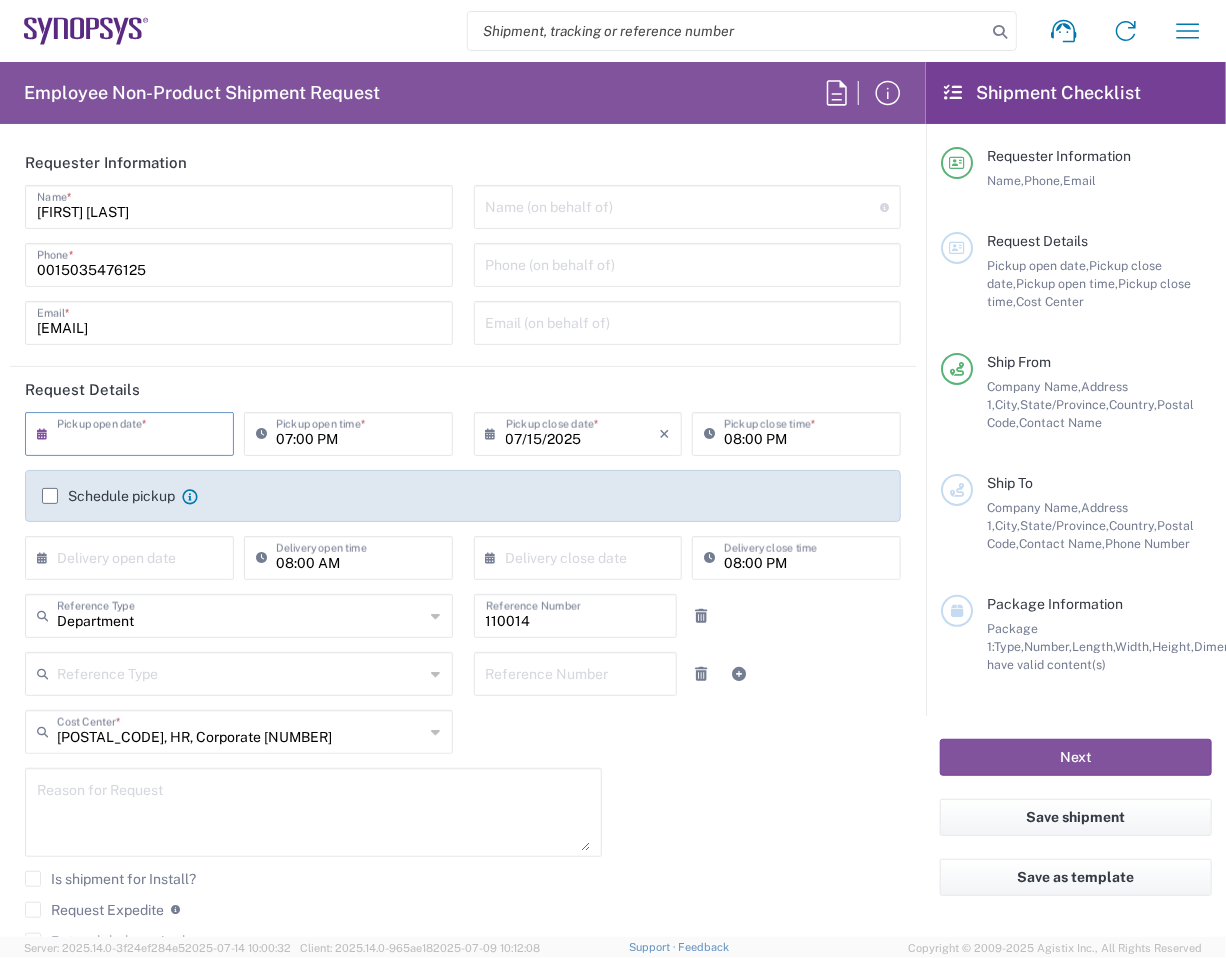 click on "×  Pickup open date  *" 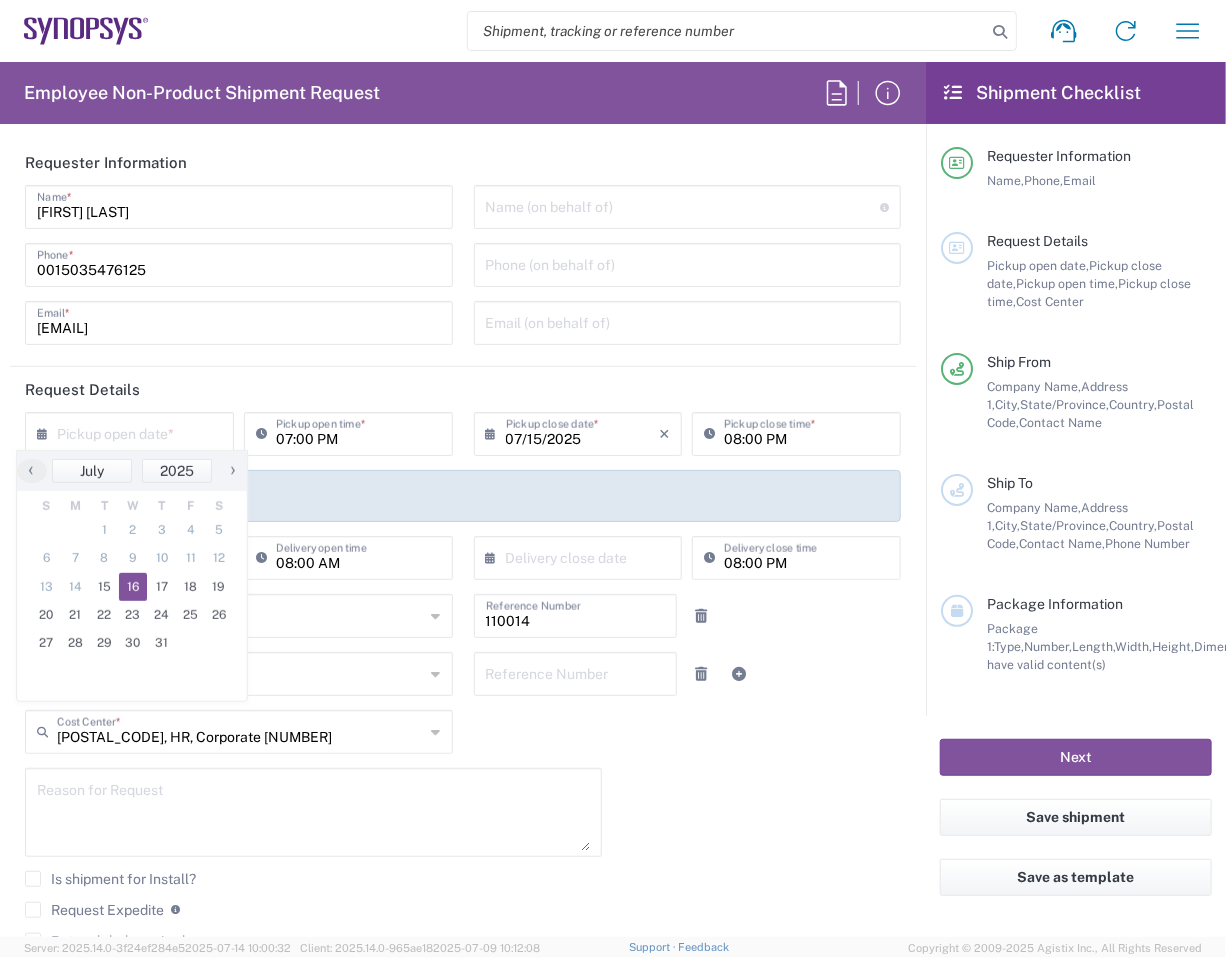 click on "16" 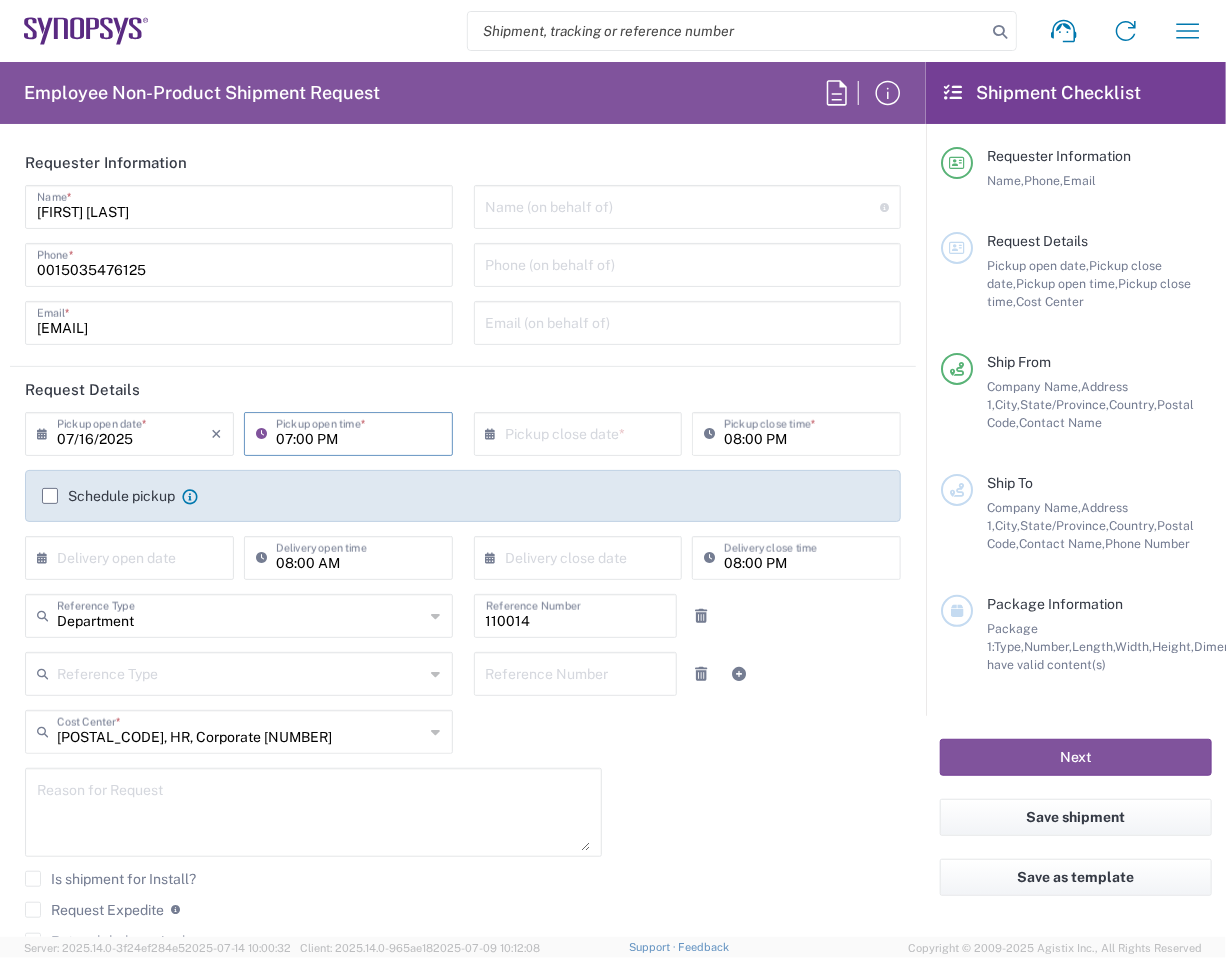 click on "07:00 PM" at bounding box center (358, 432) 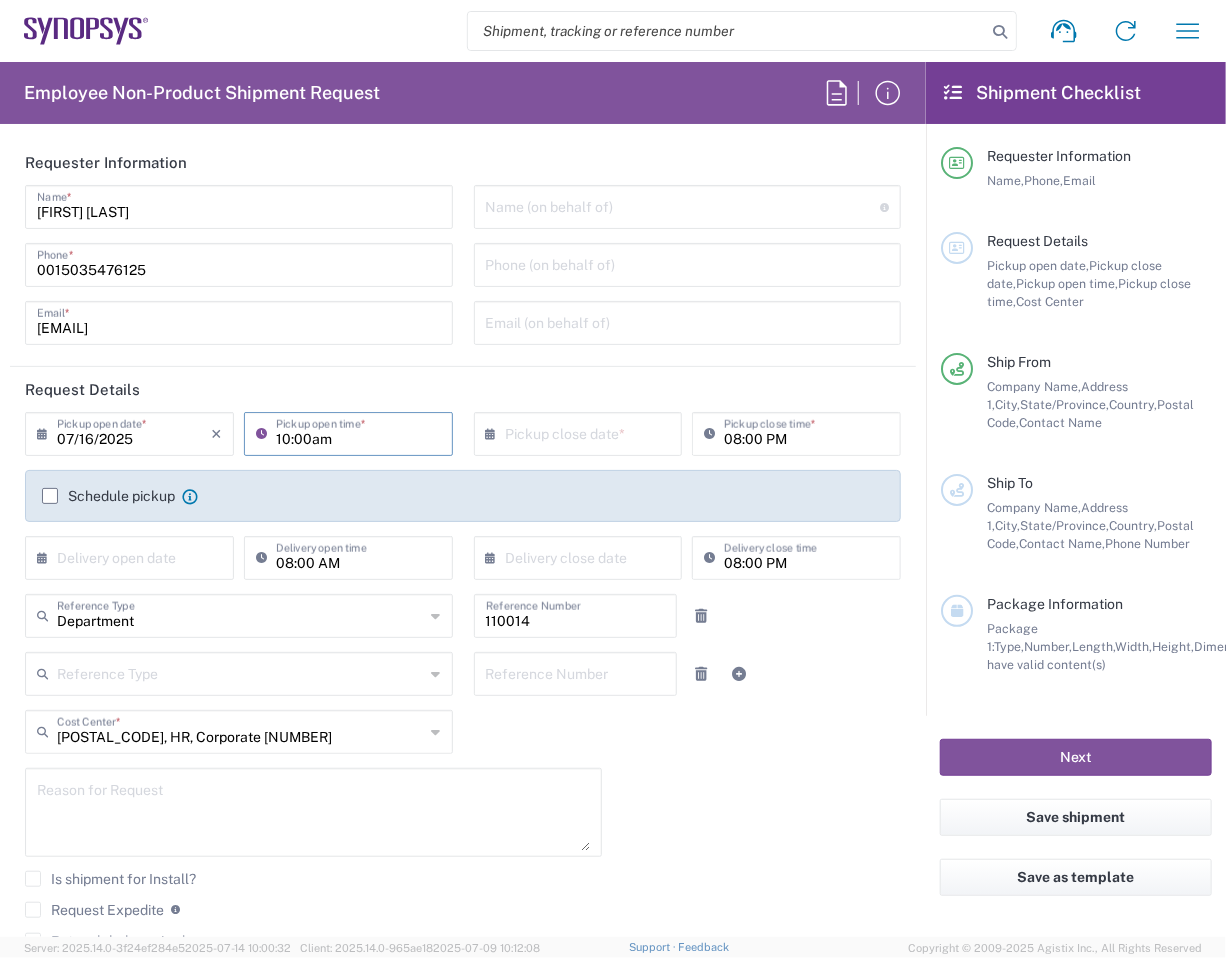 type on "10:00am" 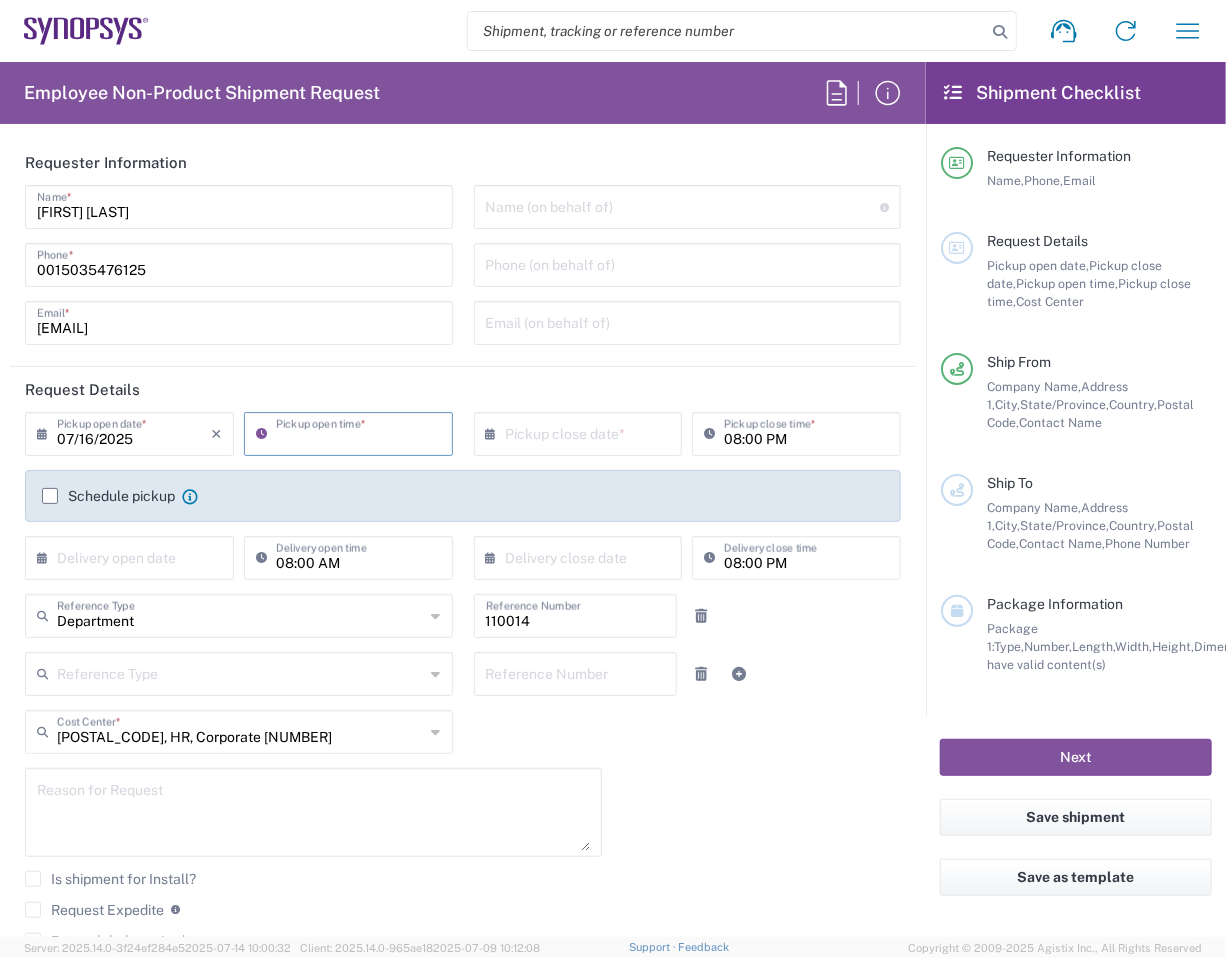 click on "Request Details" 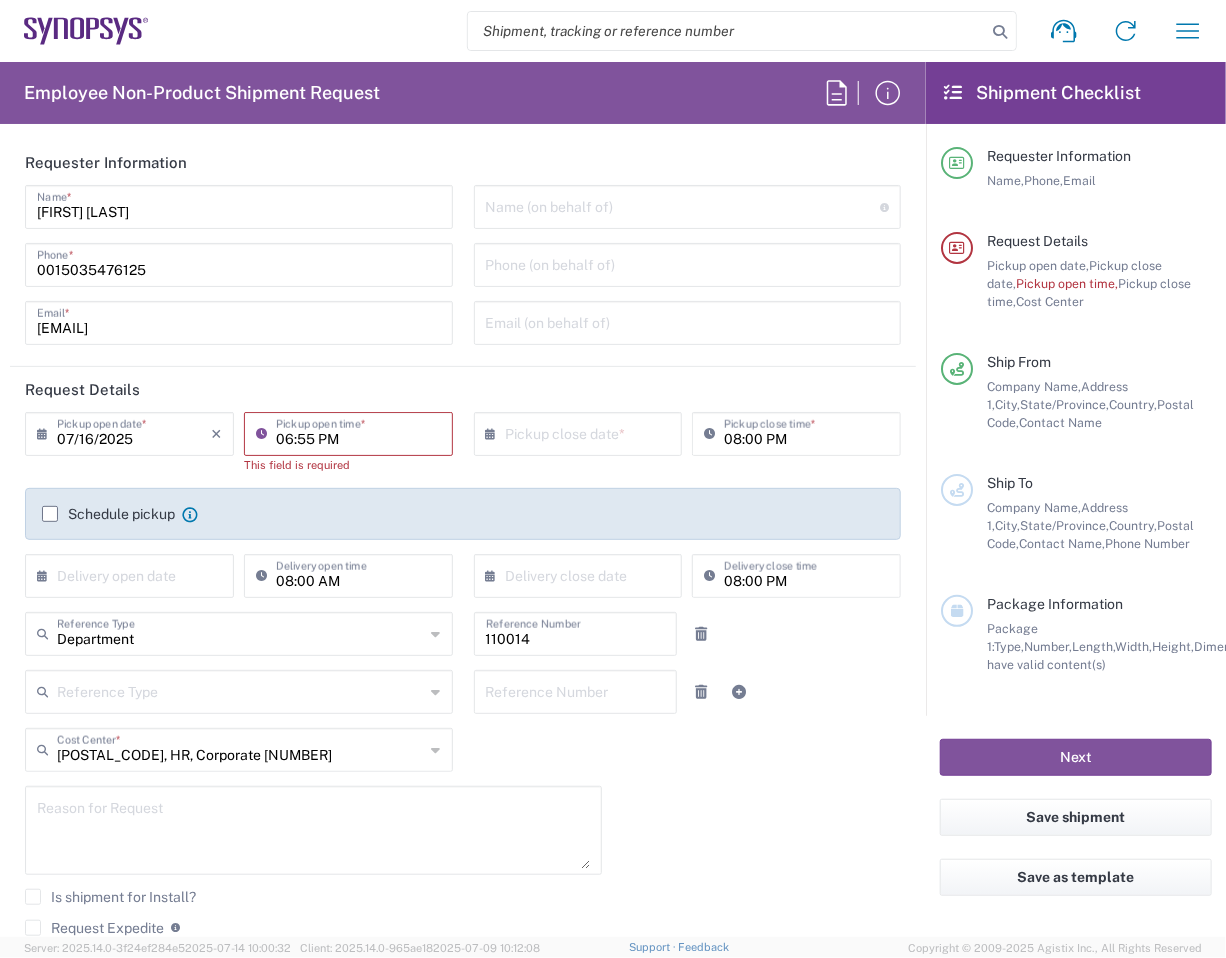 click on "06:55 PM" at bounding box center [358, 432] 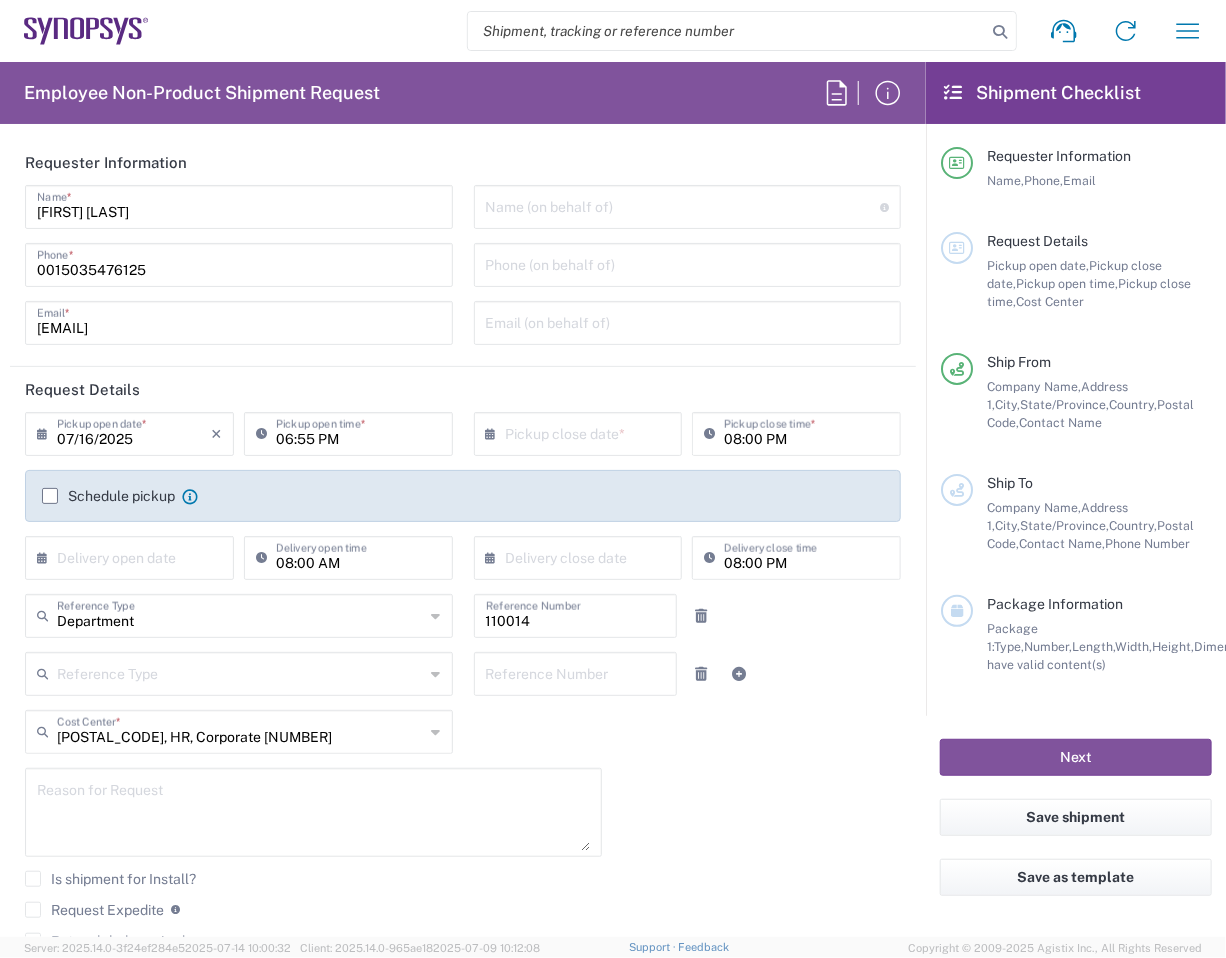 click on "06:55 PM" at bounding box center [358, 432] 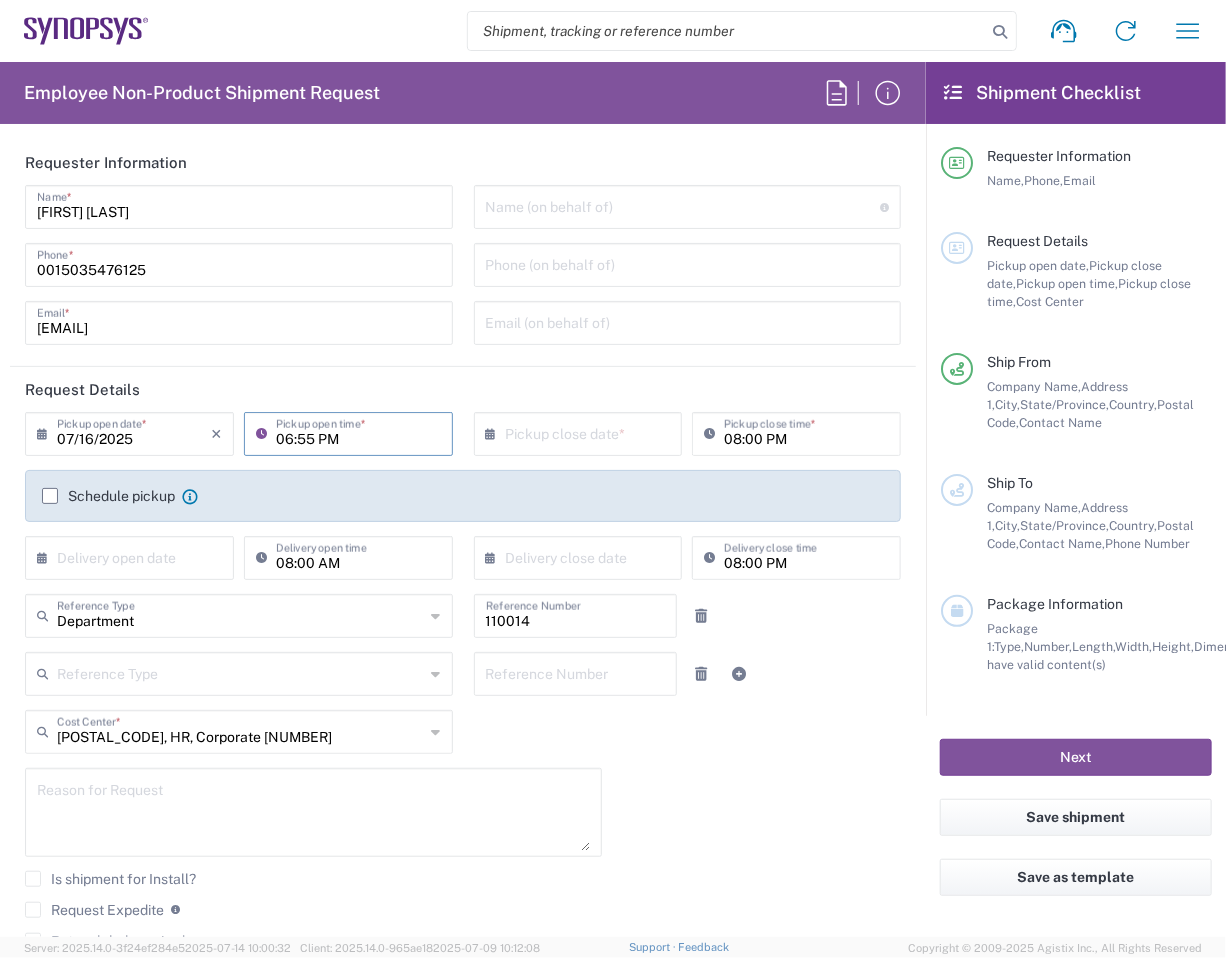drag, startPoint x: 308, startPoint y: 438, endPoint x: 242, endPoint y: 446, distance: 66.48308 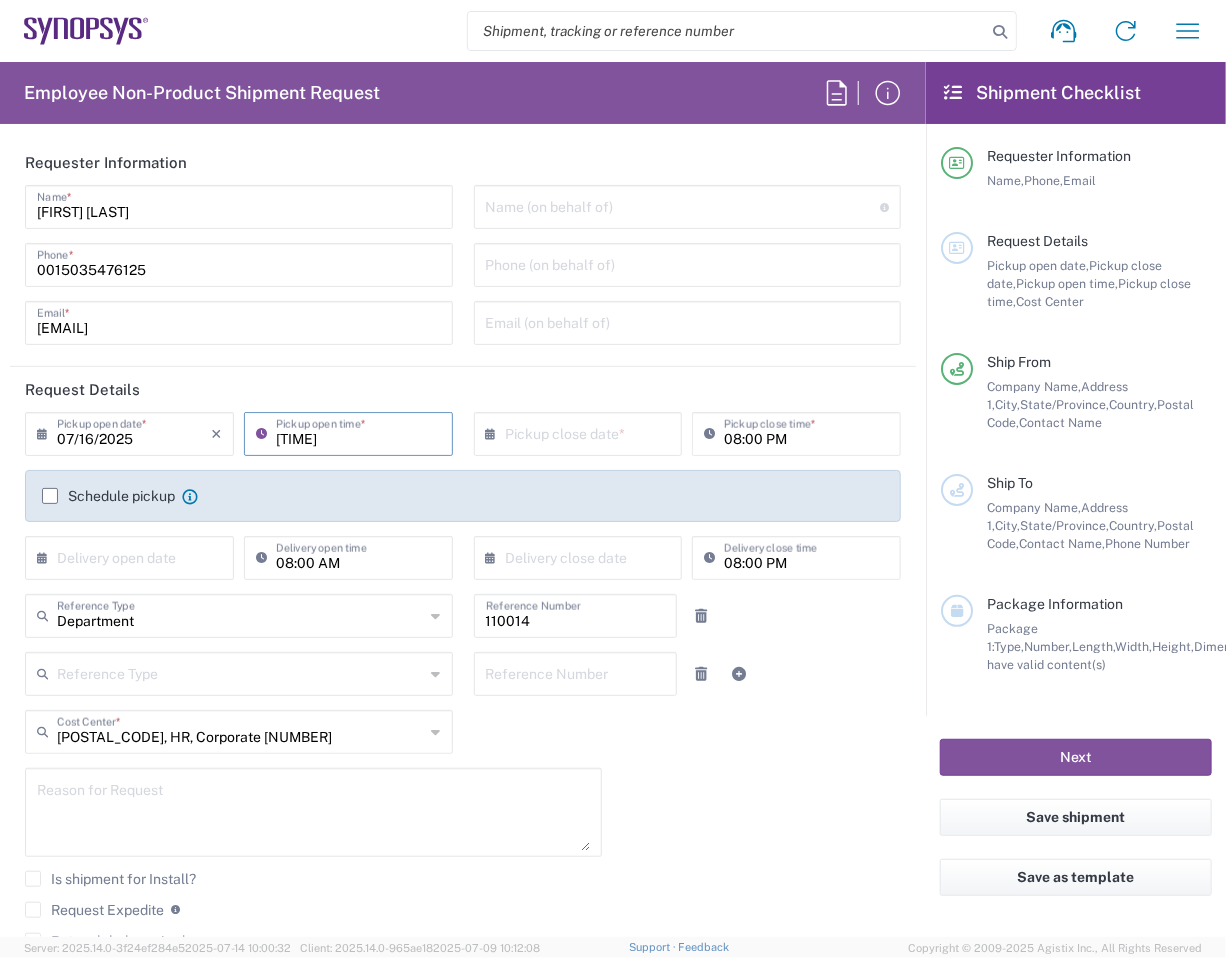 type on "[TIME]" 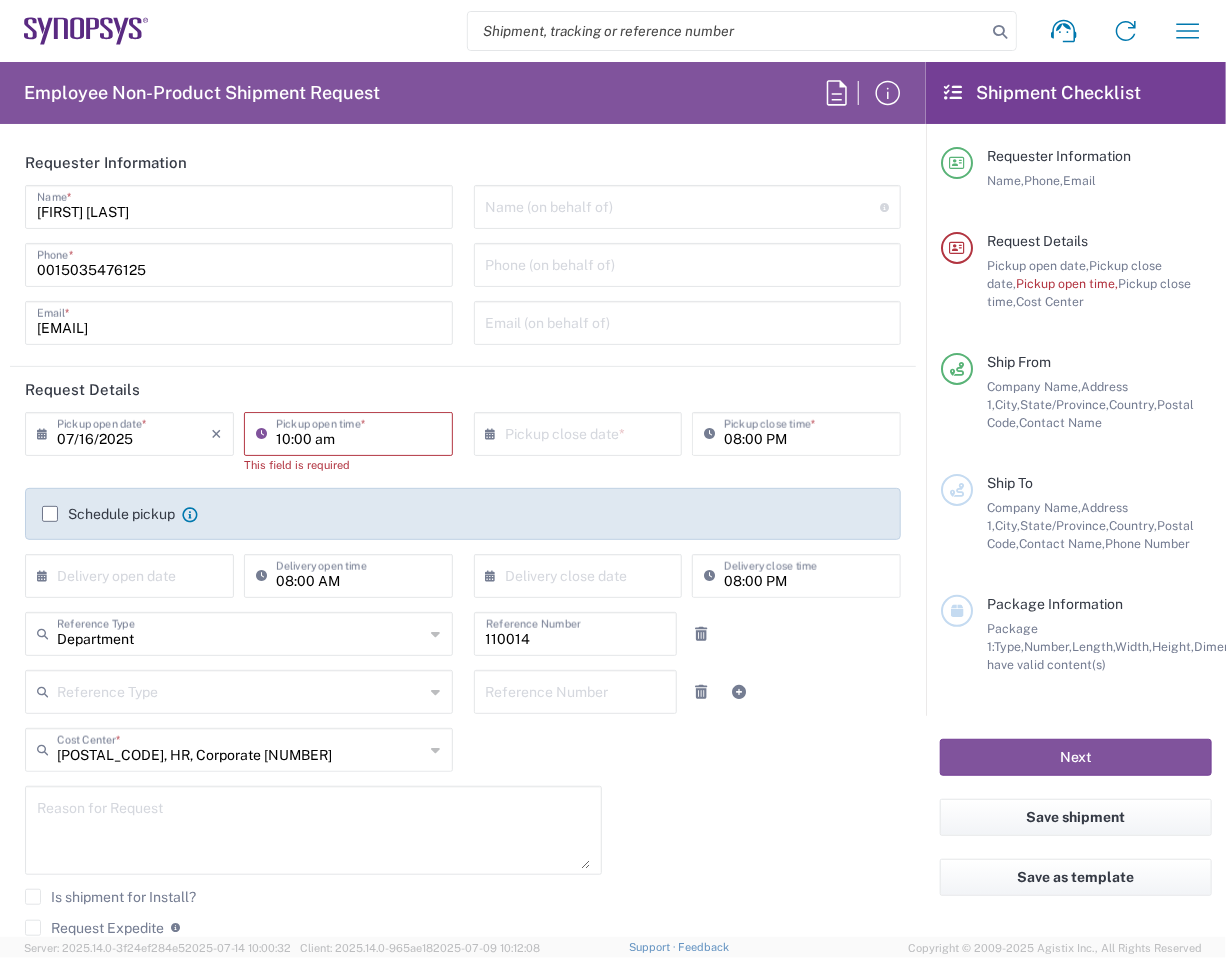 type on "10:00 AM" 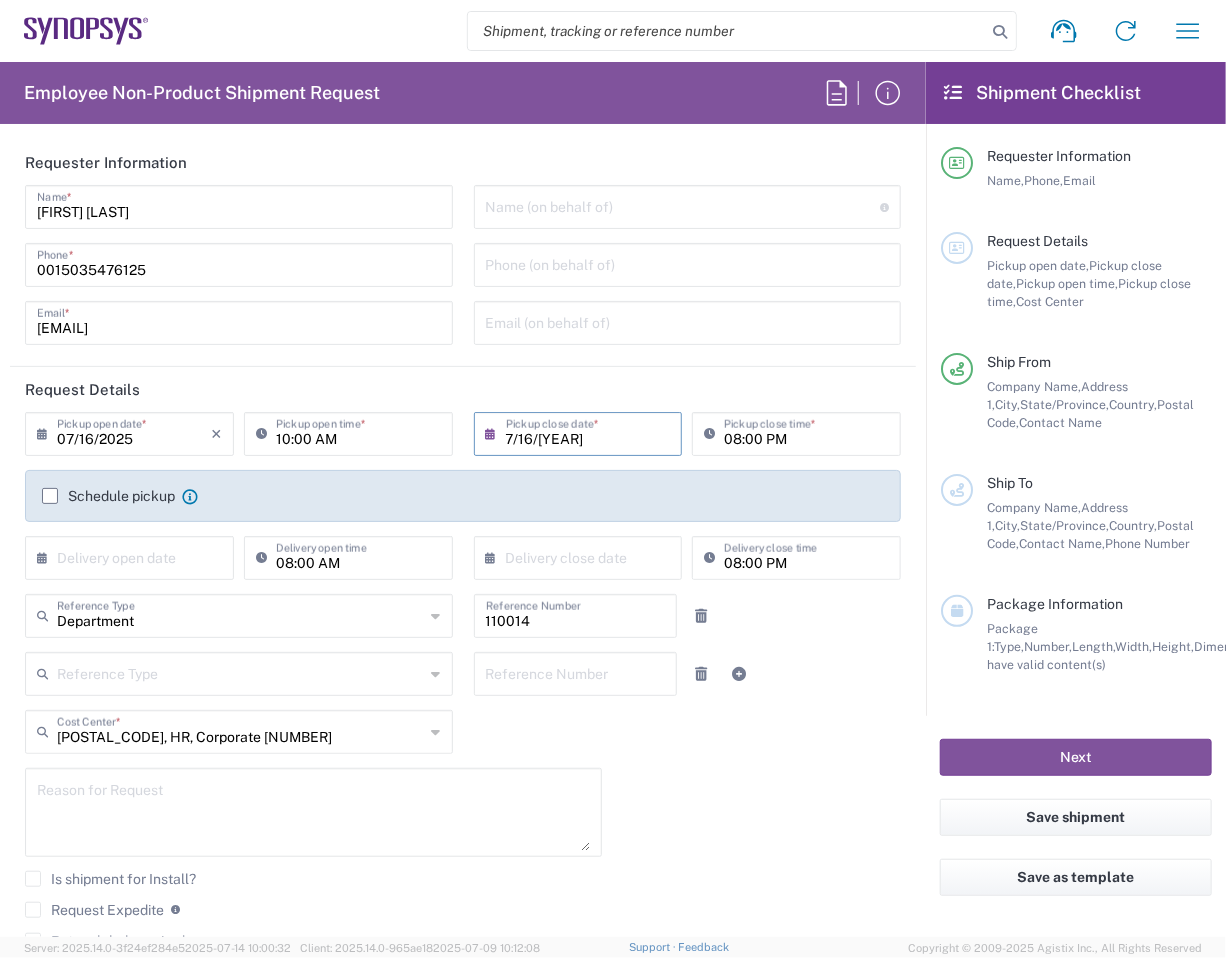 type on "07/16/2025" 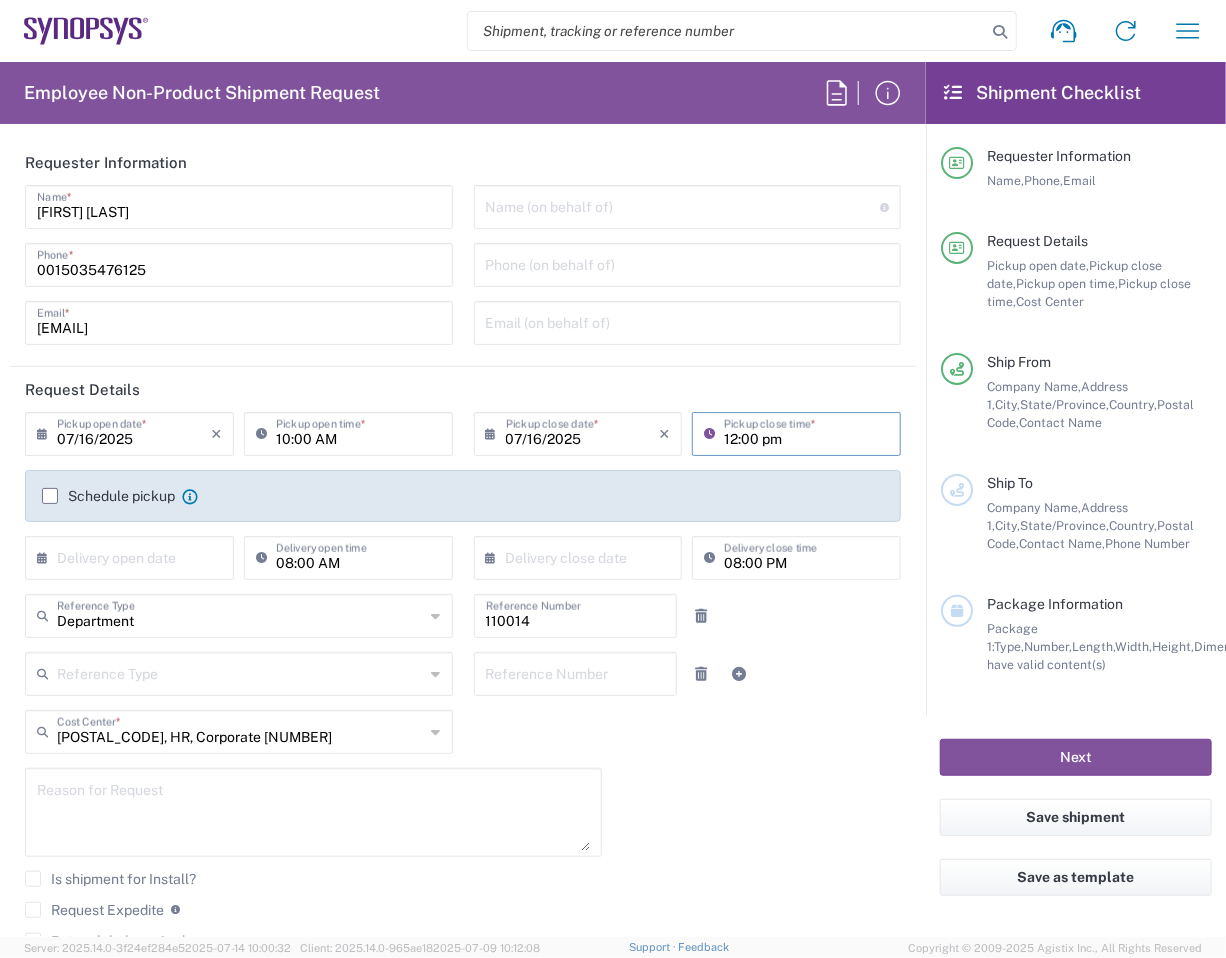 type on "12:00 PM" 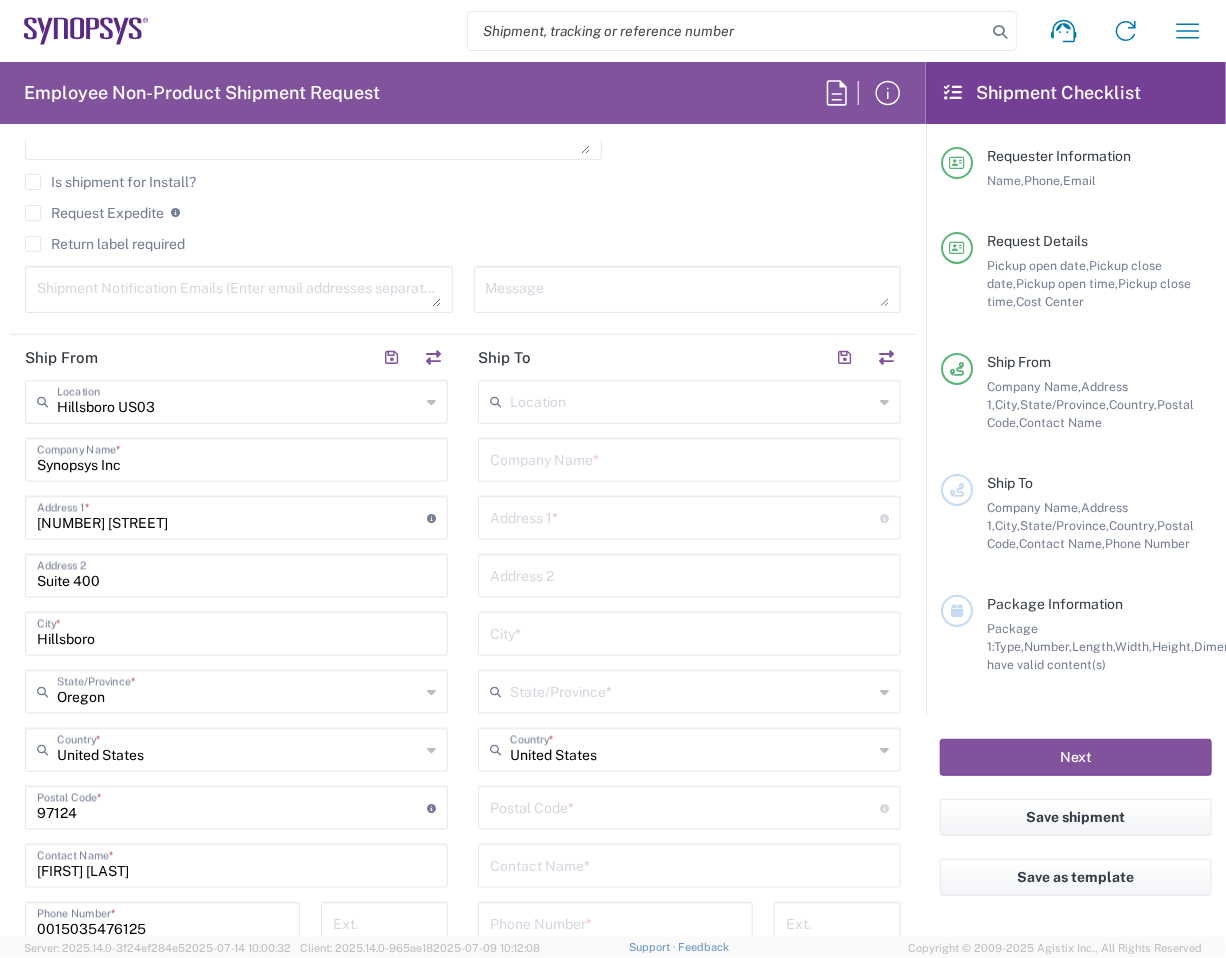 scroll, scrollTop: 700, scrollLeft: 0, axis: vertical 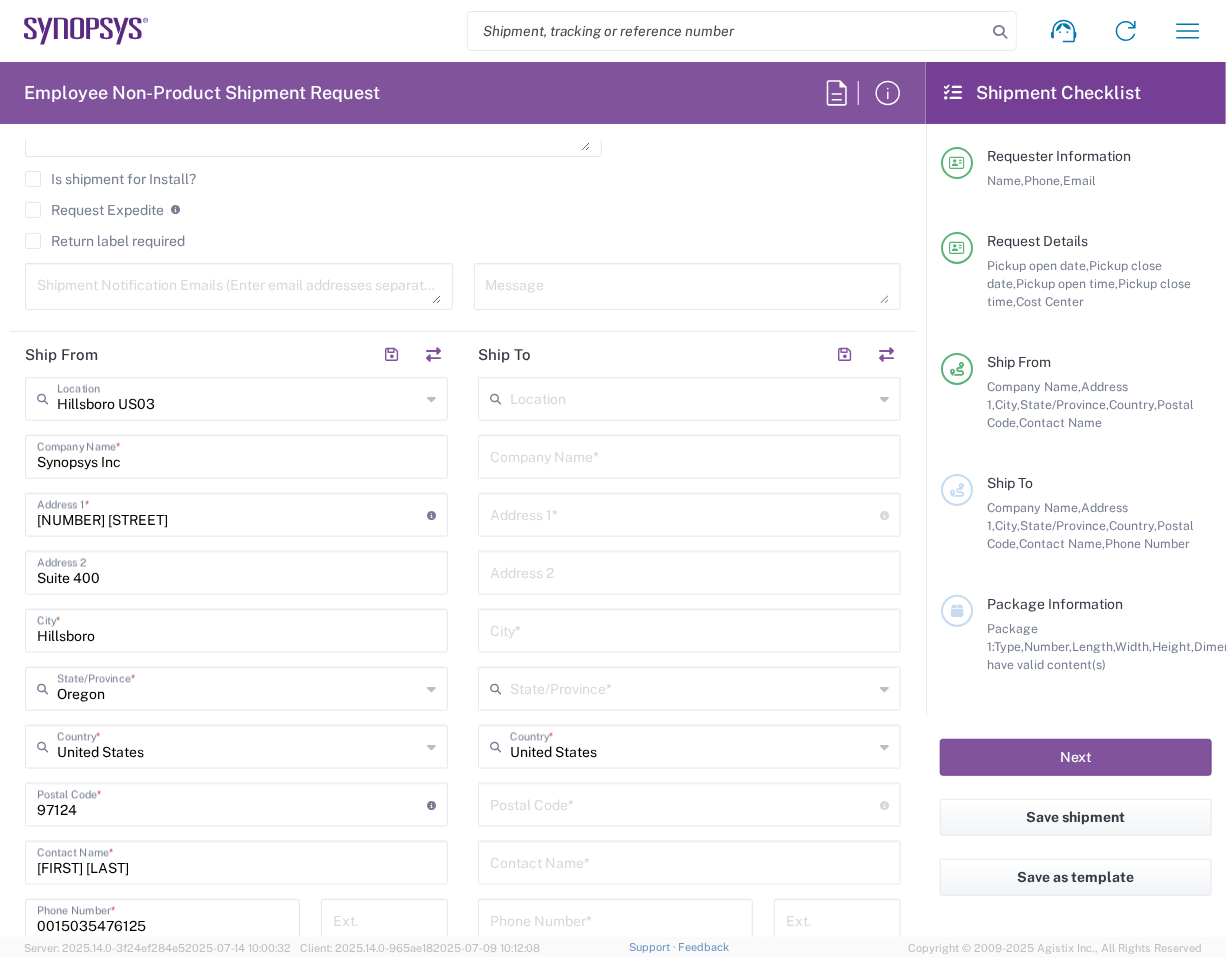 click on "[CITY] US Location" 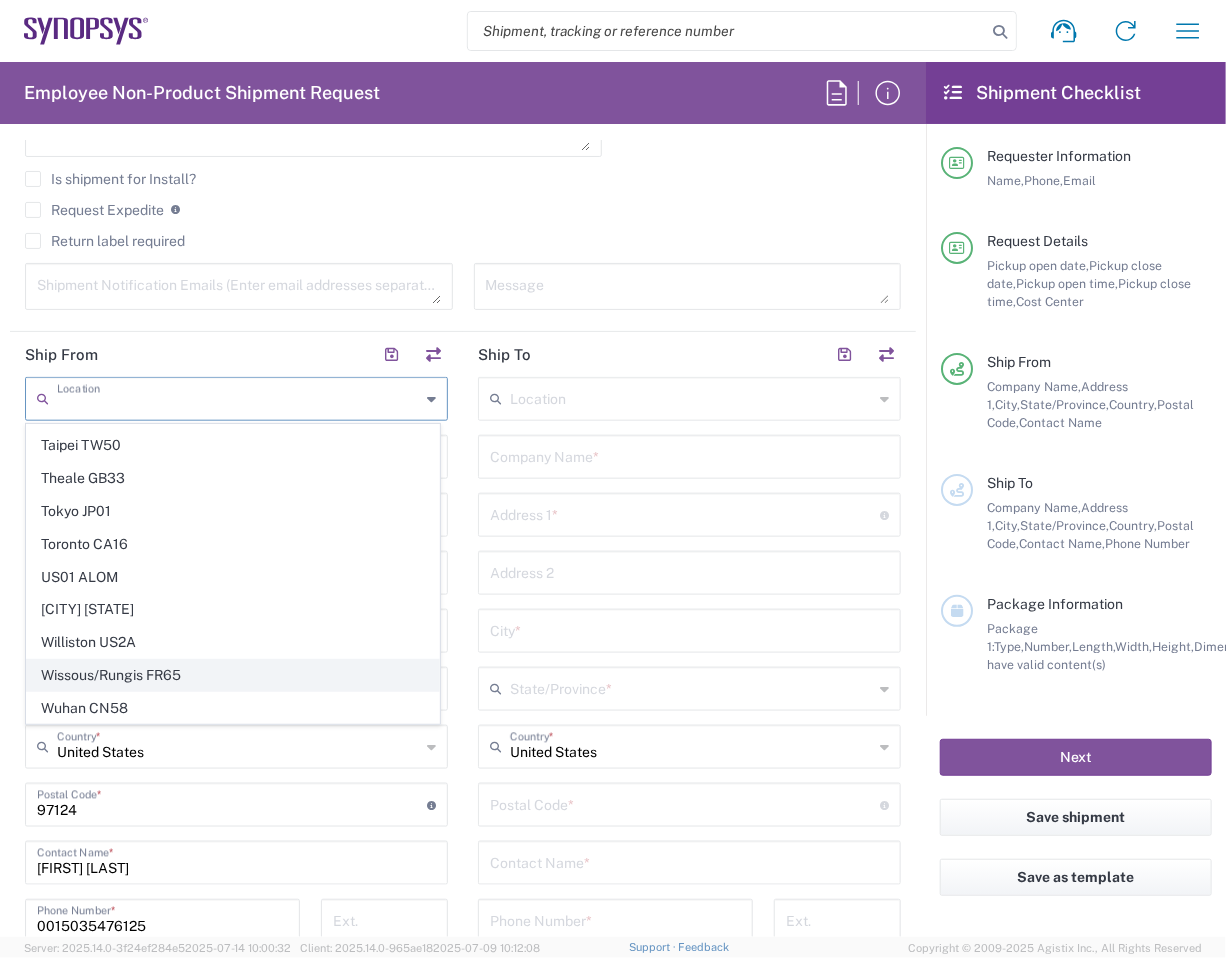 scroll, scrollTop: 4519, scrollLeft: 0, axis: vertical 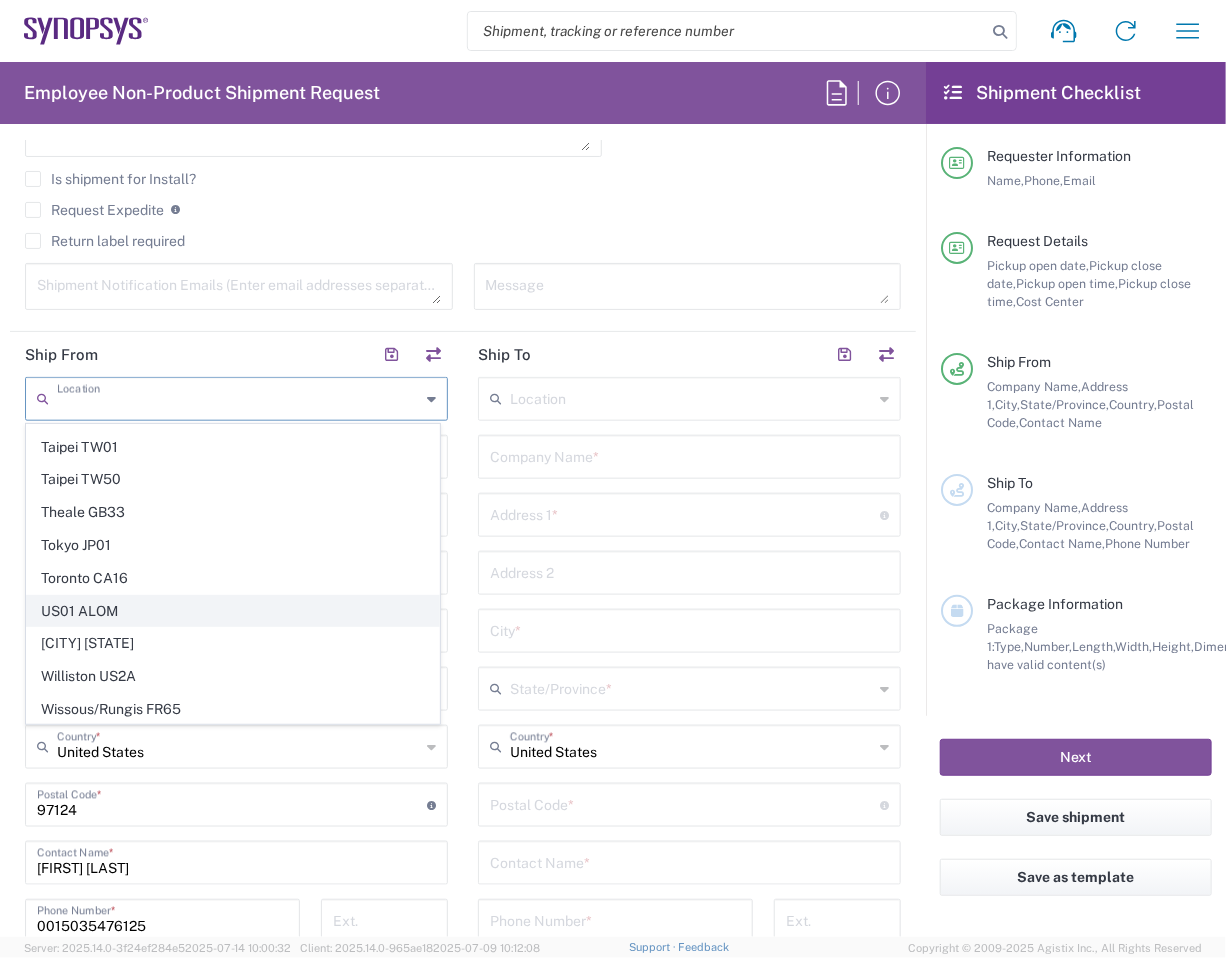 click on "US01 ALOM" 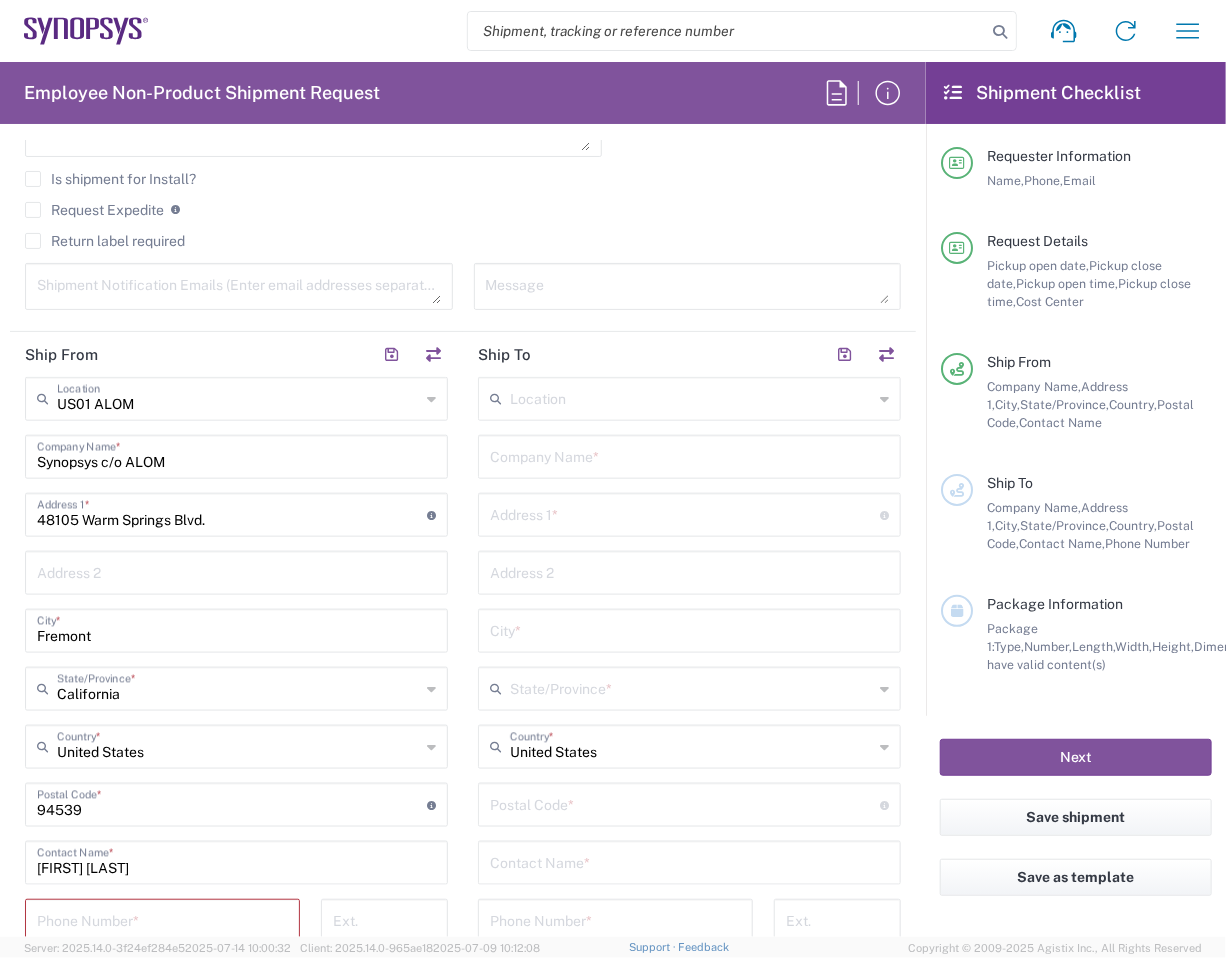 type 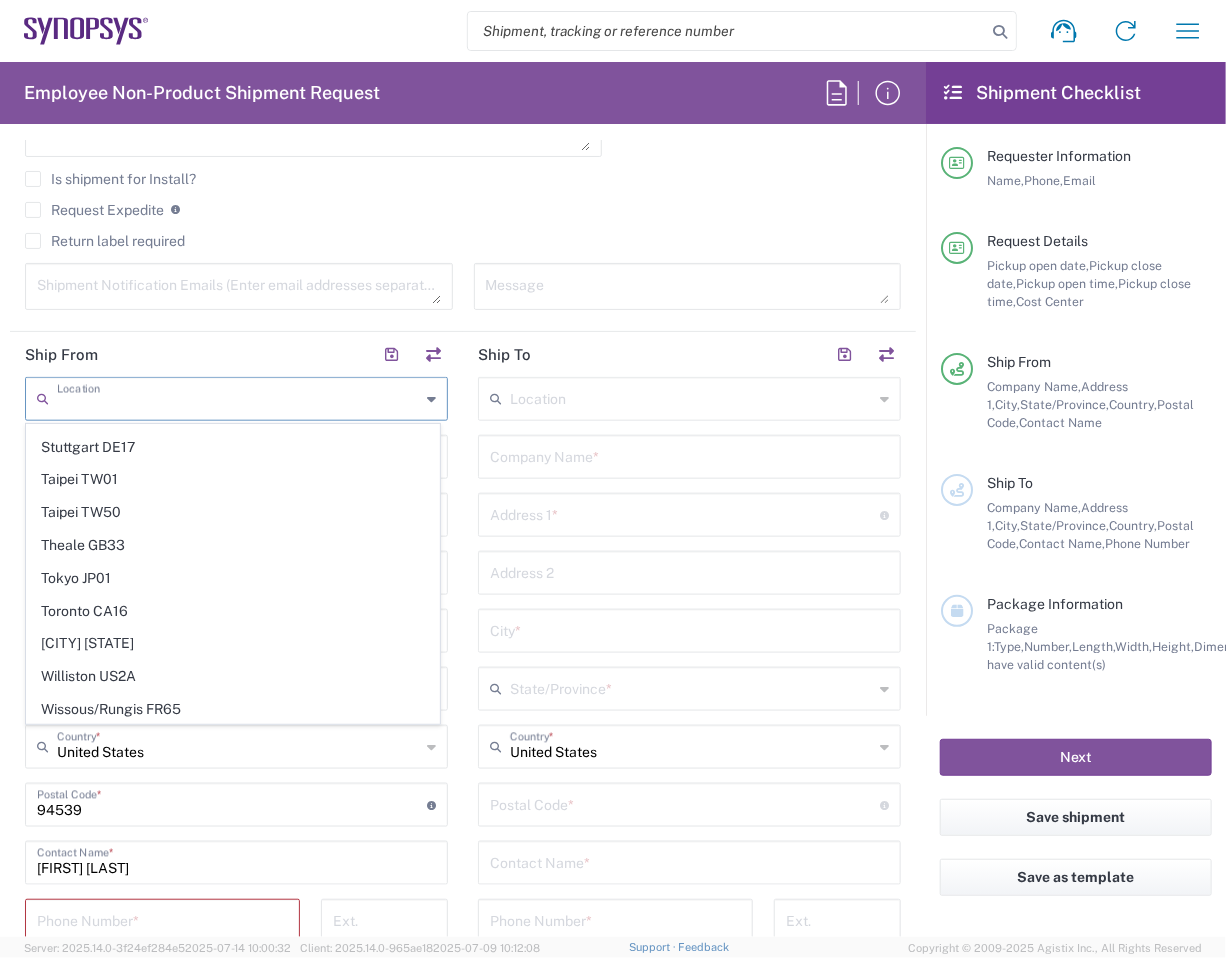 click at bounding box center [238, 397] 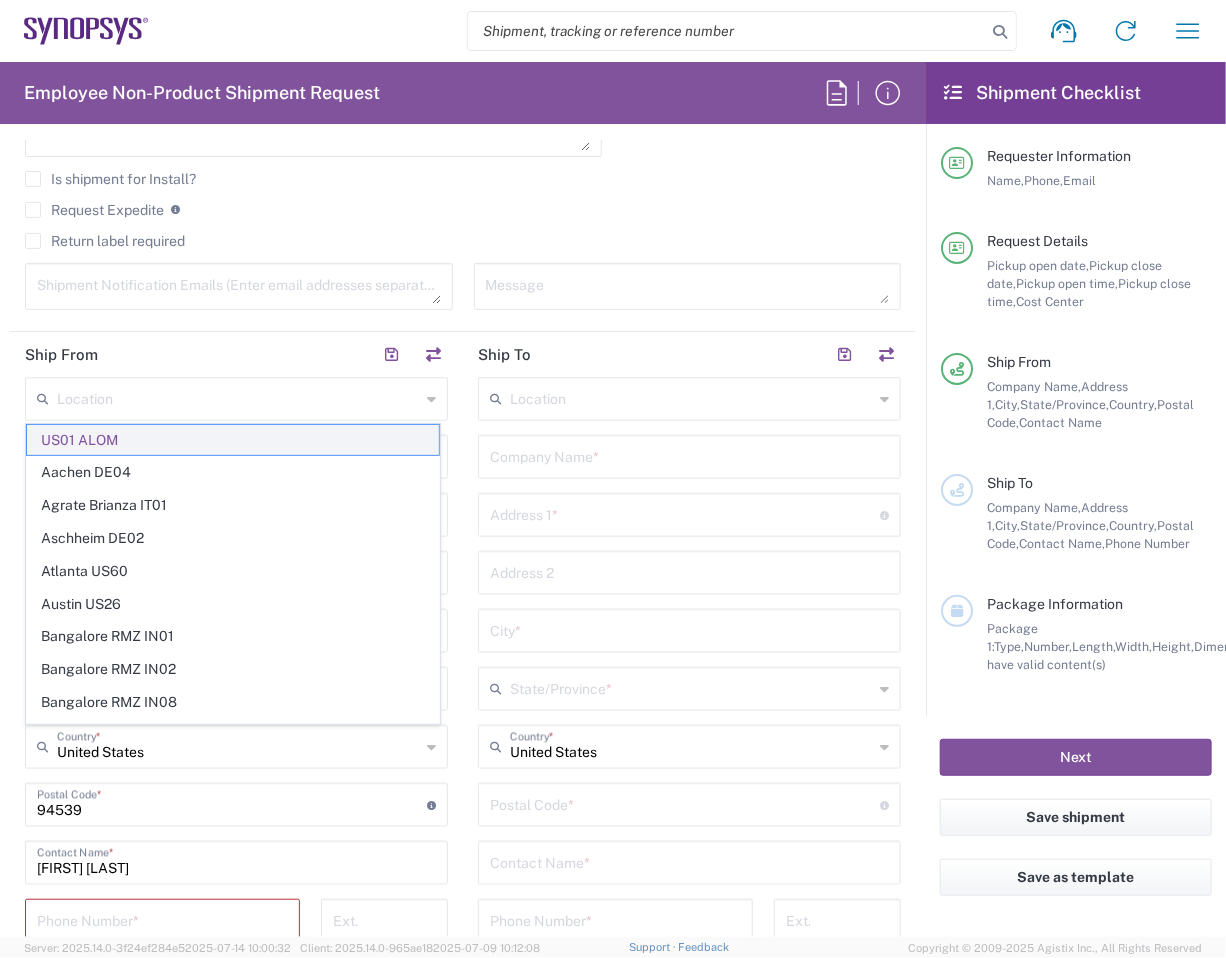 click on "US01 ALOM" 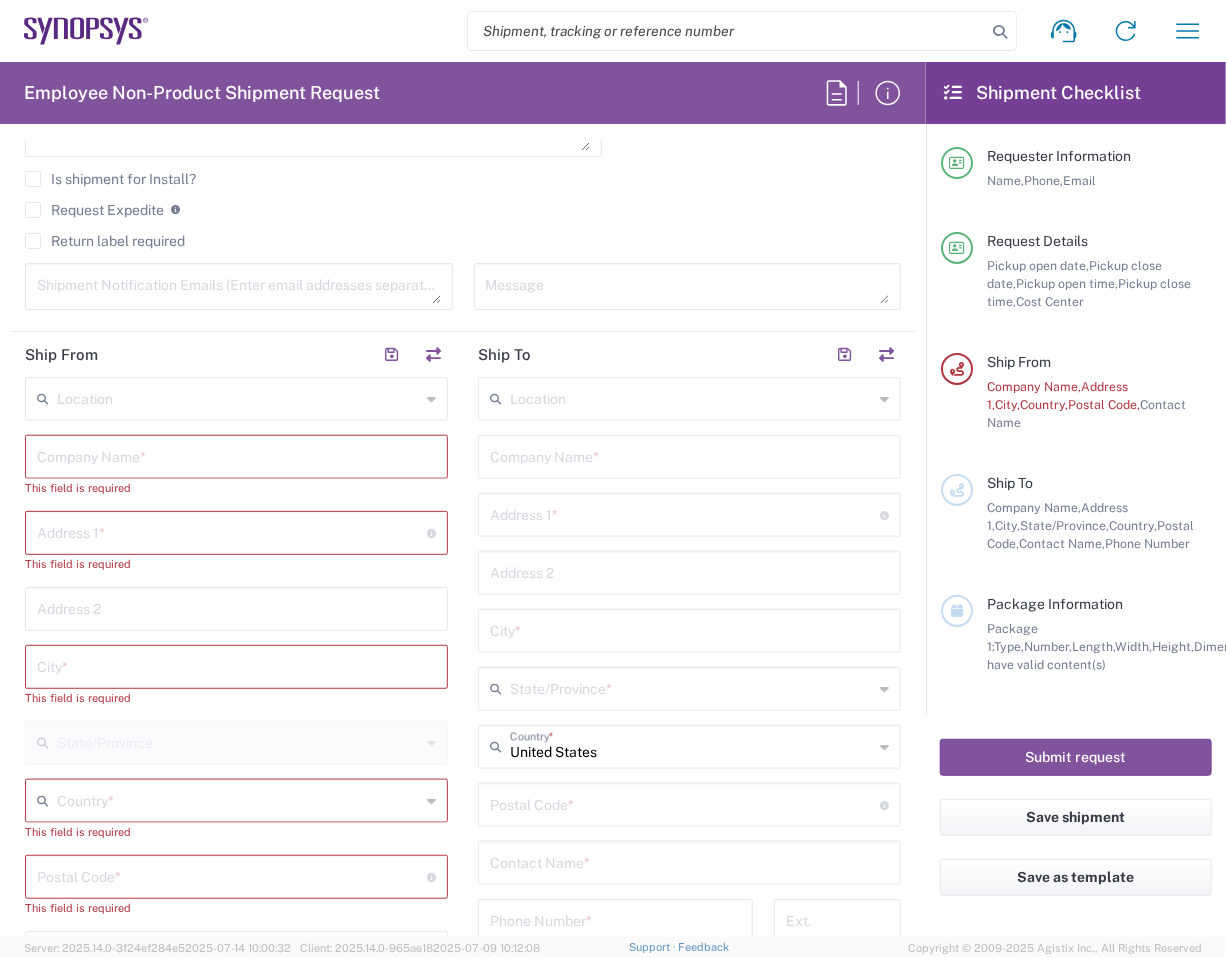click at bounding box center [238, 397] 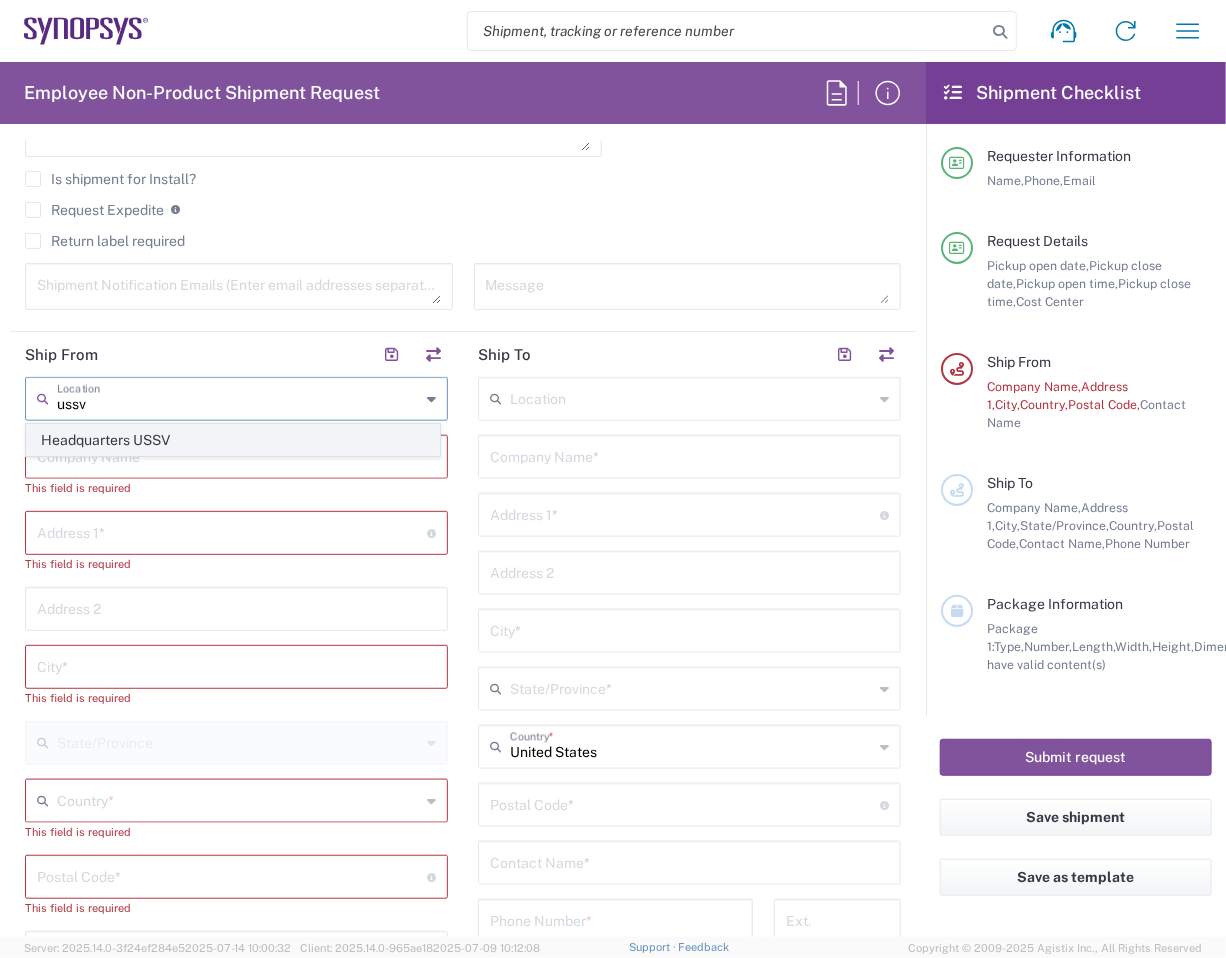 click on "Headquarters USSV" 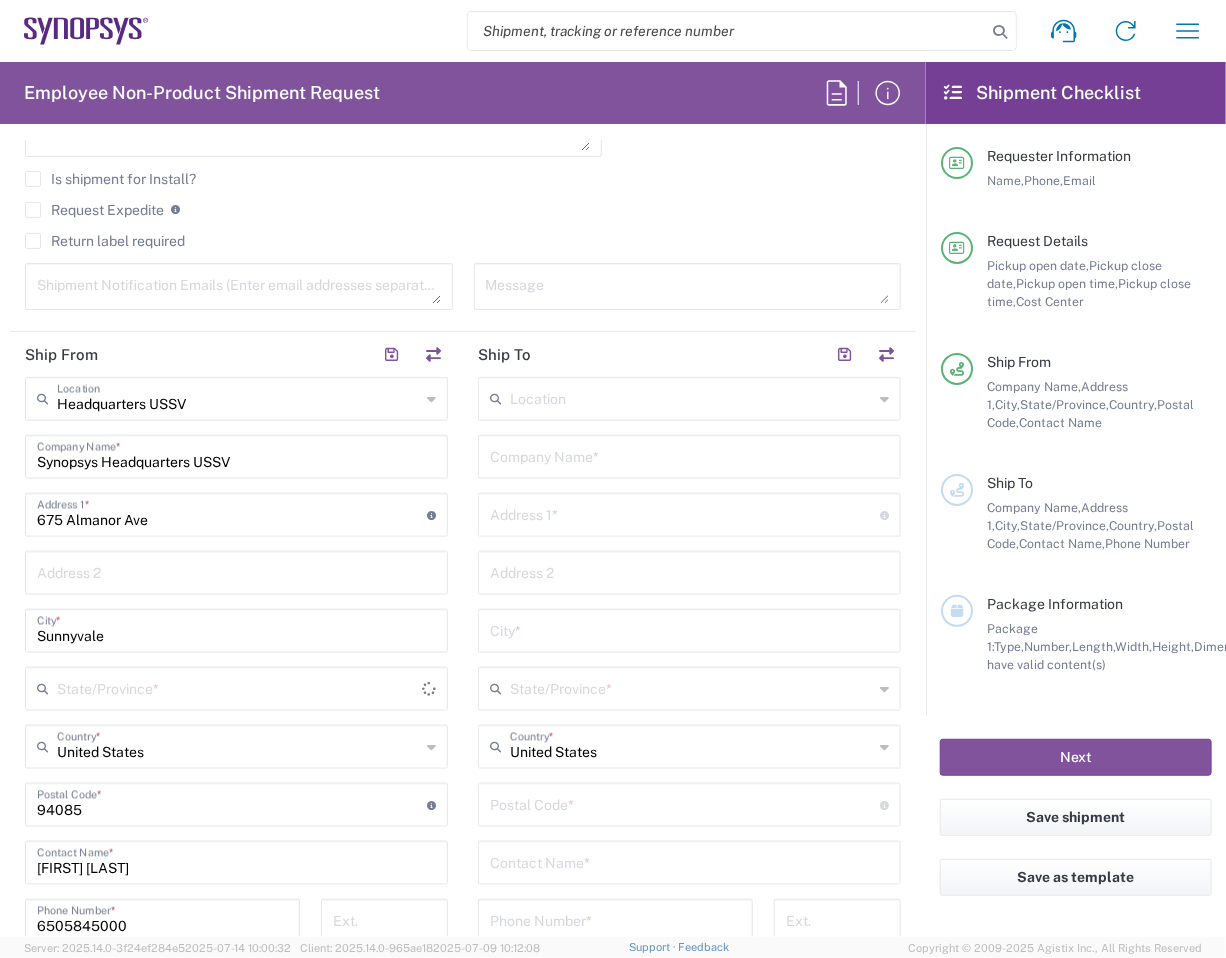 type on "California" 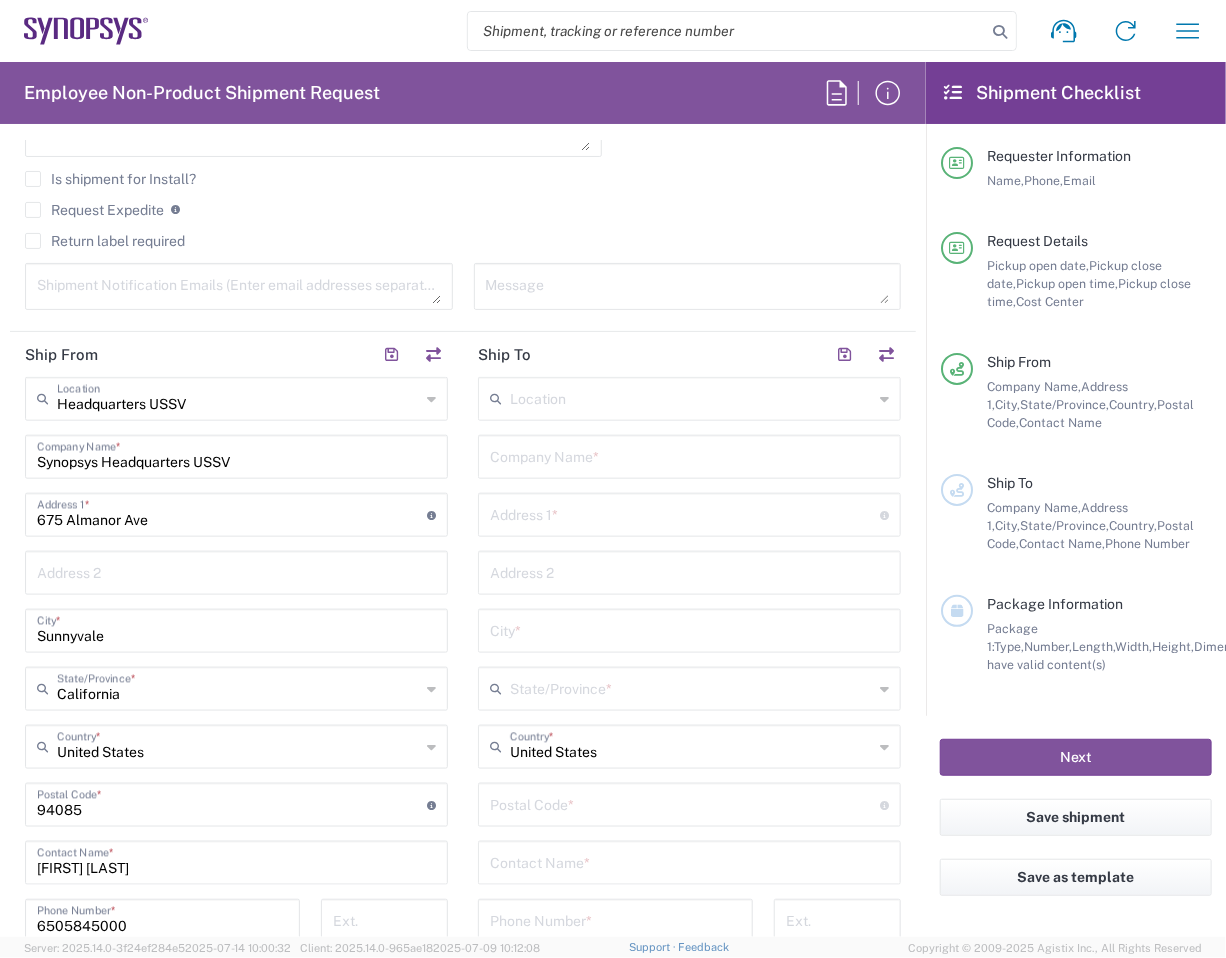 click at bounding box center [691, 397] 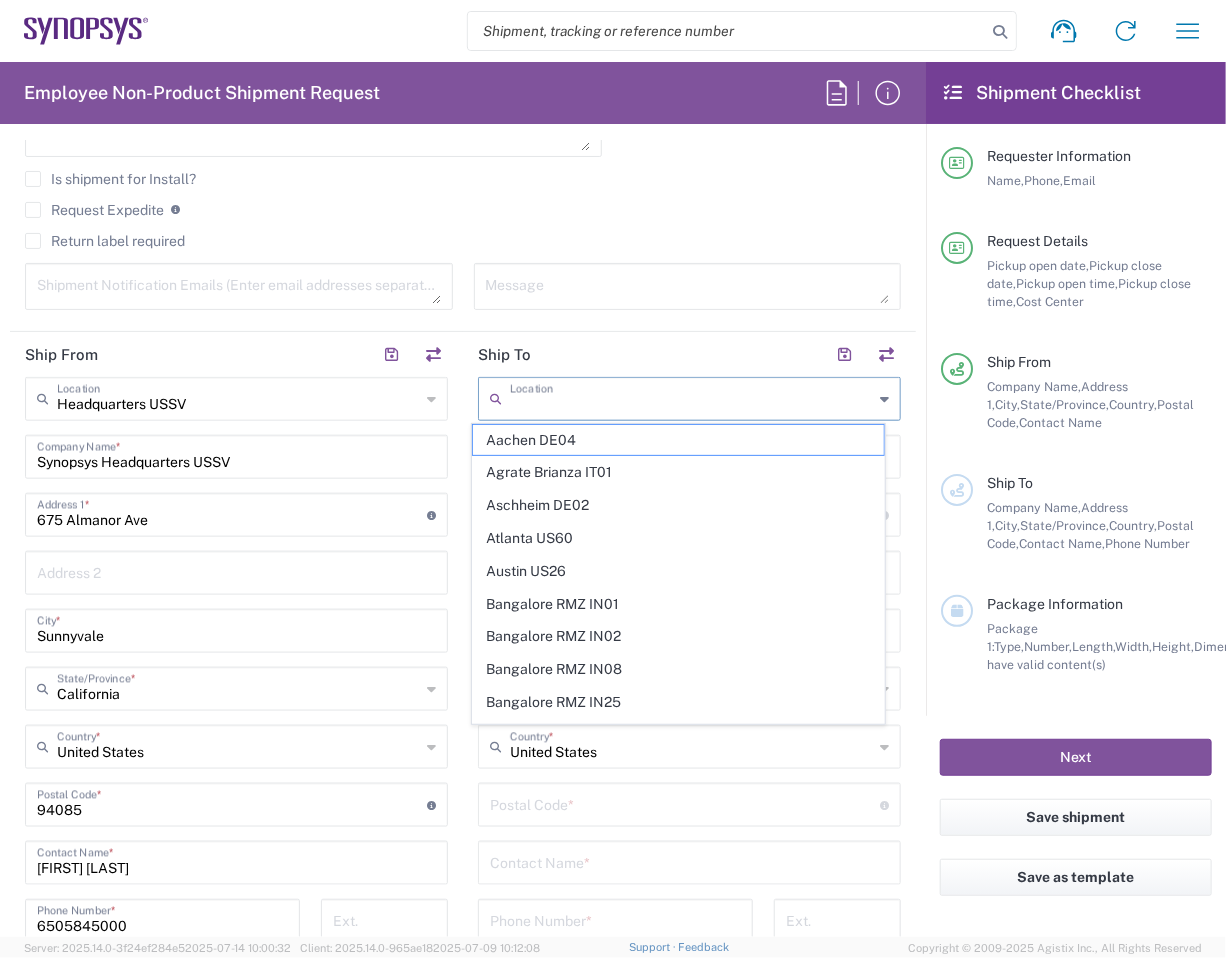click on "Message" 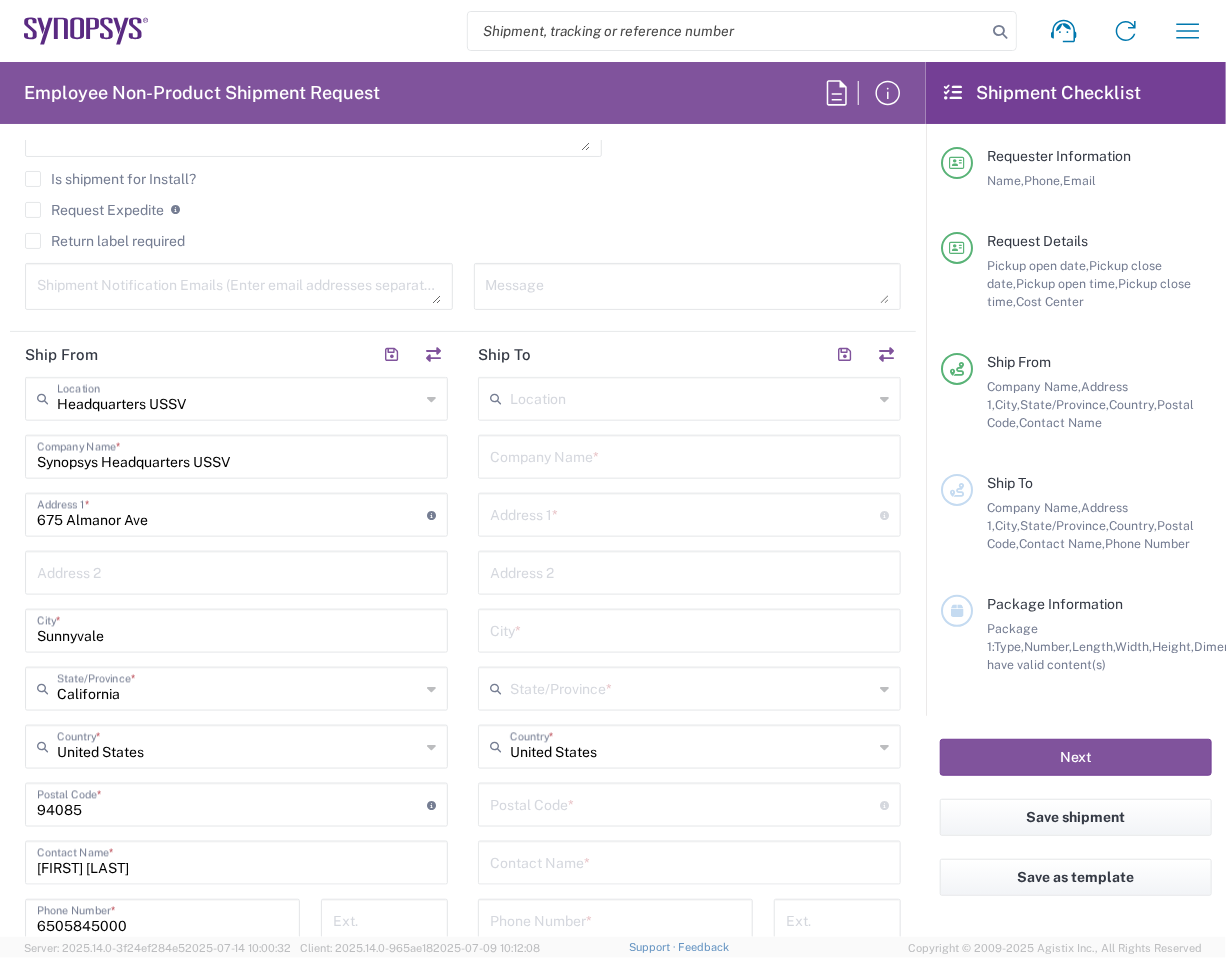 click at bounding box center [689, 455] 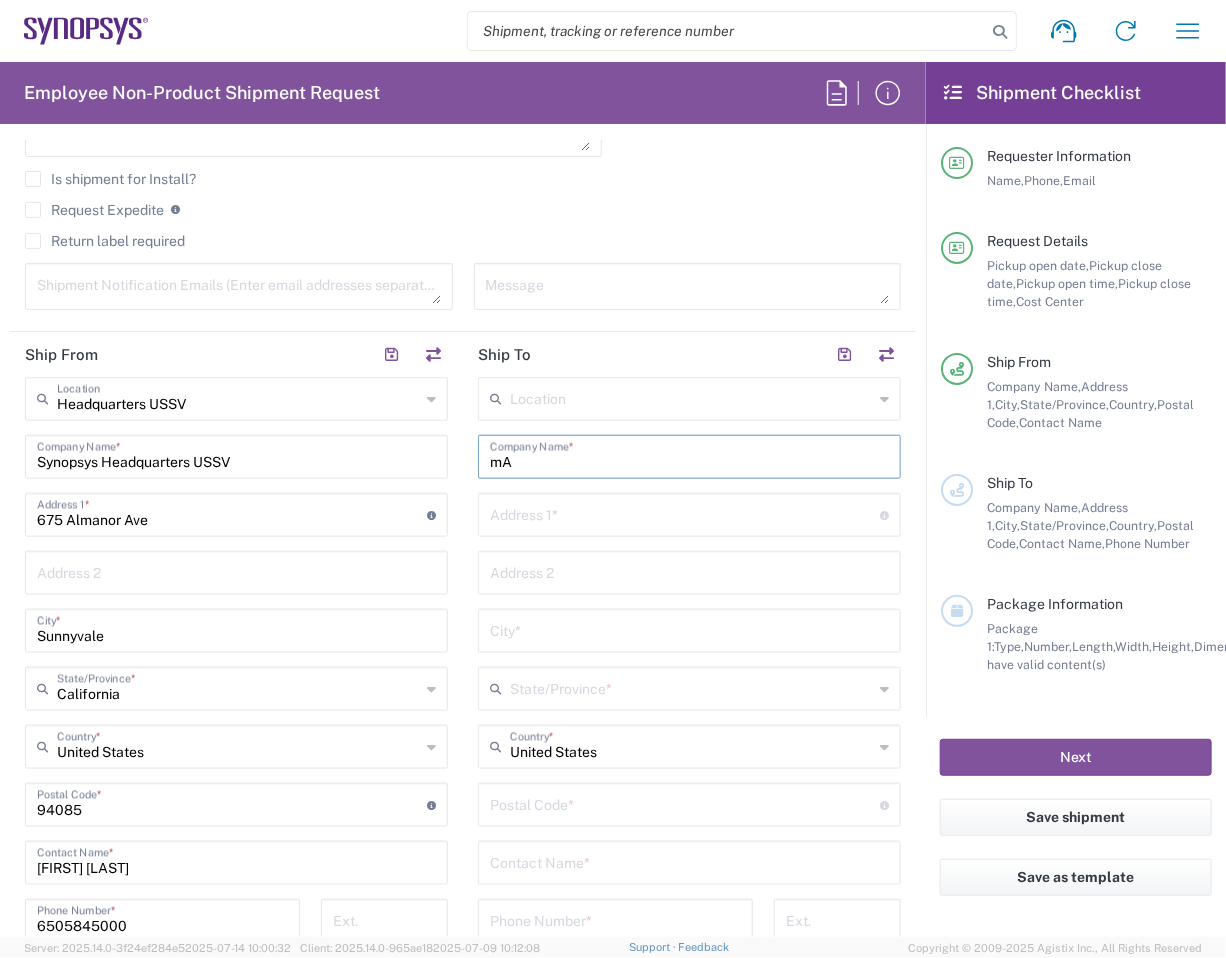 type on "m" 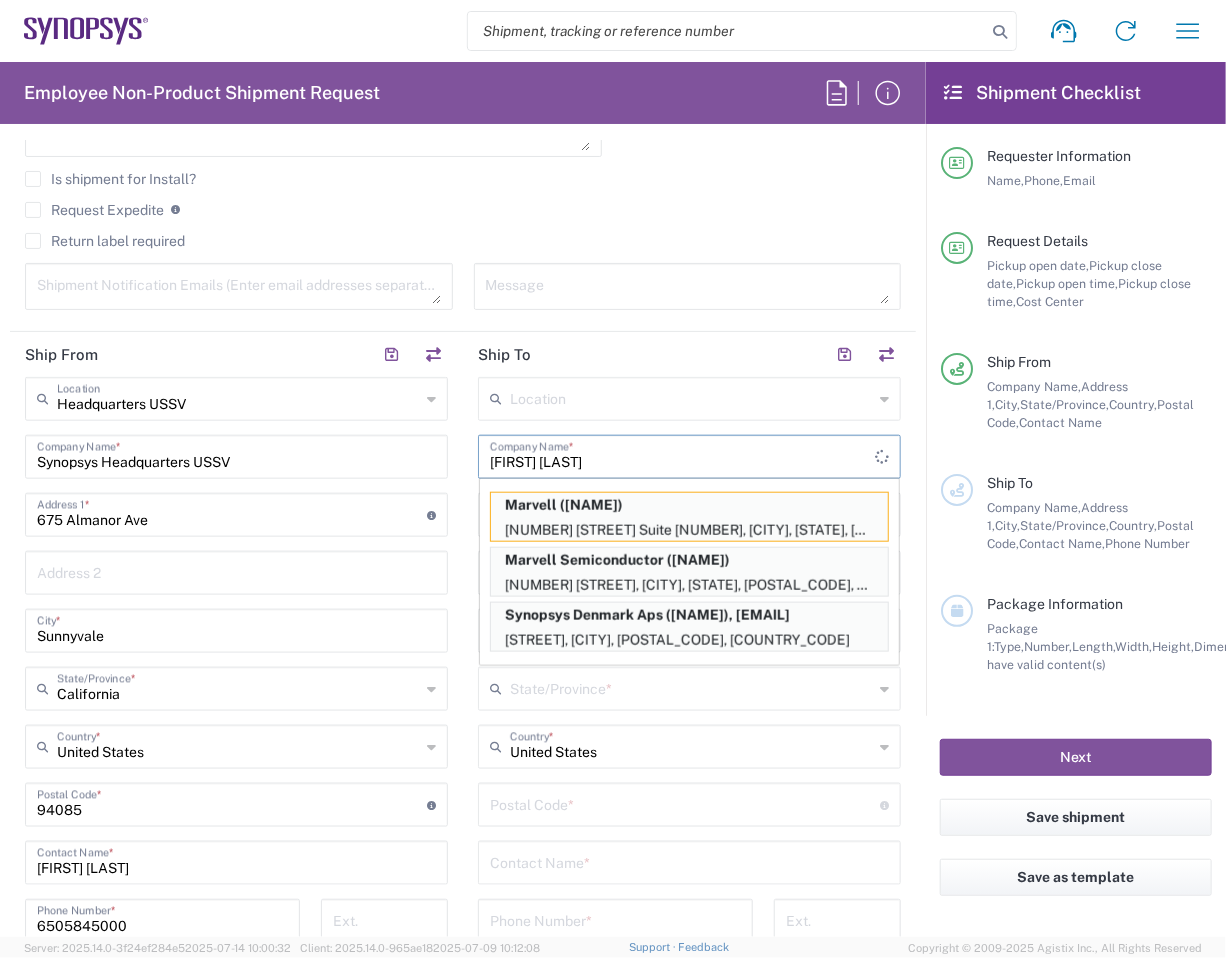 type on "[FIRST] [LAST]" 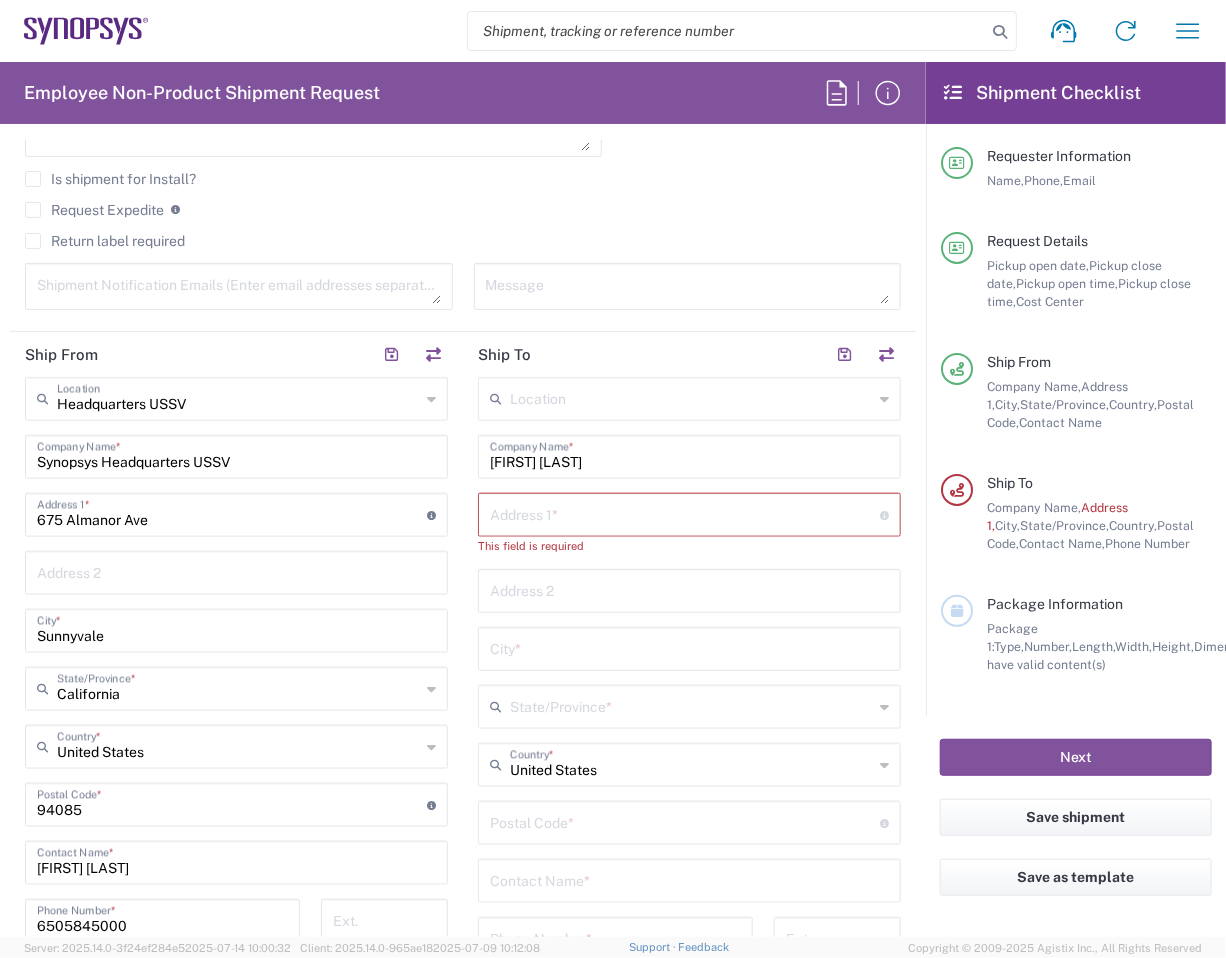 click at bounding box center (685, 513) 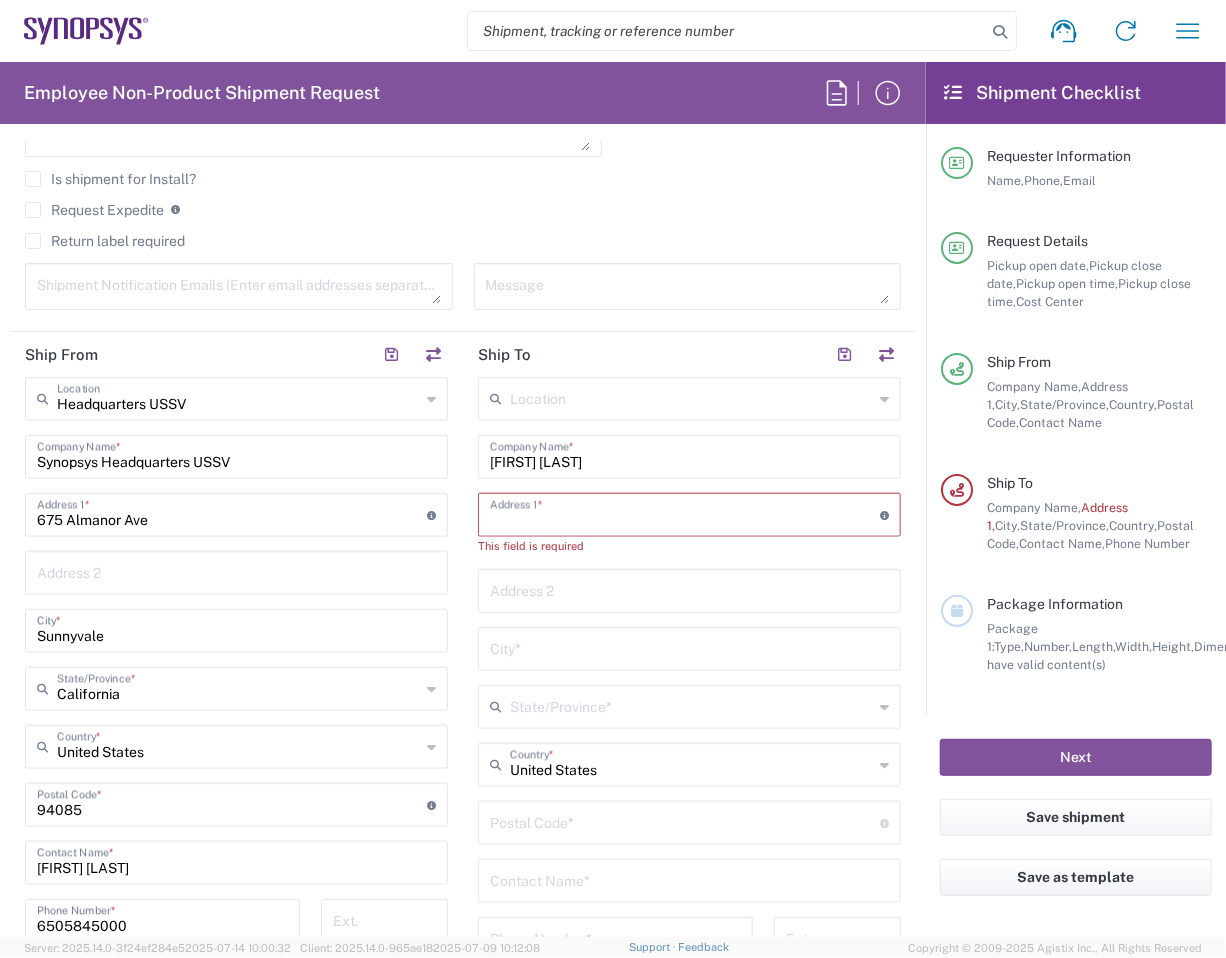 type on "8" 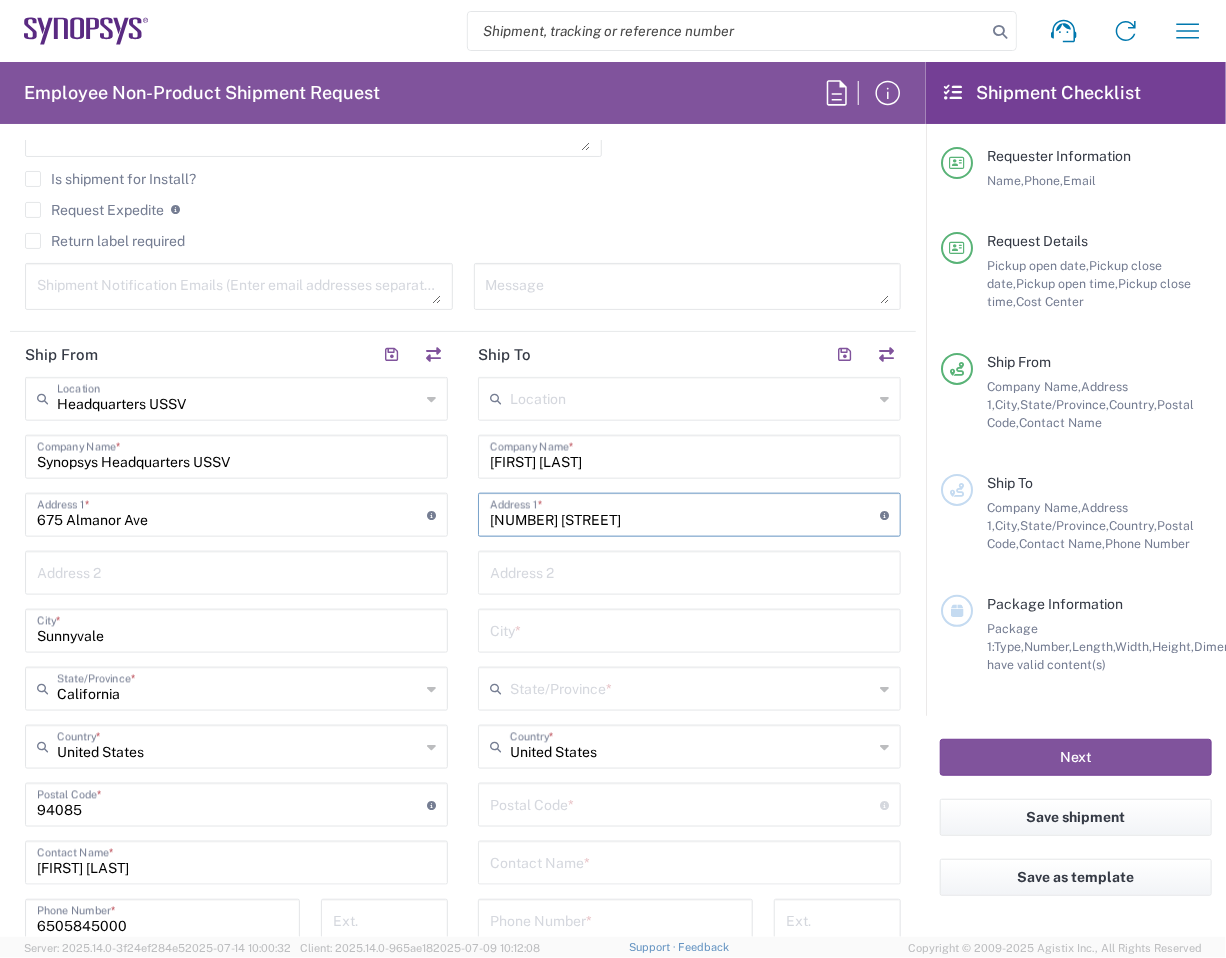 type on "[NUMBER] [STREET]" 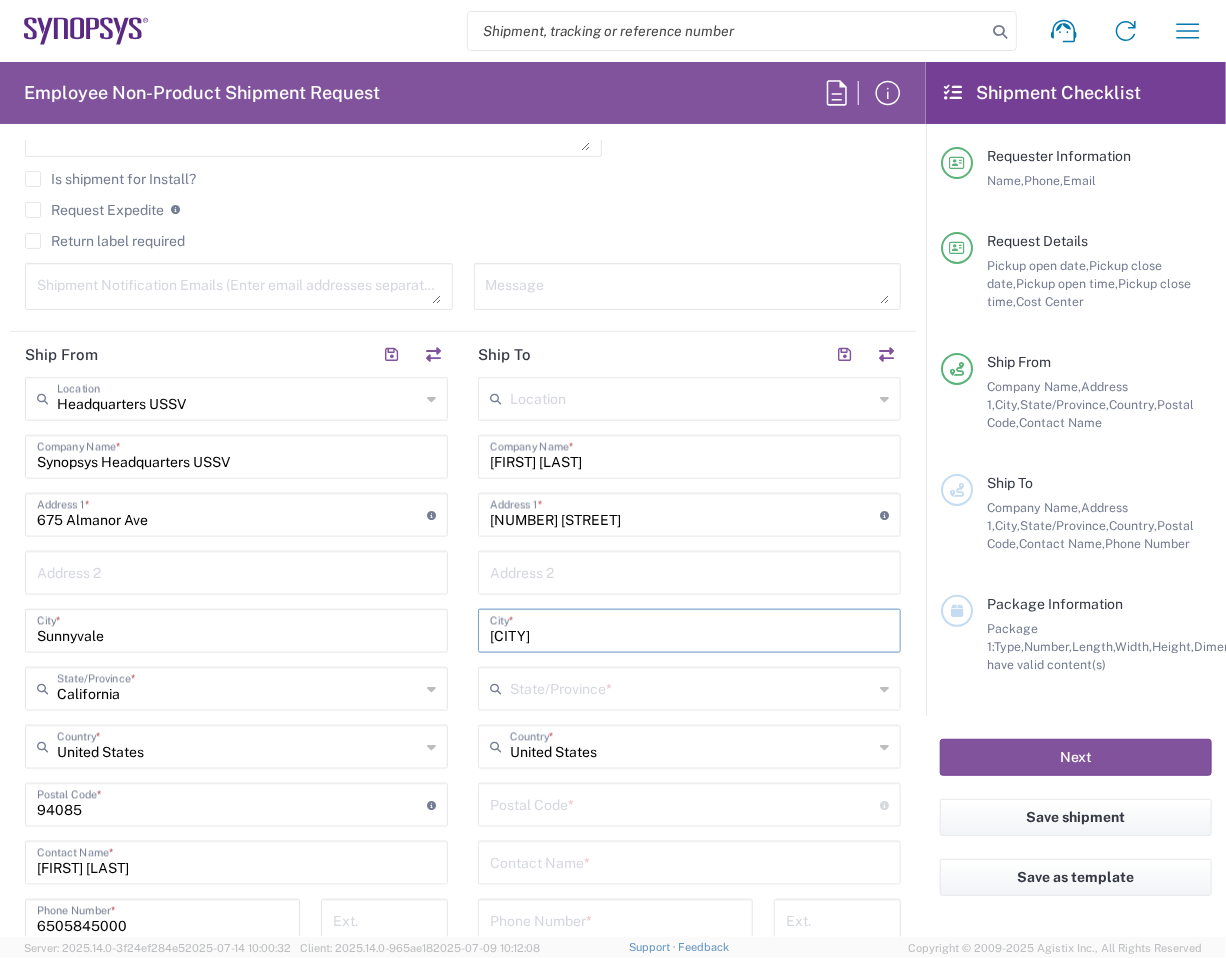 type on "[CITY]" 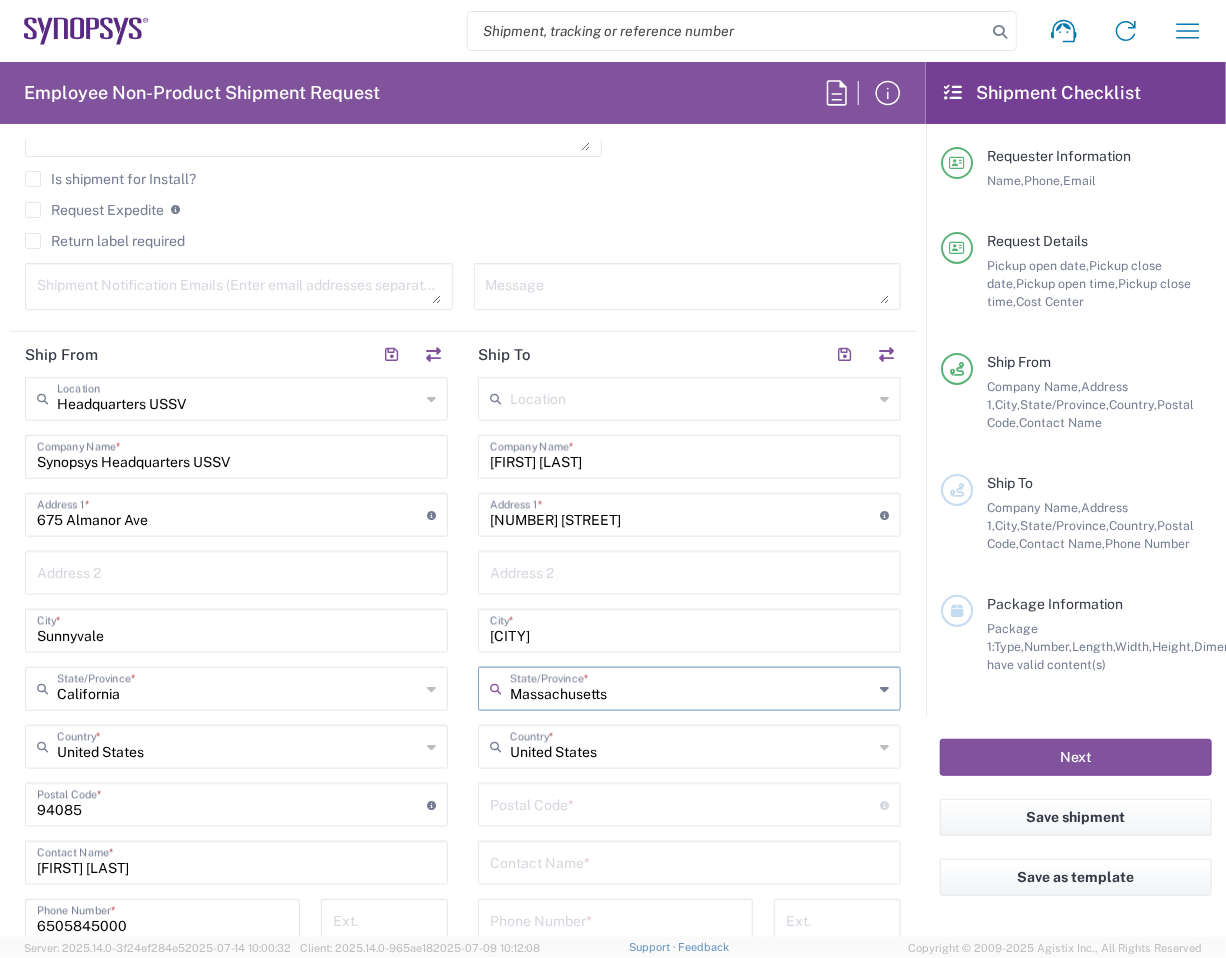 type on "Massachusetts" 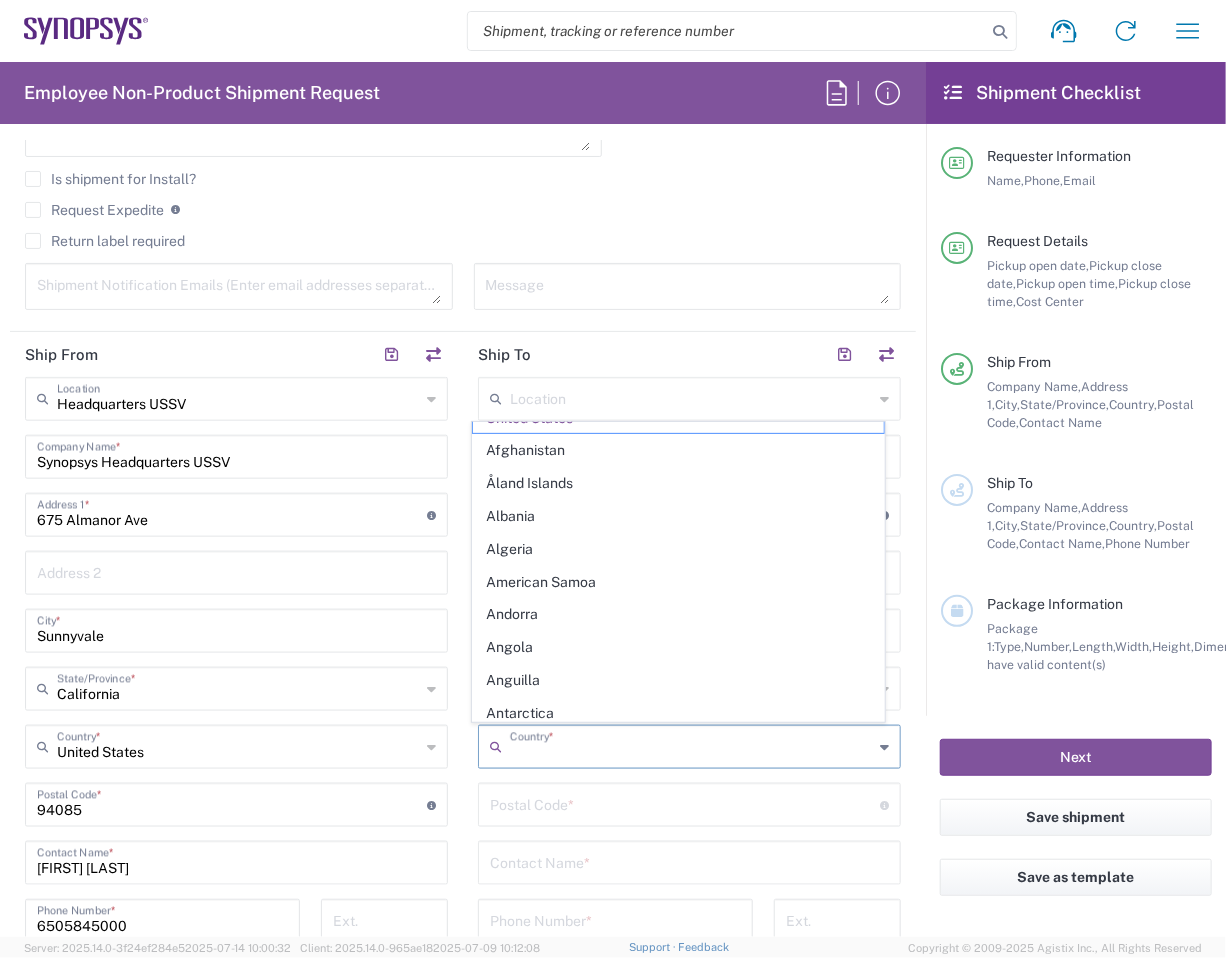 scroll, scrollTop: 0, scrollLeft: 0, axis: both 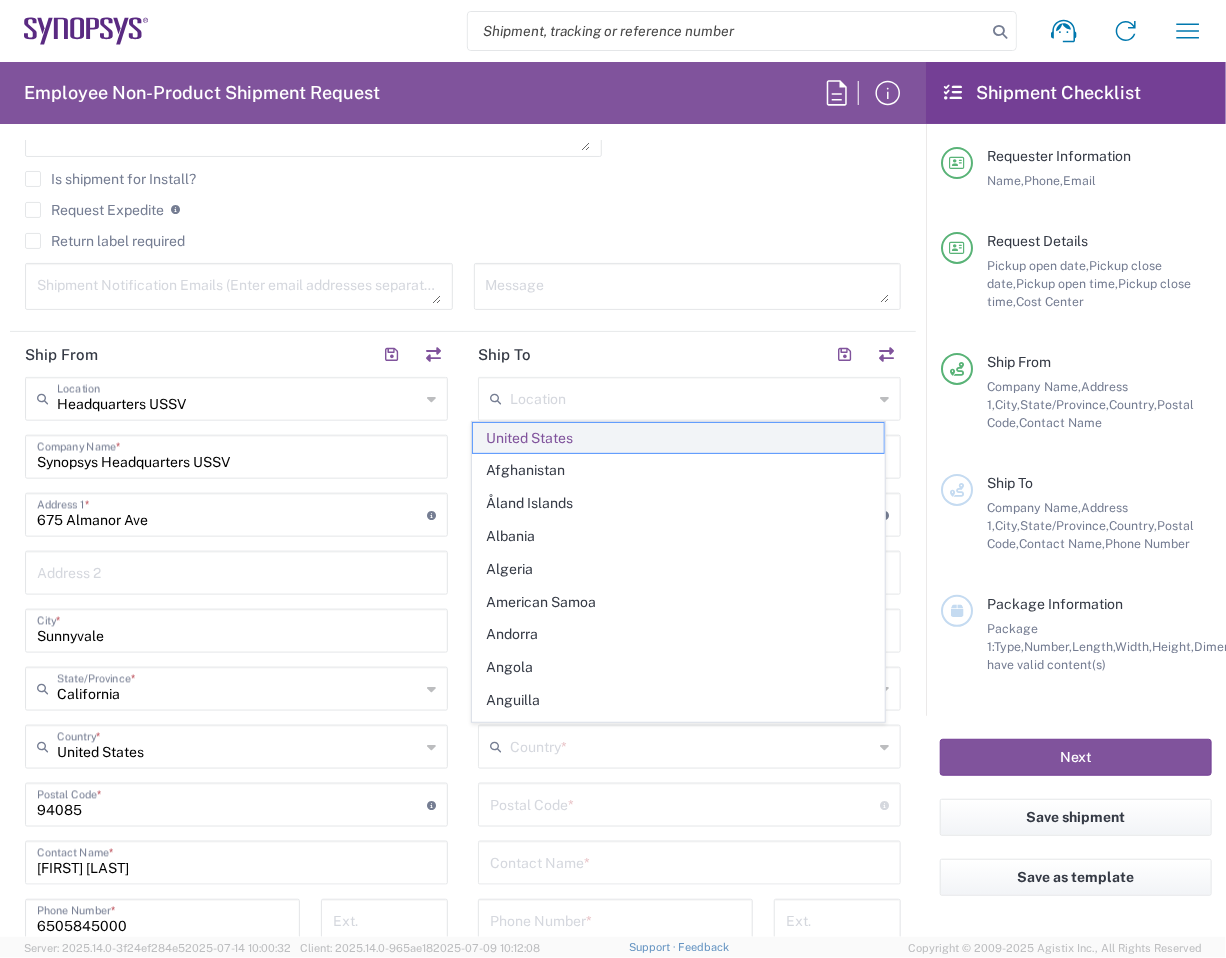 click on "United States" 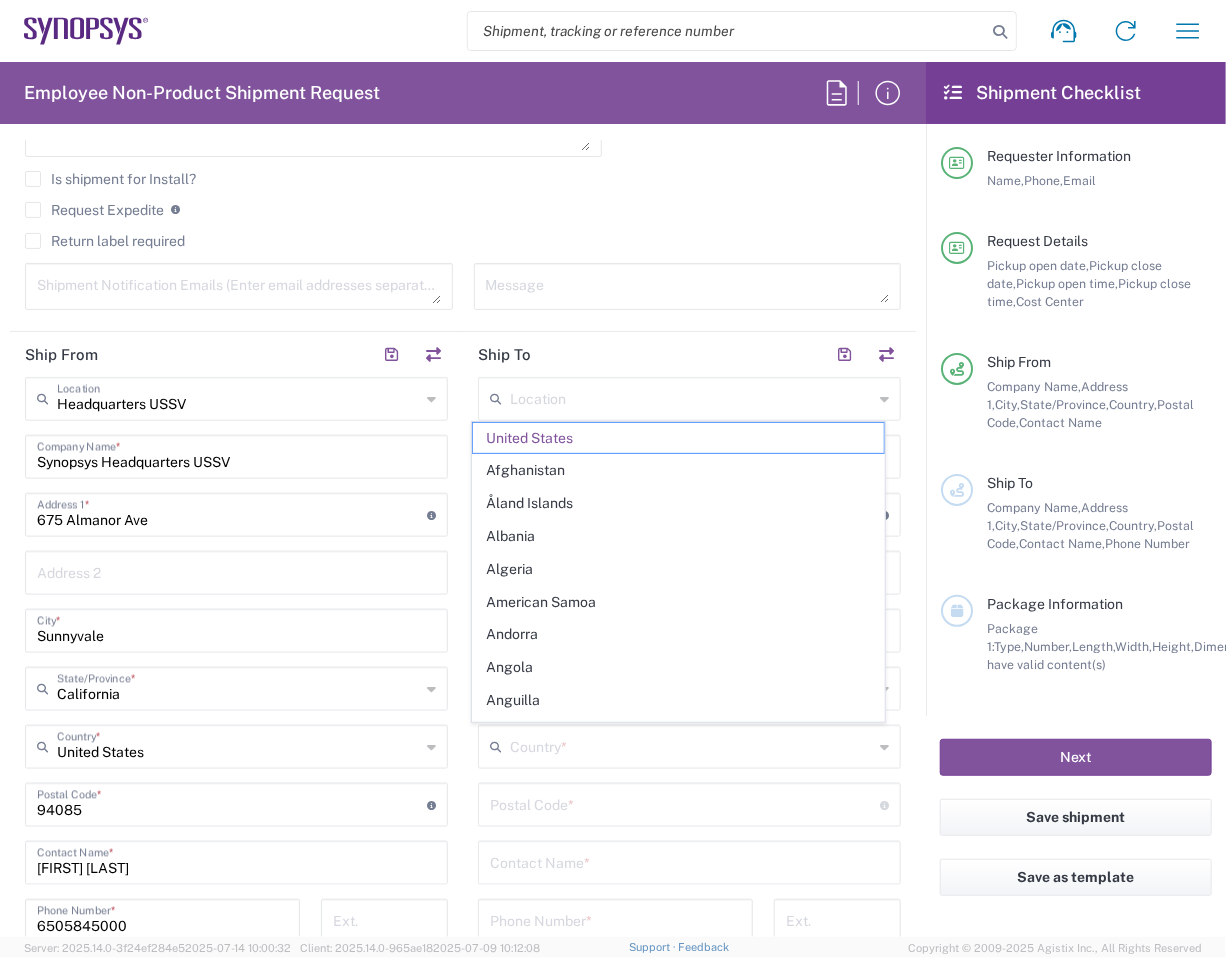 type 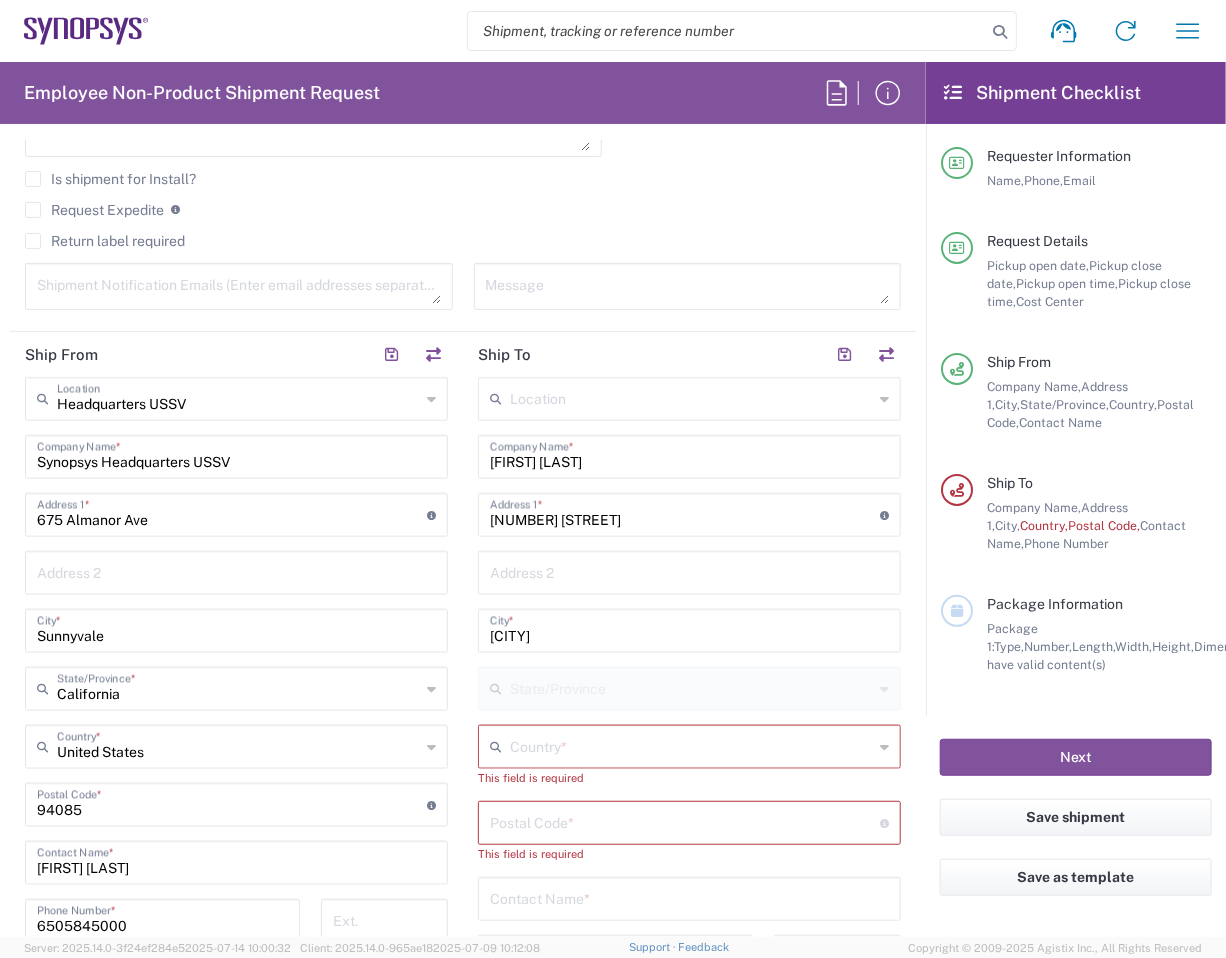 click at bounding box center [691, 745] 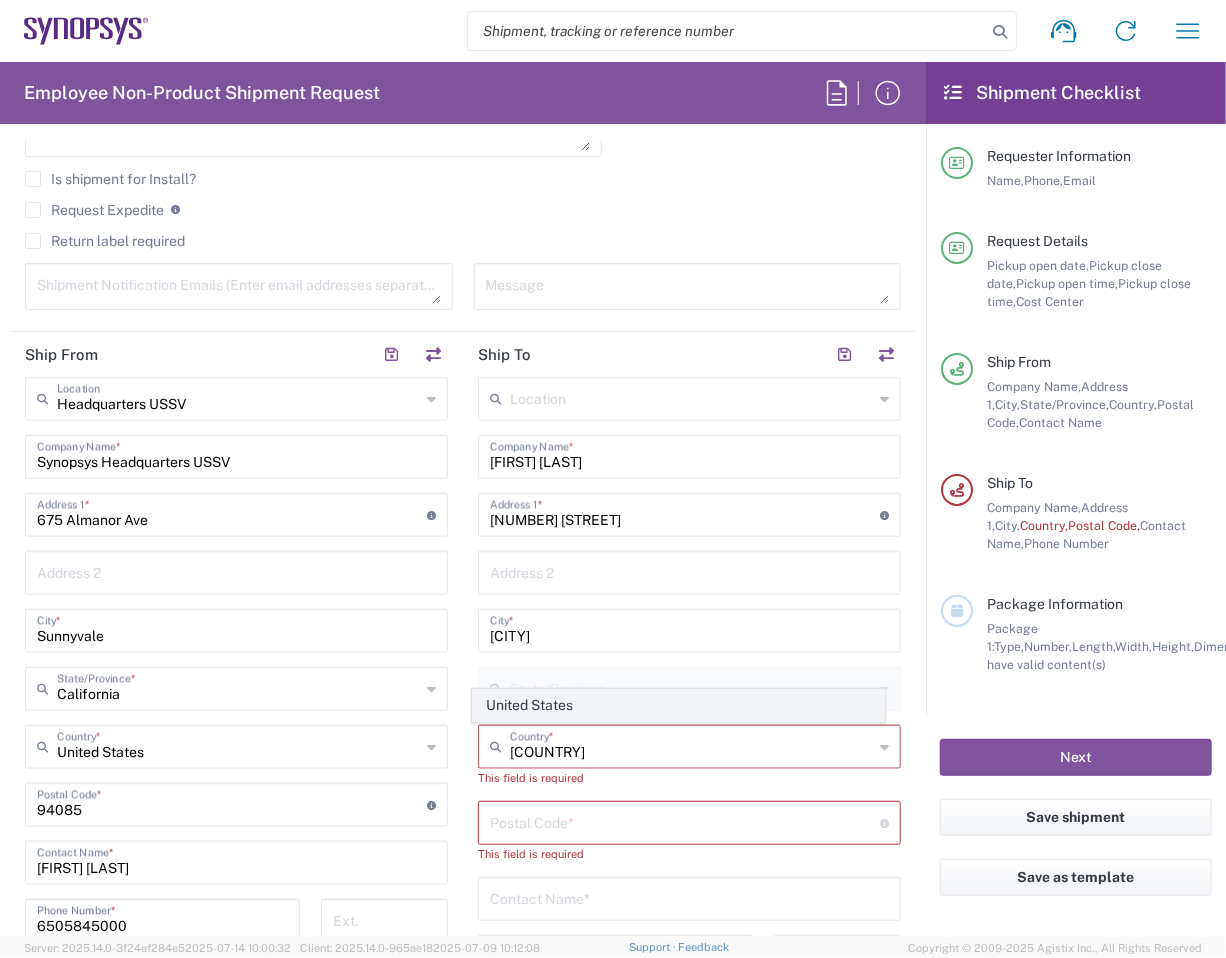click on "United States" 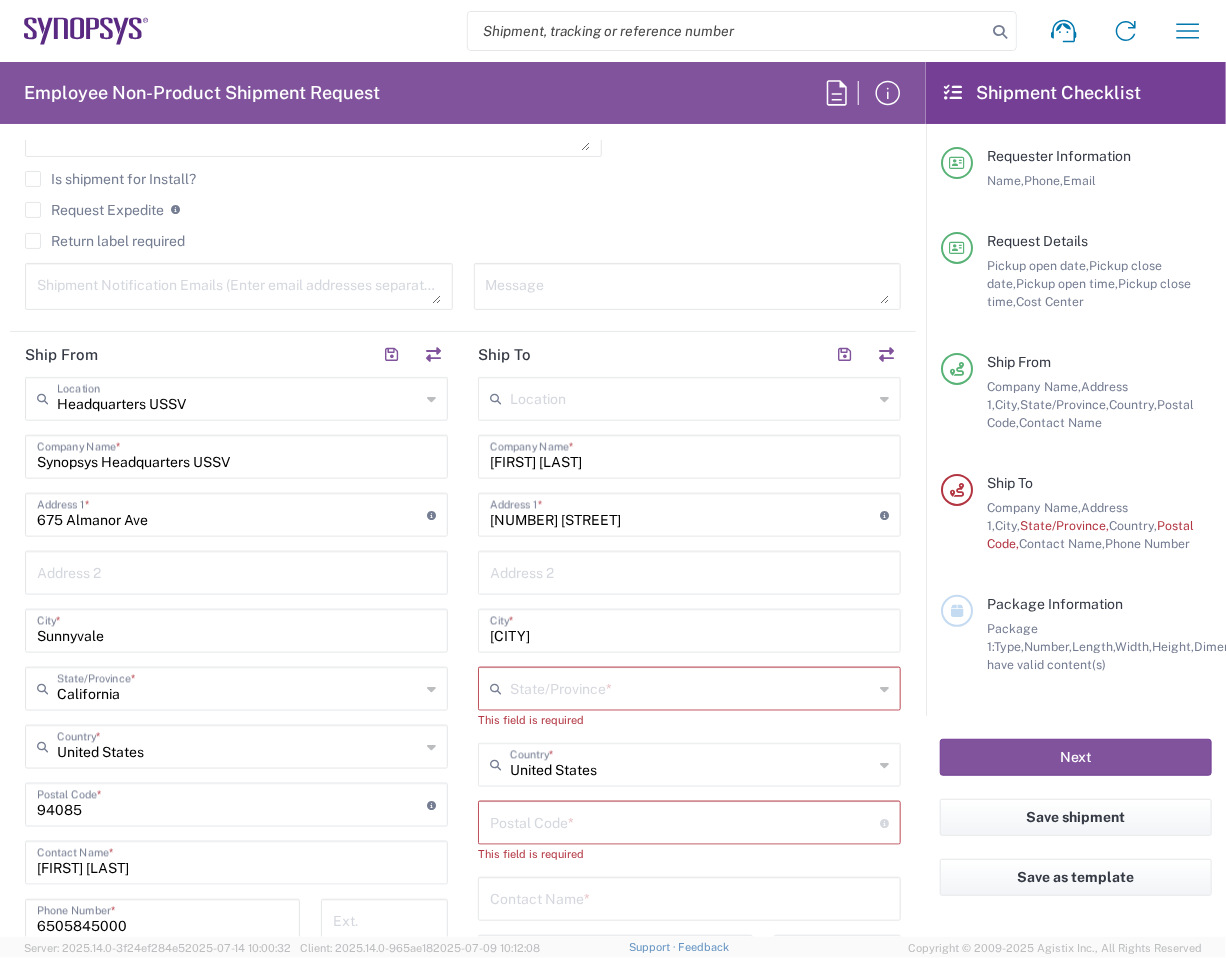 click at bounding box center (685, 821) 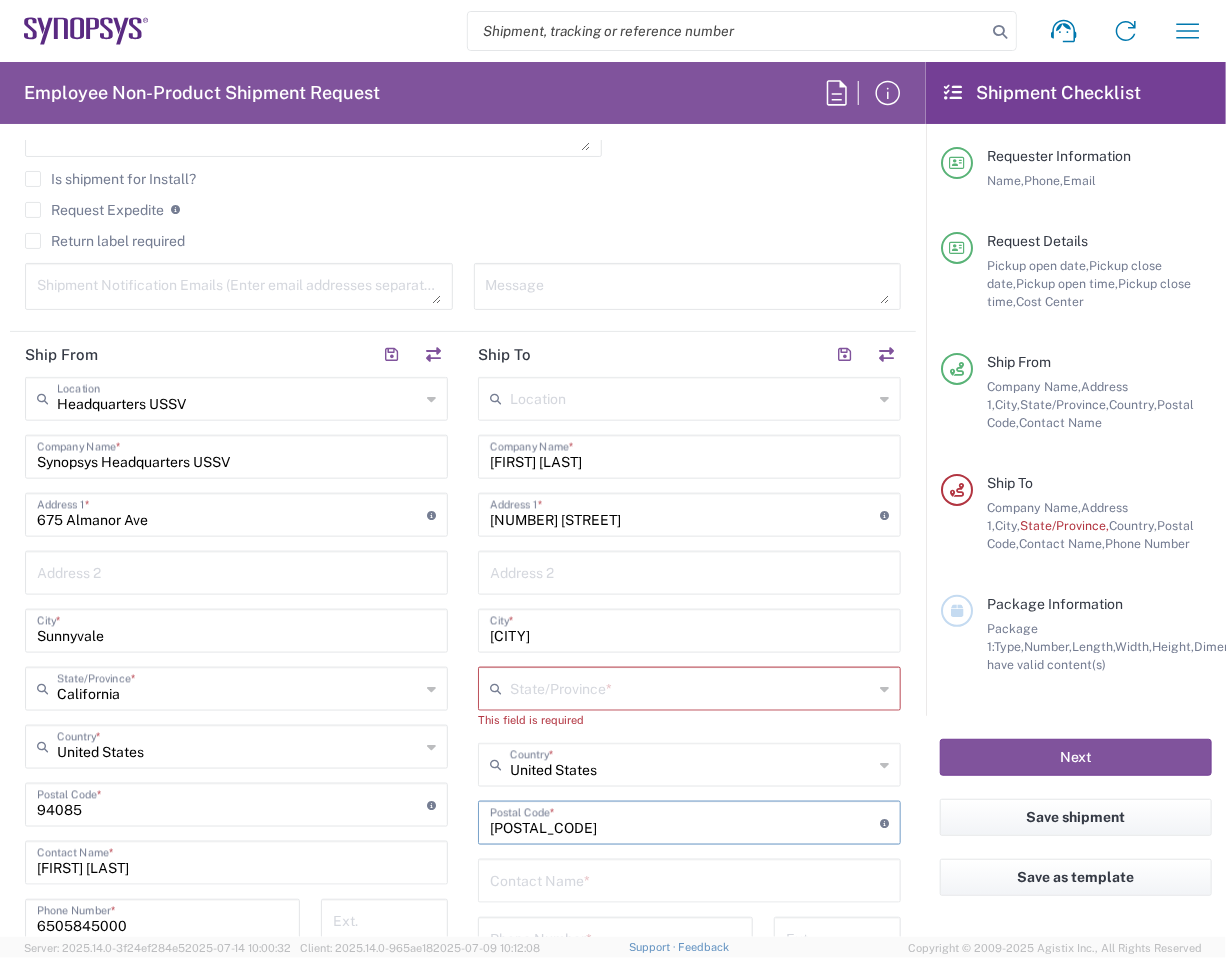 type on "[POSTAL_CODE]" 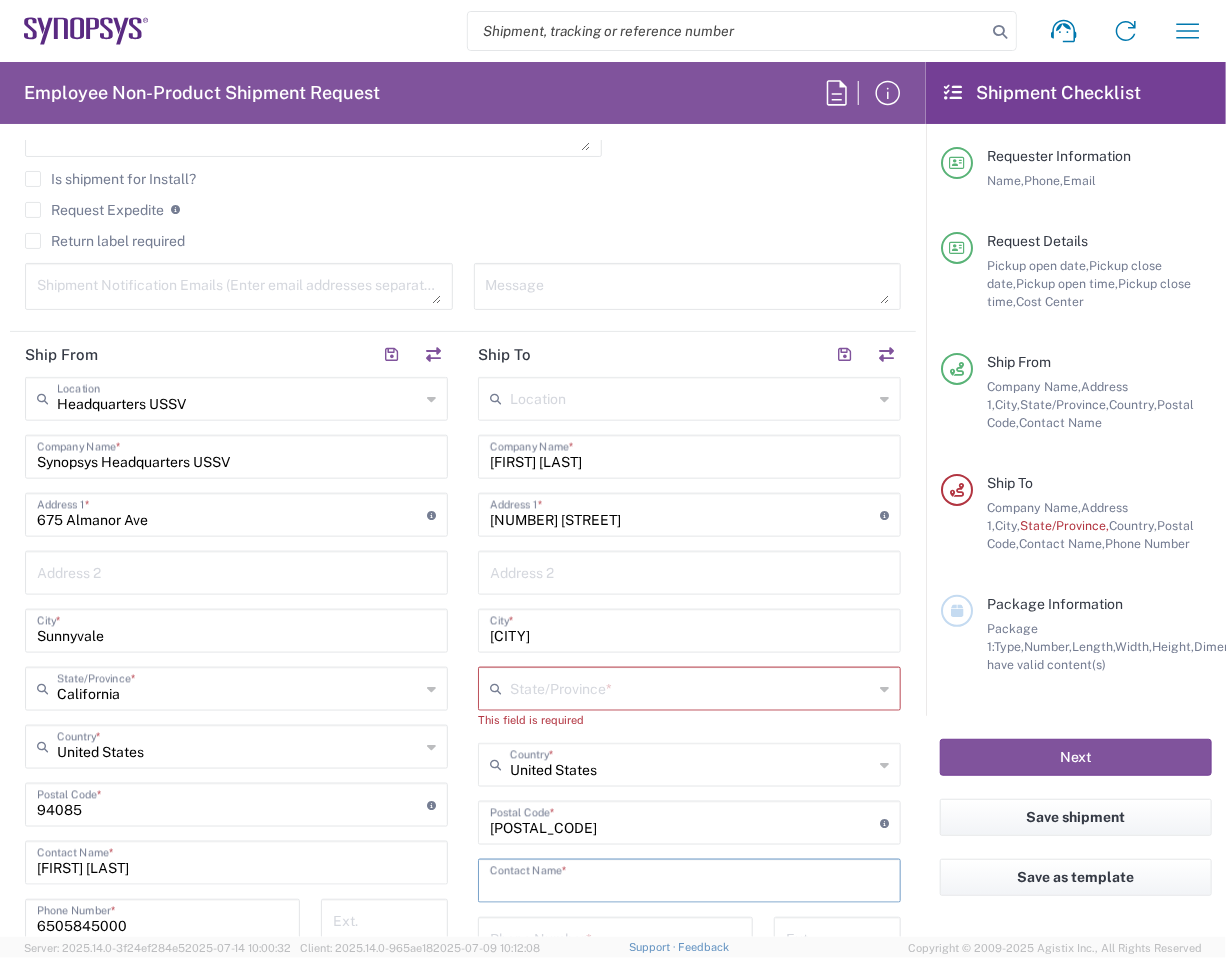click at bounding box center (691, 687) 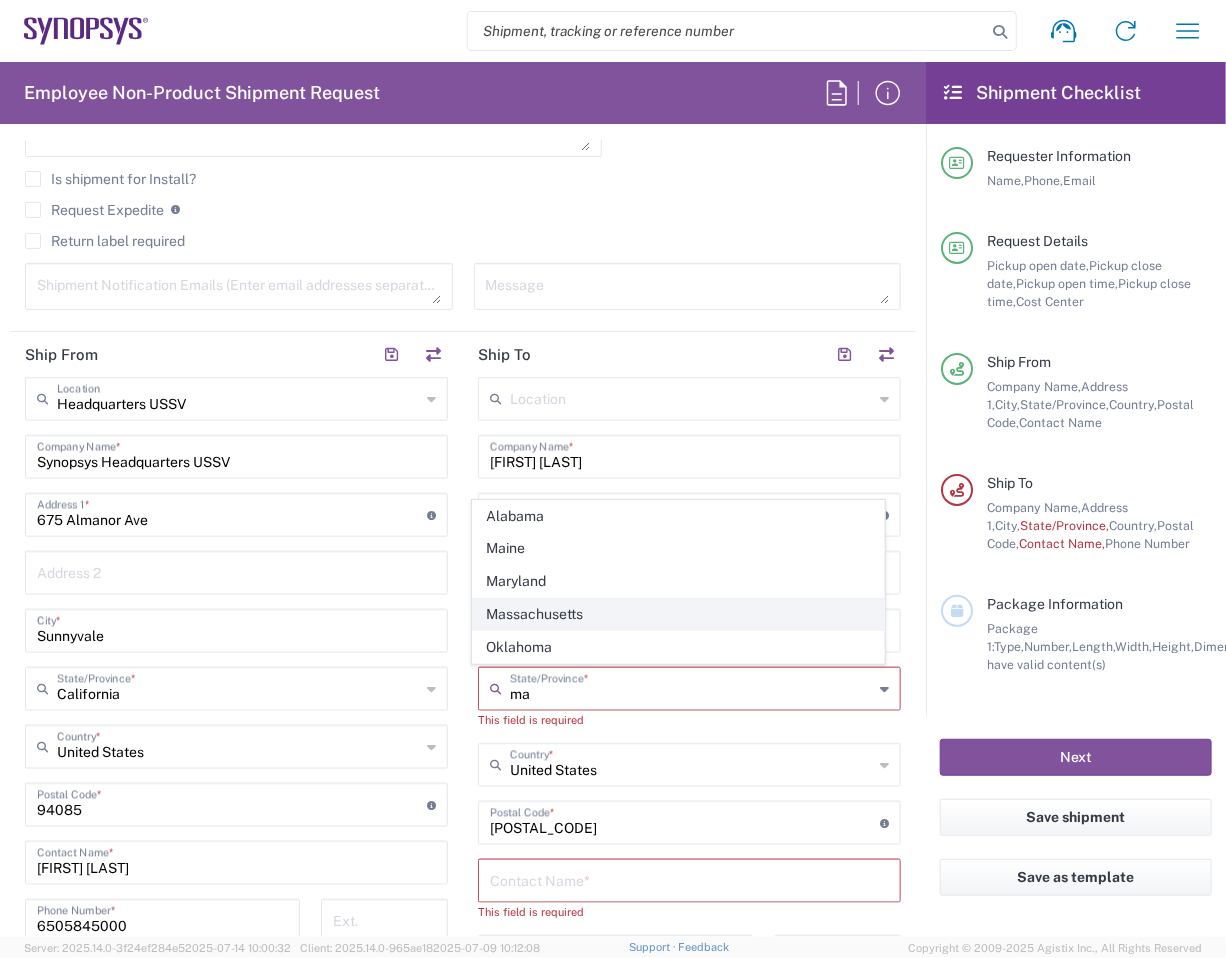 click on "Massachusetts" 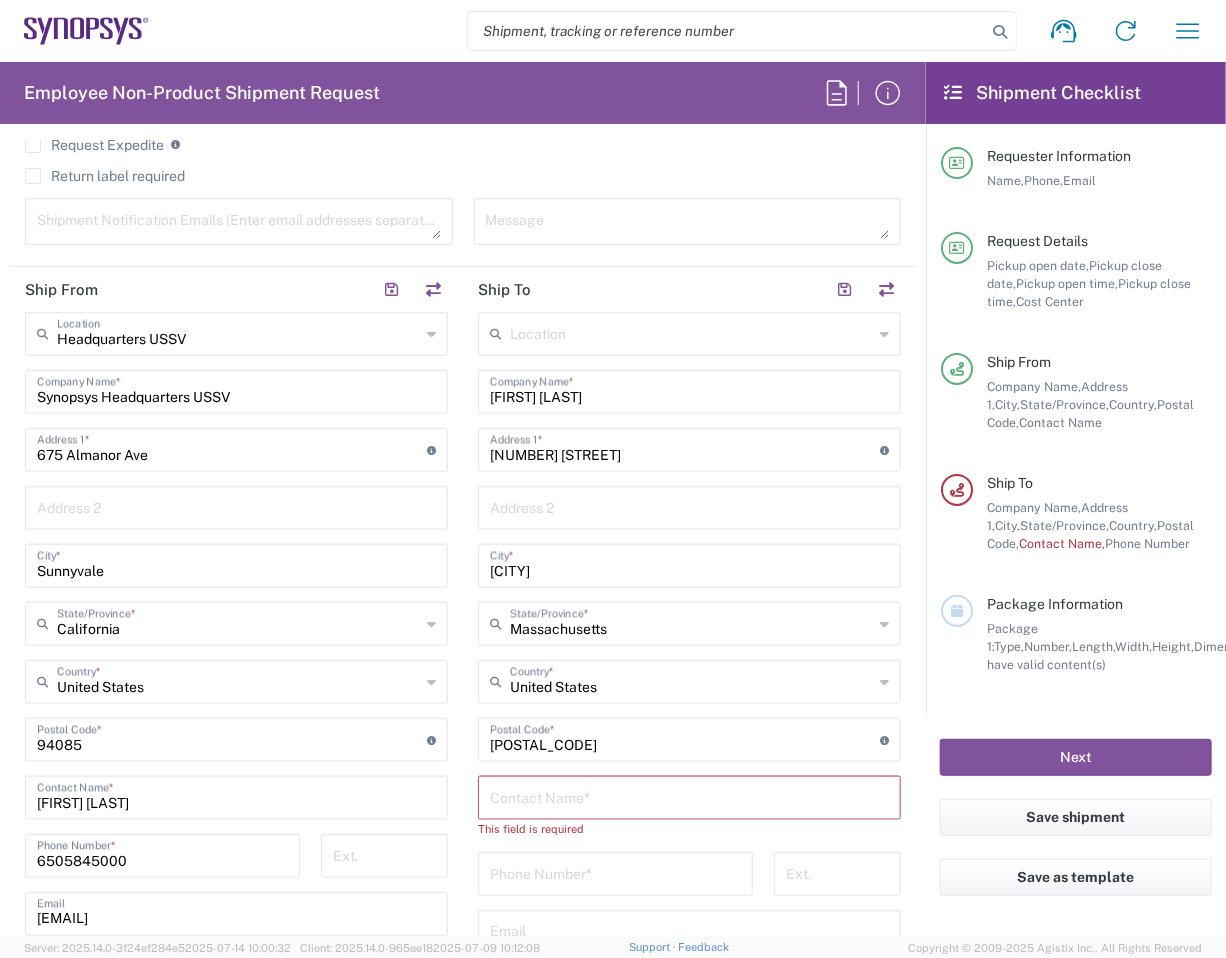 scroll, scrollTop: 800, scrollLeft: 0, axis: vertical 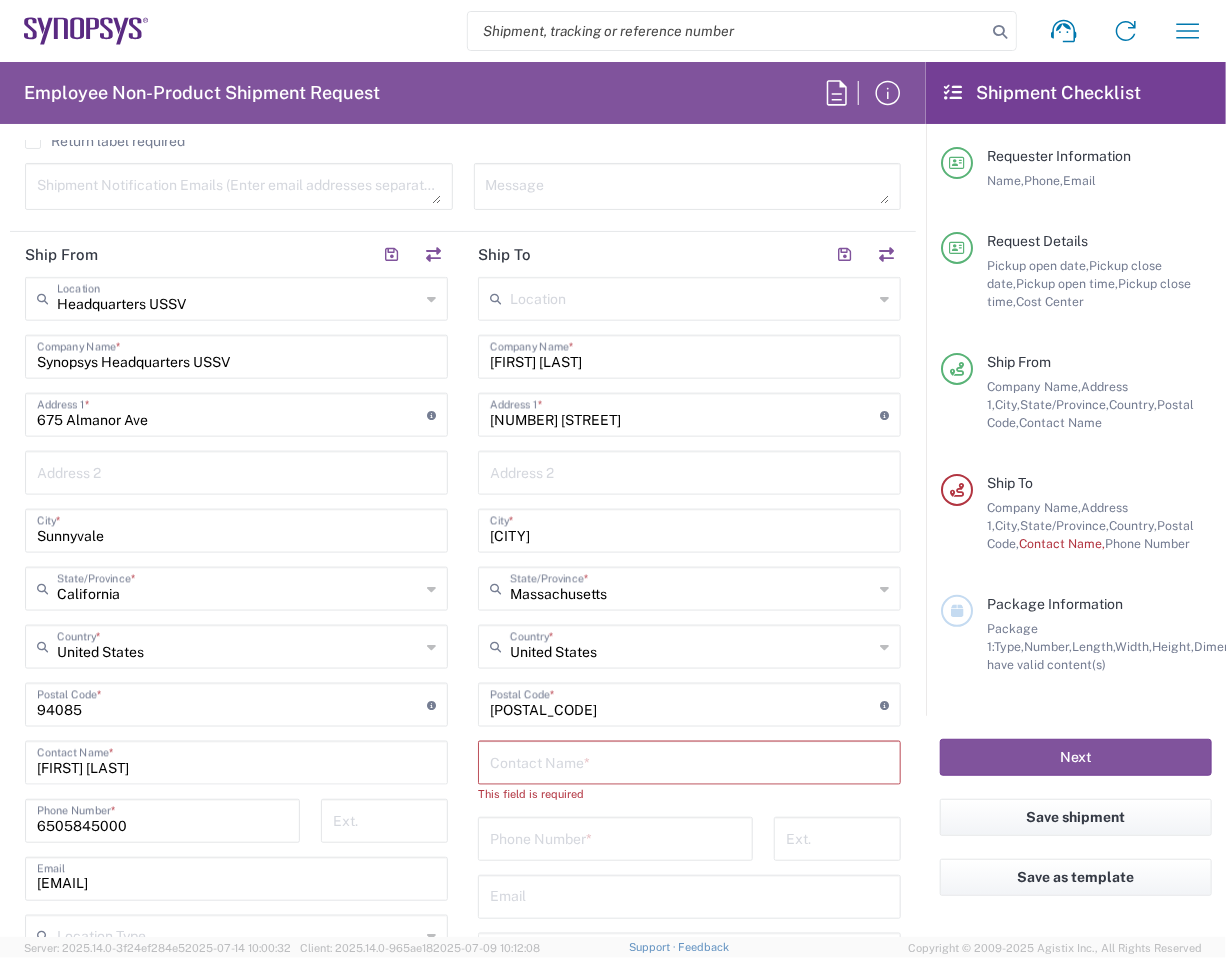 click at bounding box center [689, 761] 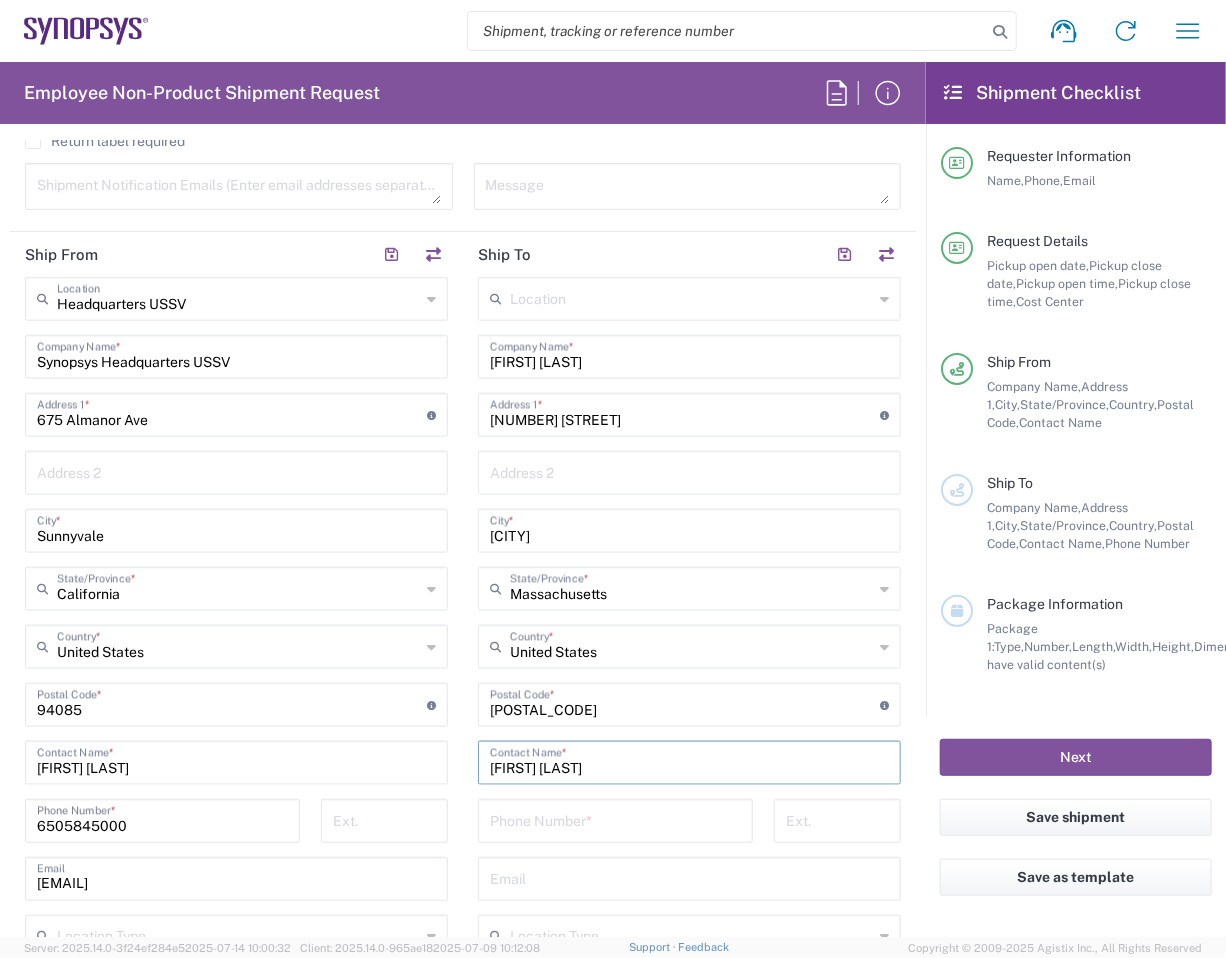 type on "[FIRST] [LAST]" 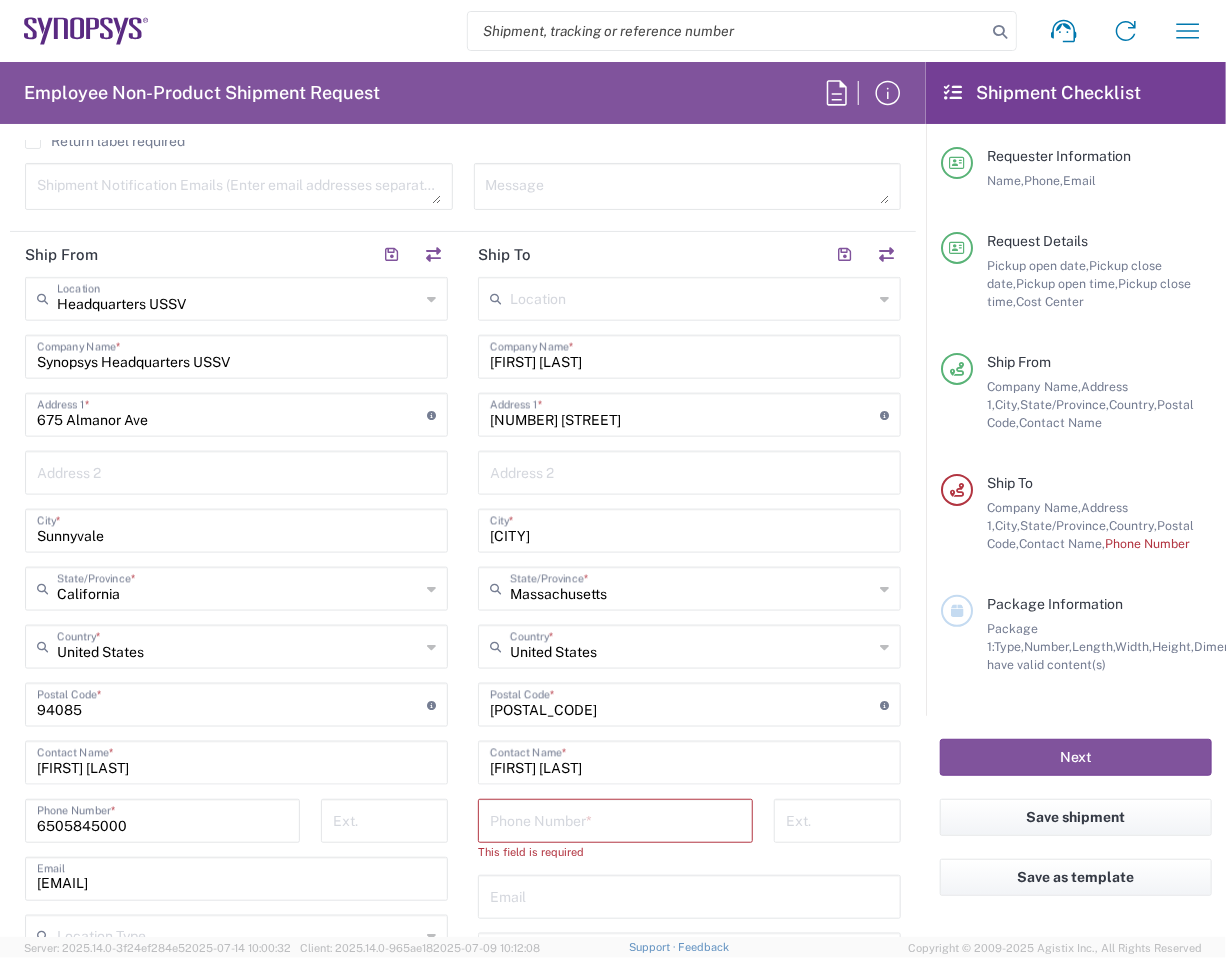 click at bounding box center (615, 819) 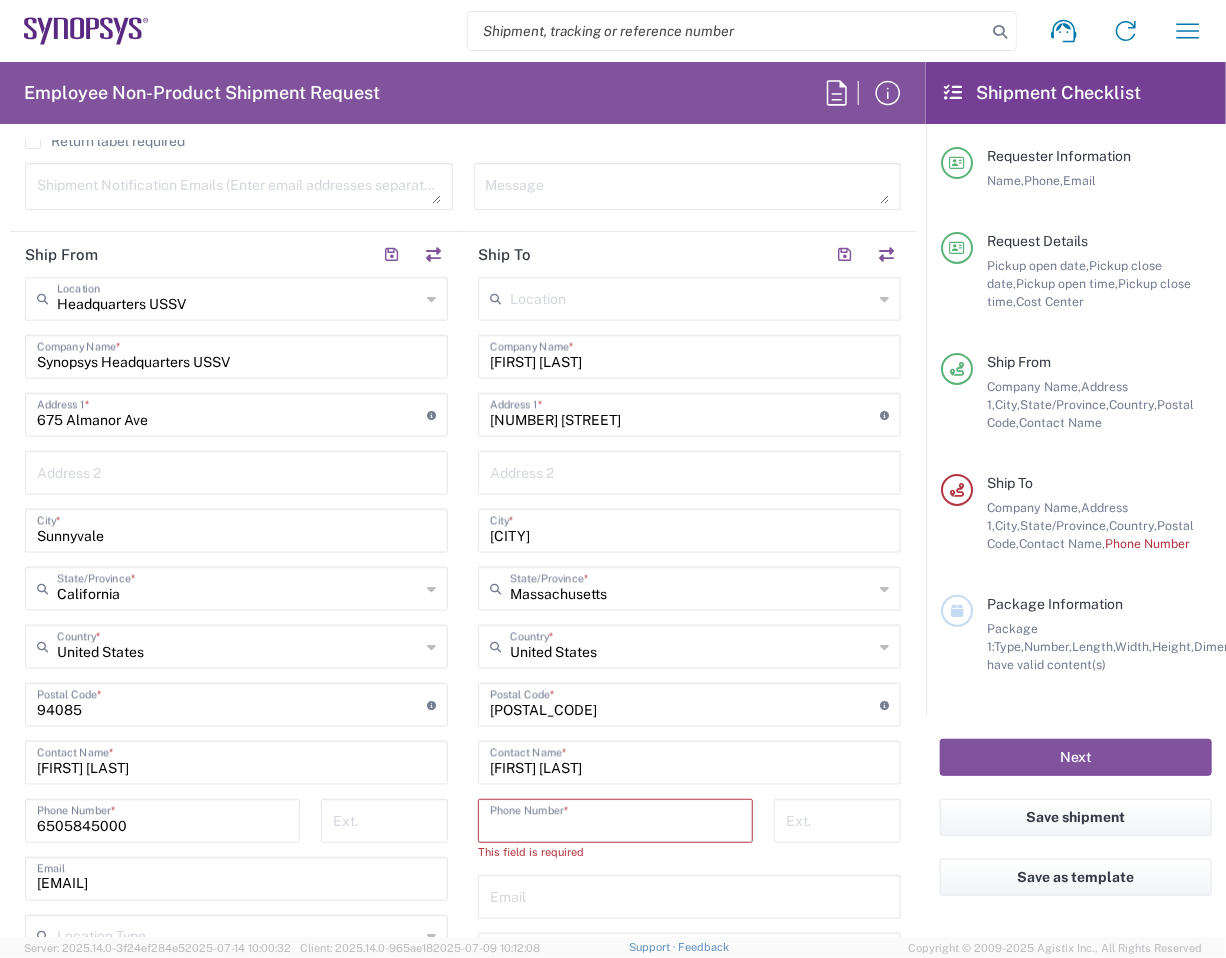 paste on "[PHONE]" 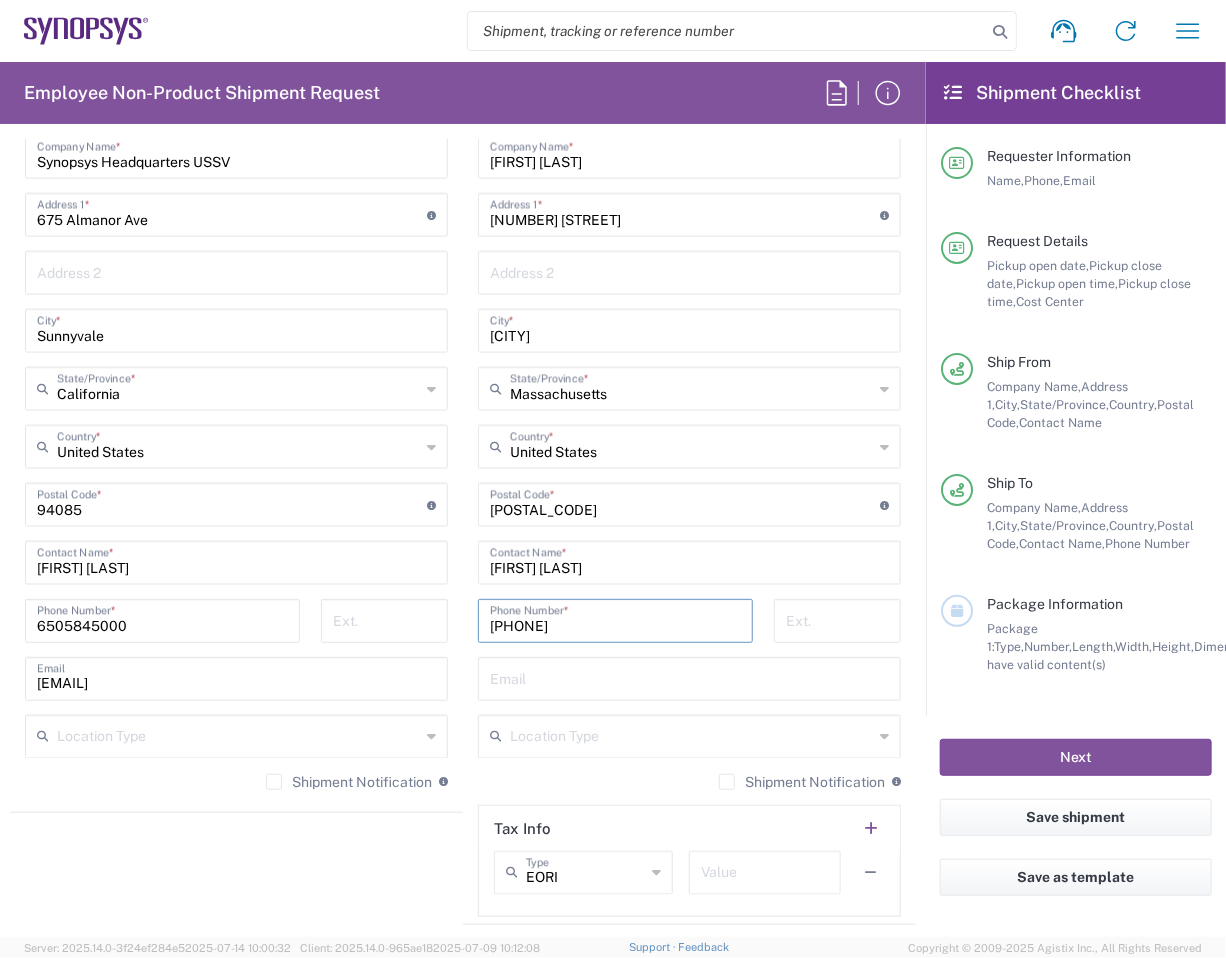 scroll, scrollTop: 1100, scrollLeft: 0, axis: vertical 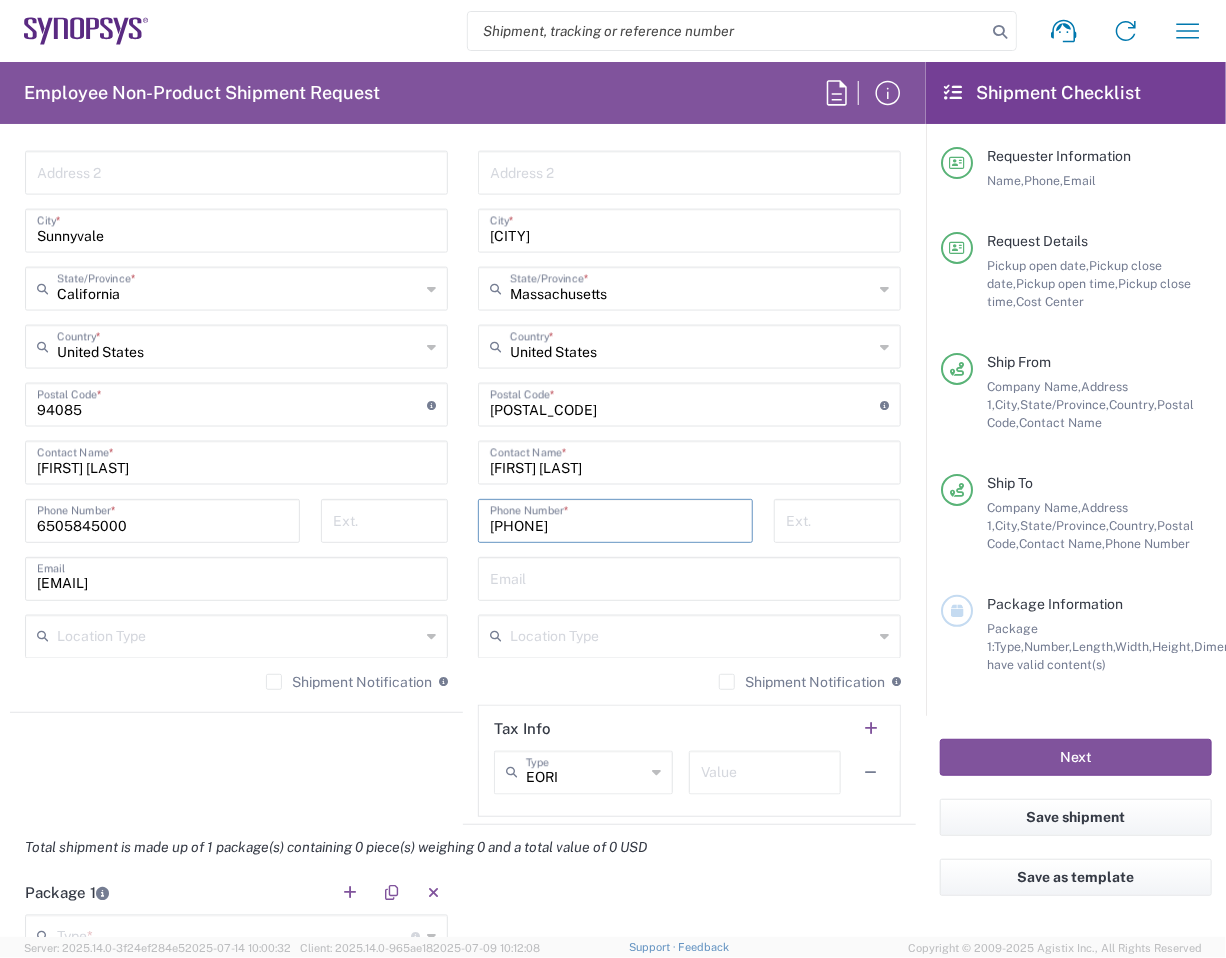 type on "[PHONE]" 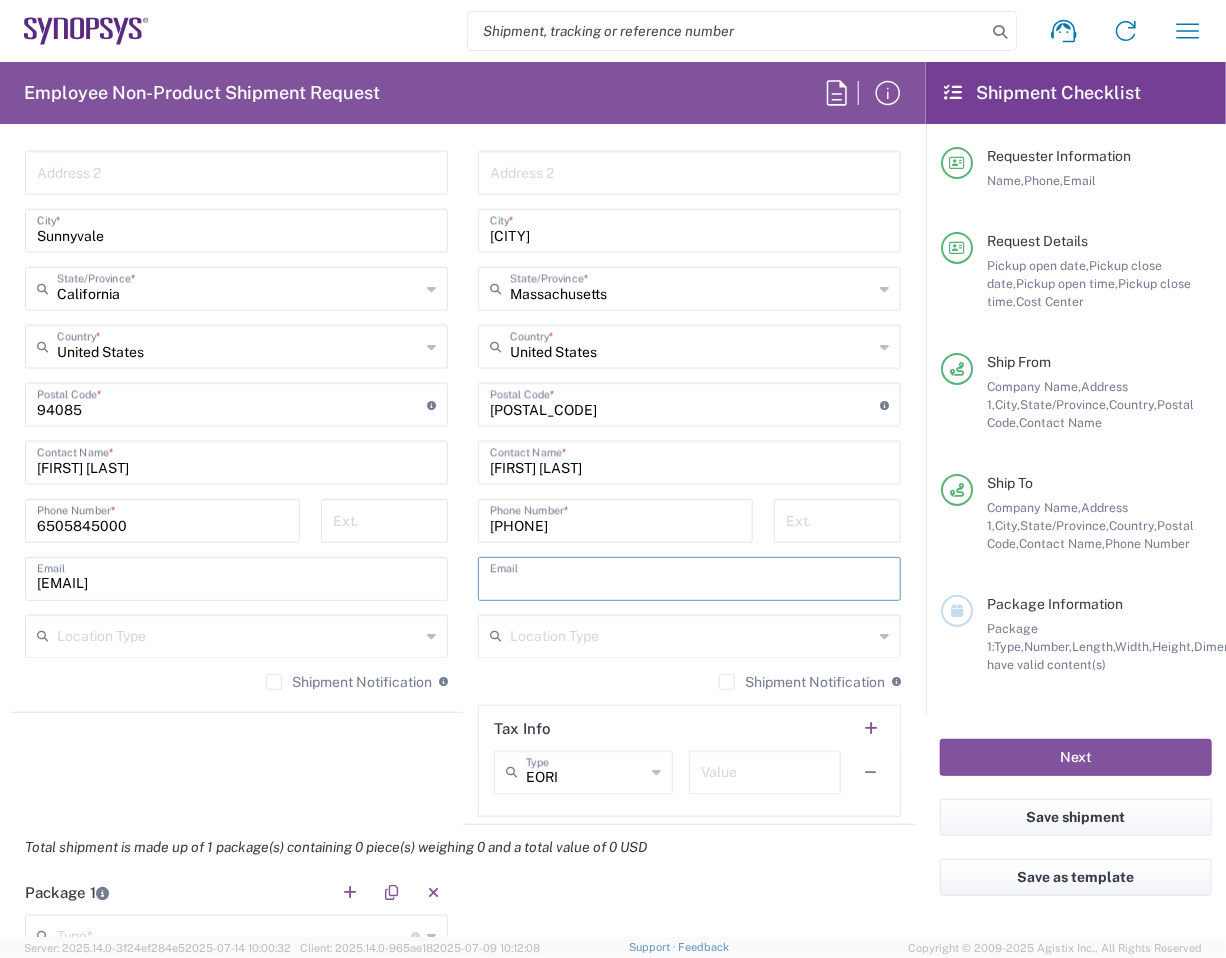 click at bounding box center [689, 577] 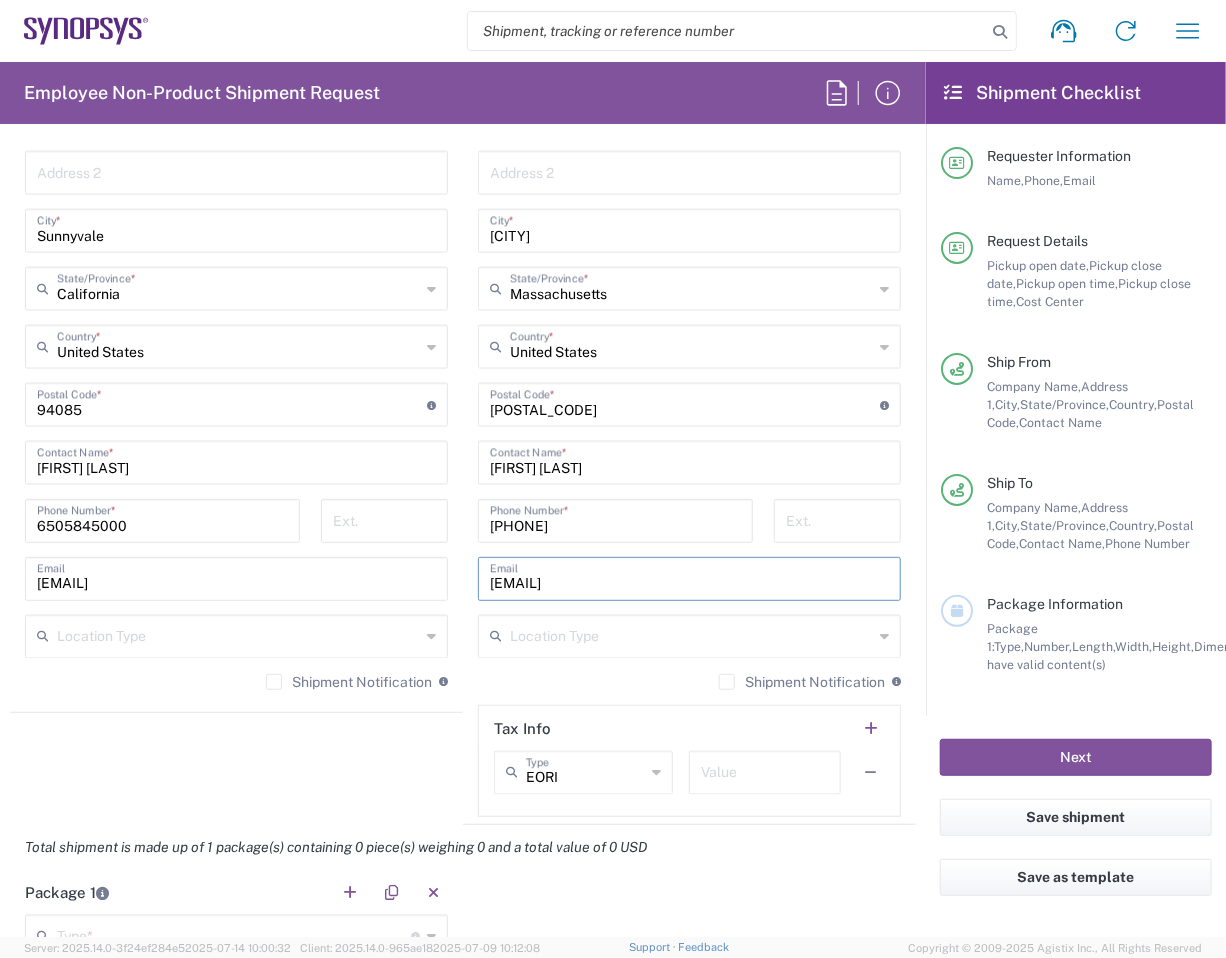 type on "[EMAIL]" 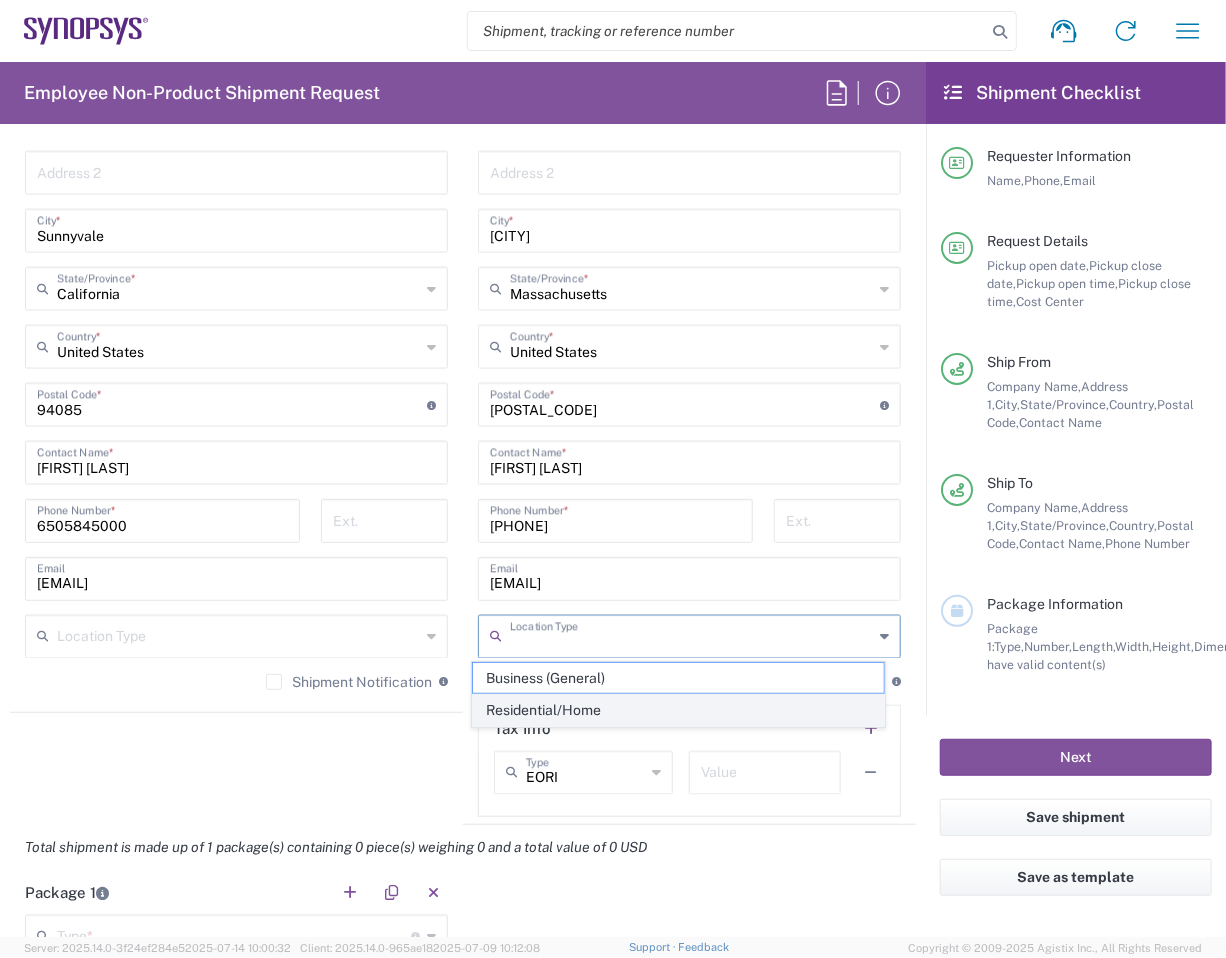 click on "Residential/Home" 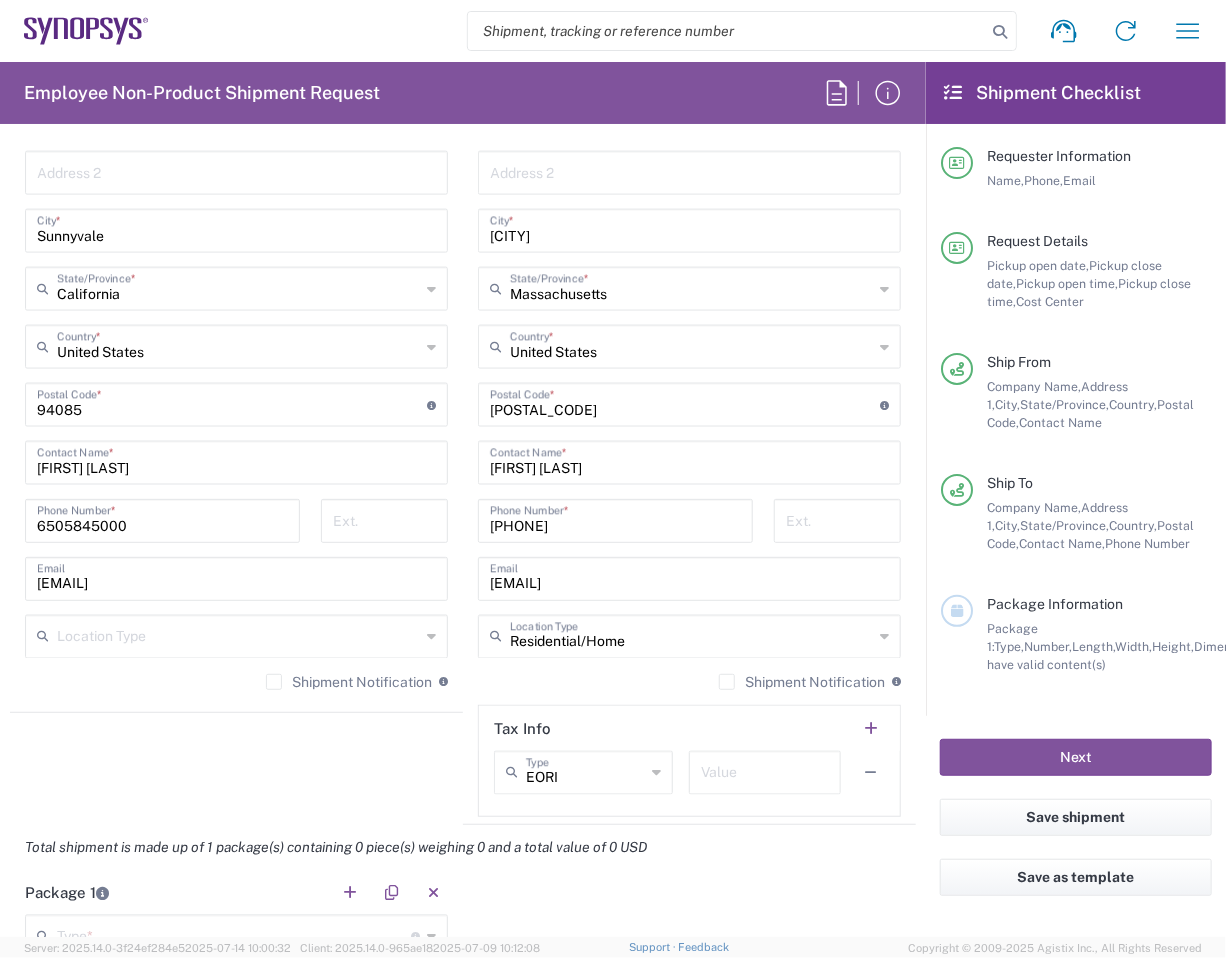 click on "Ship From Headquarters USSV Location Headquarters USSV Aachen DE04 Agrate Brianza IT01 Aschheim DE02 Atlanta US60 Austin US26 Bangalore RMZ IN01 Bangalore RMZ IN02 Bangalore RMZ IN08 Bangalore RMZ IN25 Bangalore RMZ IN33 Bangalore RMZ IN37 Bangalore RMZ IN47 Bangalore SIG IN32 Bangalore SIG IN7D Beijing CN30 Belfast GB78 Bellevue US28 Berlin DE16 Berlin DE20 Berlin DE21 Berlin DE22 Bhubaneswar IN68 Bloomington US6J Boulder US1F Boulder US1P Boxborough US8W Bristol GB35 Bucharest RO03 Burlington US1A Burnaby CA Burnaby CA18 Calgary CA11 Cluj-Napoca RO02 Colombo LK01 Colombo LK02 Colorado Springs US1H Copenhagen DK01 Da Nang VN03 Da Nang VN06 Dublin IE02 Edinburgh GB32 EG01 Eindhoven NL20 Enschede NL03 Erfurt DE06 Espoo FI01 Exeter GB29 GB34 Bristol Gdansk PL01 Gilbert US1J Glasgow GB28 Gyumri AM10 Haifa IL61 Hanoi VN09 Hatfield GB21 Herndon US6L Hillsboro US03 Ho Chi Minh City VN04 Ho Chi Minh City VN07 Ho Chi Minh City VN08 Hong Kong HK02 Hsinchu TW04 Hsinchu TW12 Hsinchu TW14 Hsinchu TW15 Hsinchu TW17 *" 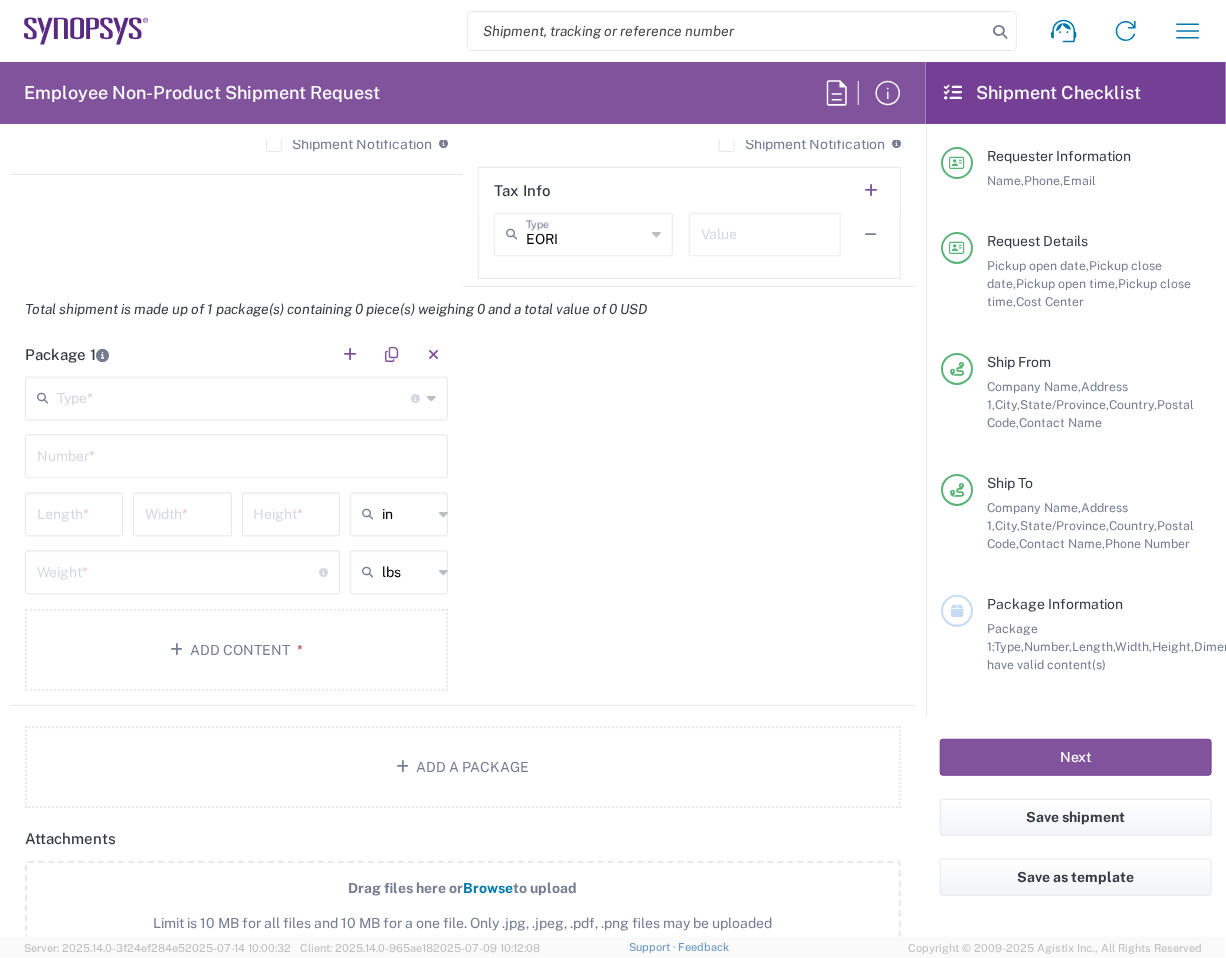 scroll, scrollTop: 1700, scrollLeft: 0, axis: vertical 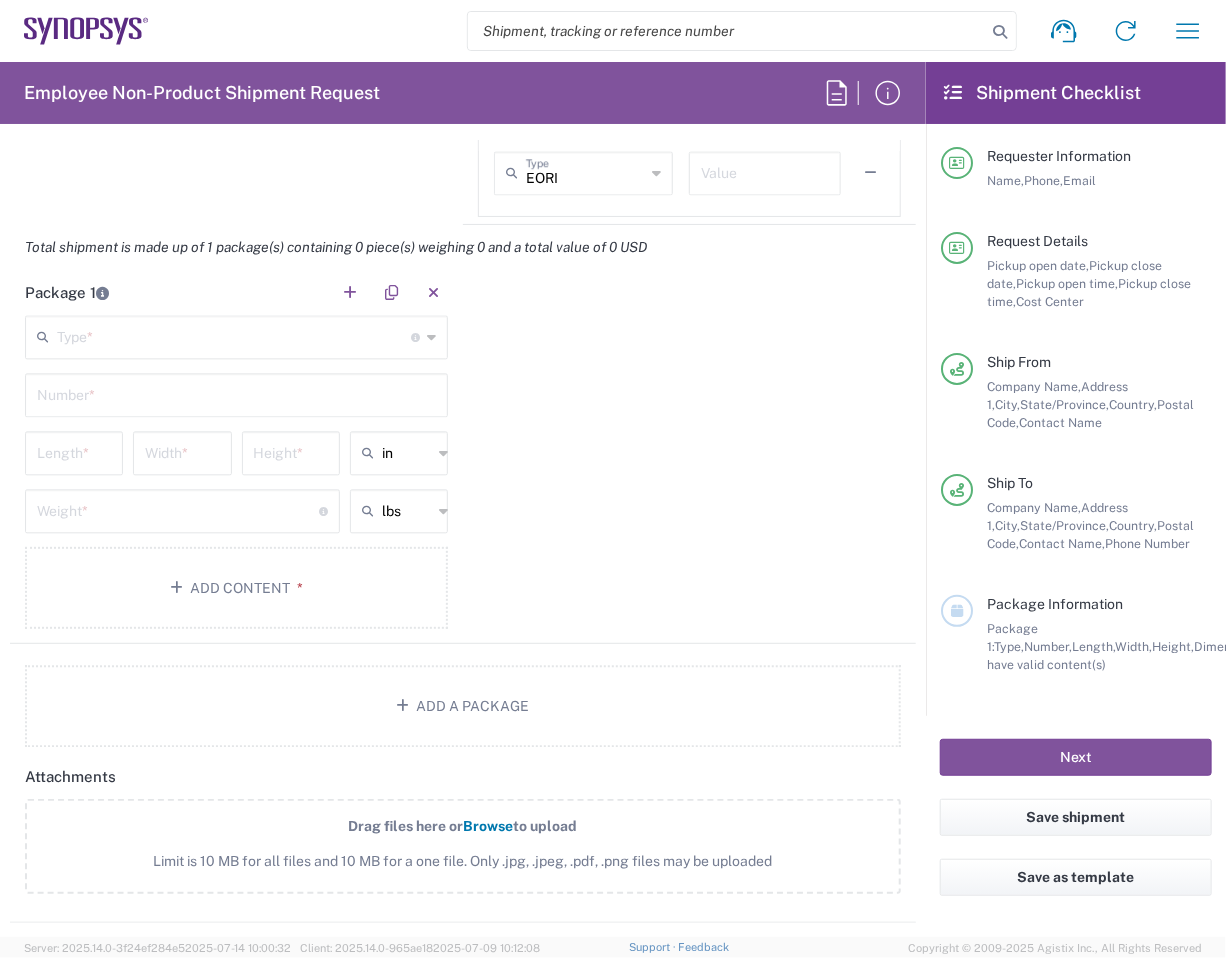 click on "Type  * Material used to package goods" 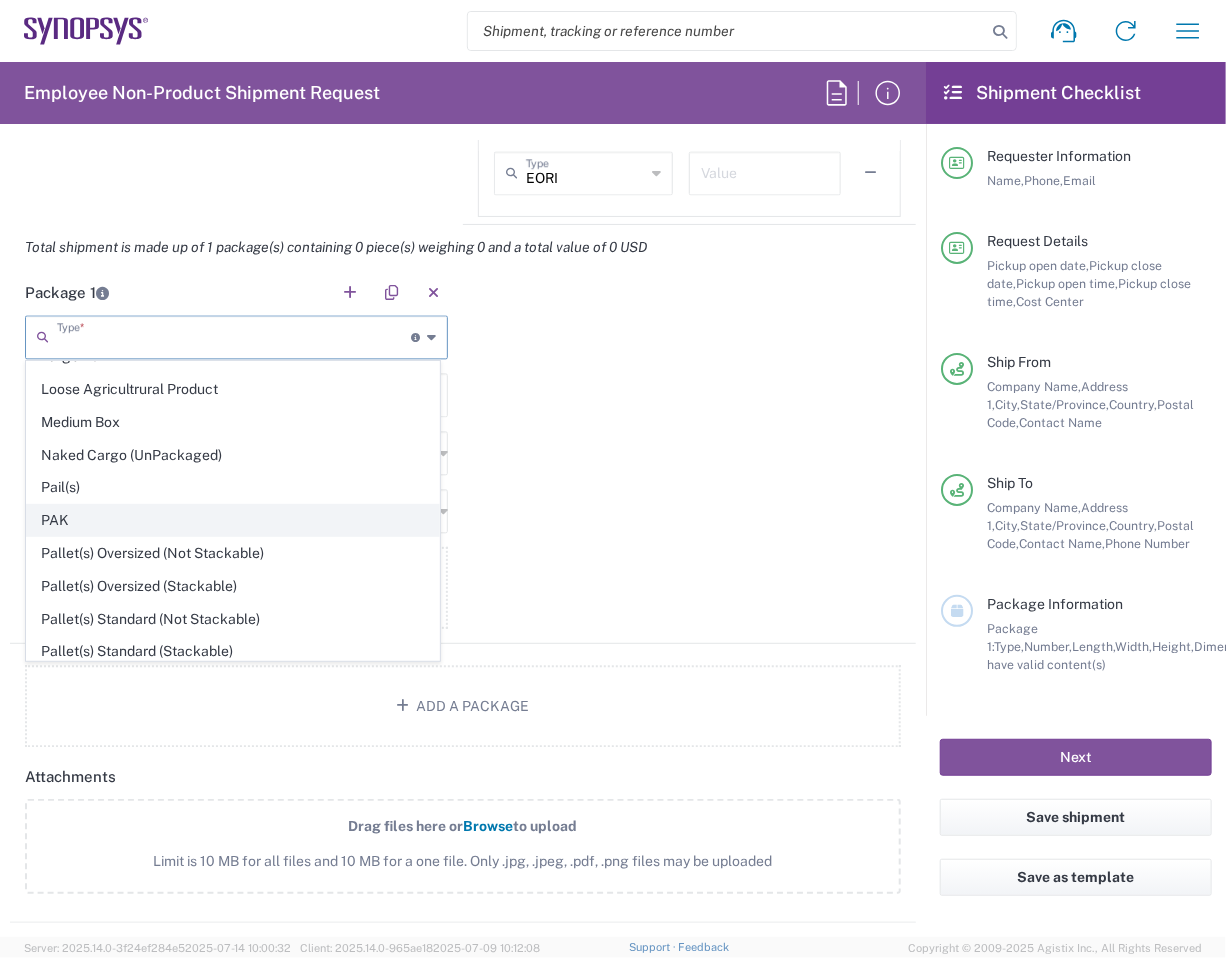 scroll, scrollTop: 531, scrollLeft: 0, axis: vertical 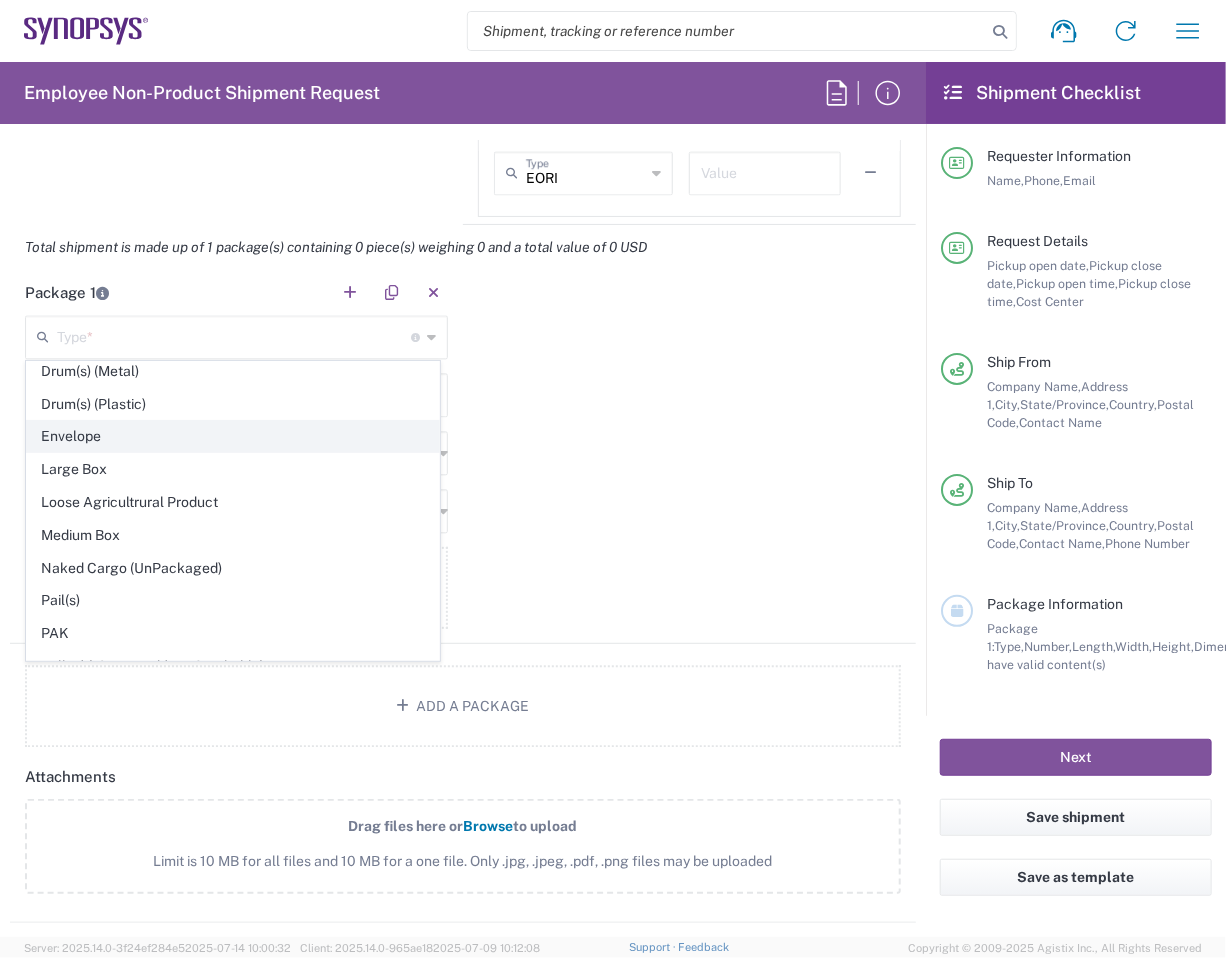 click on "Envelope" 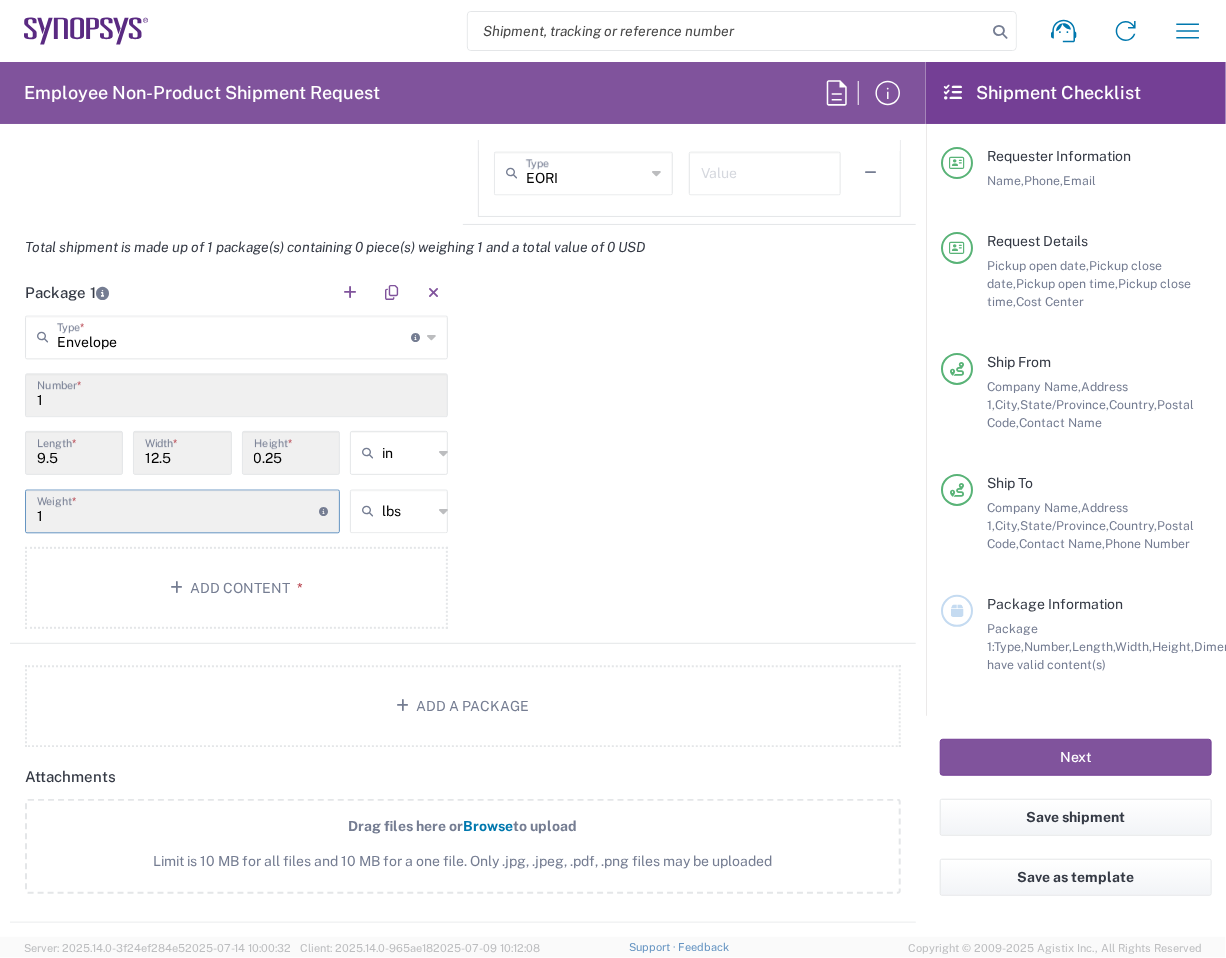 click on "1" at bounding box center (178, 509) 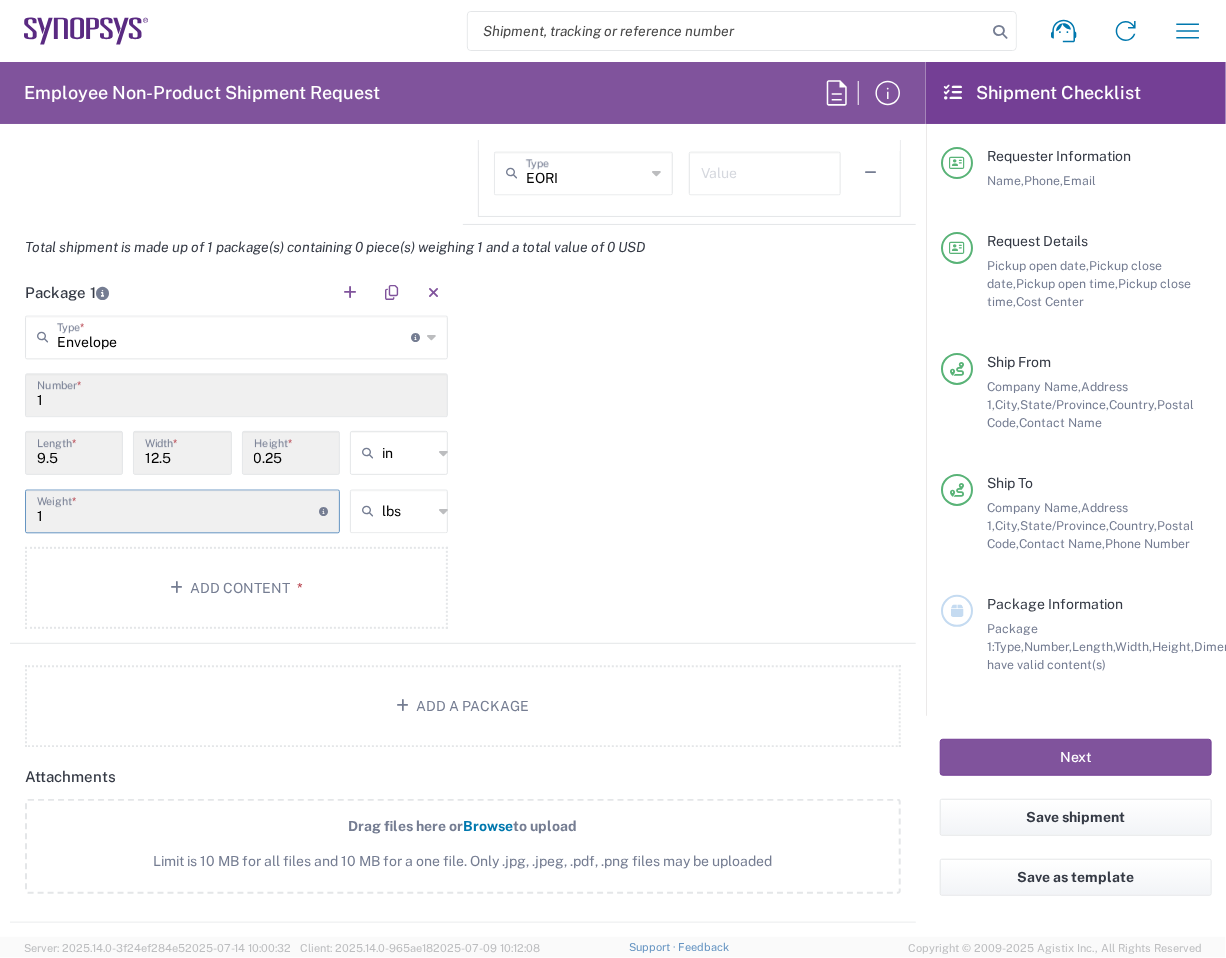 click on "1" at bounding box center (178, 509) 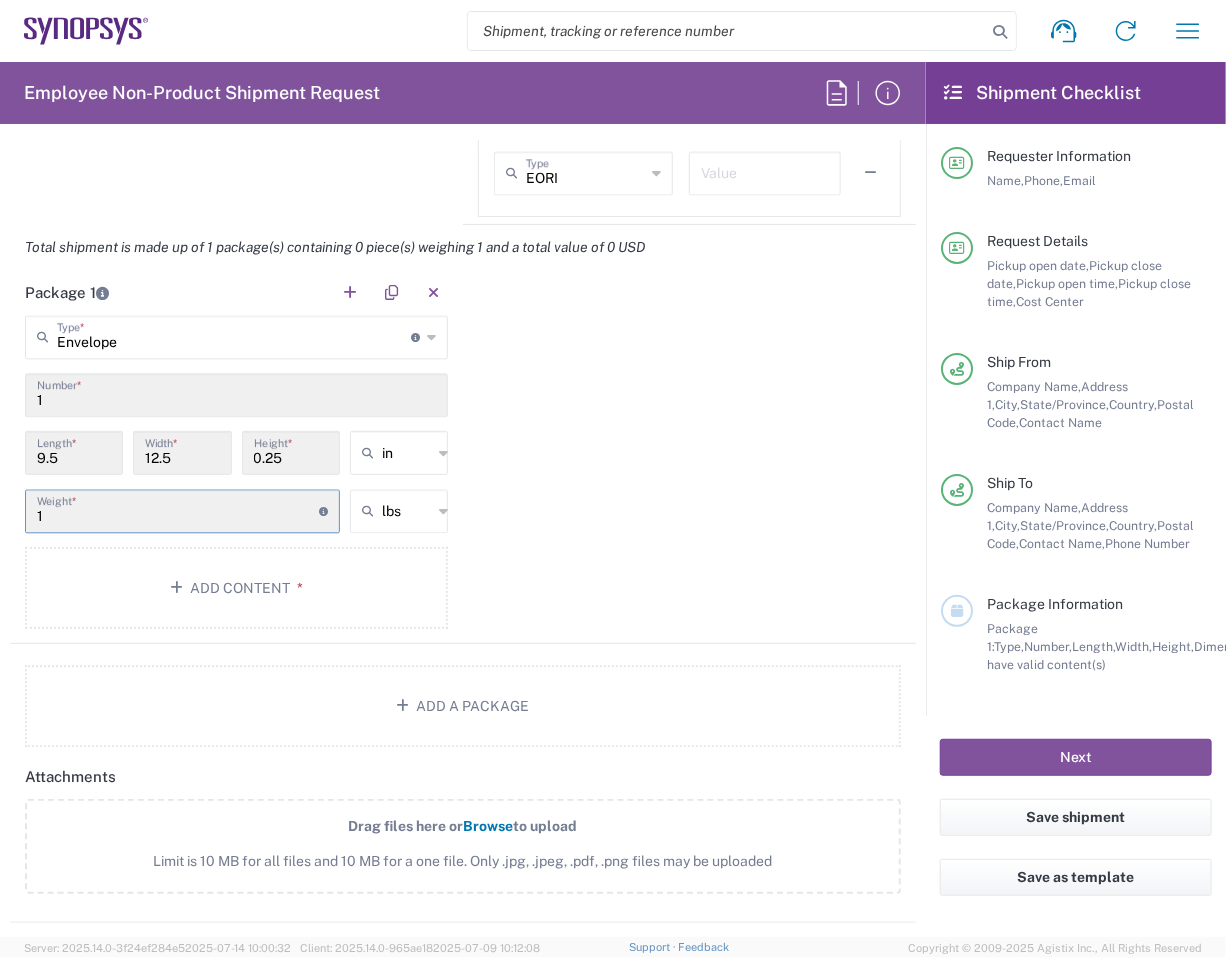 click on "1" at bounding box center (178, 509) 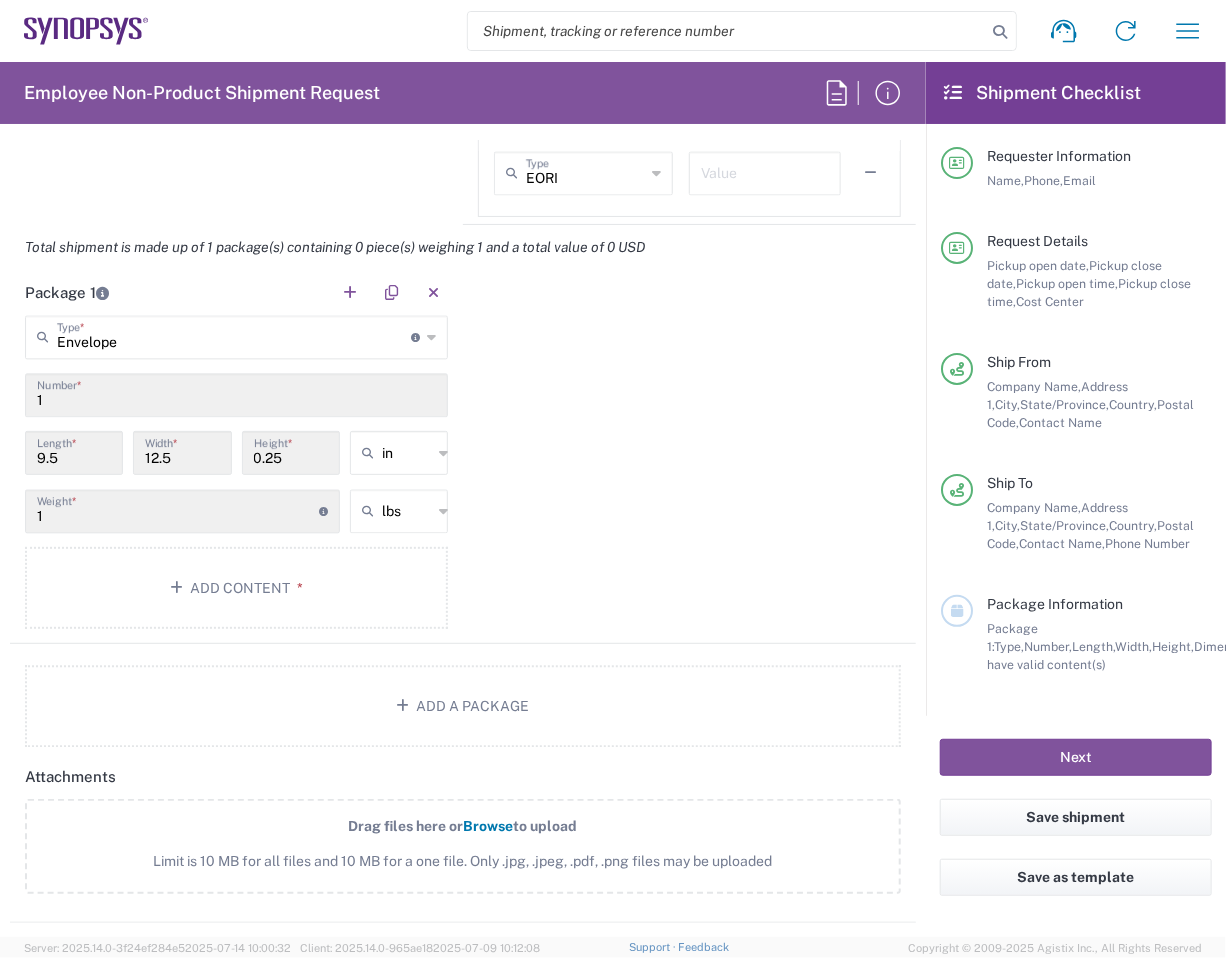 click on "1  Weight  * Total weight of package(s) in pounds or kilograms" 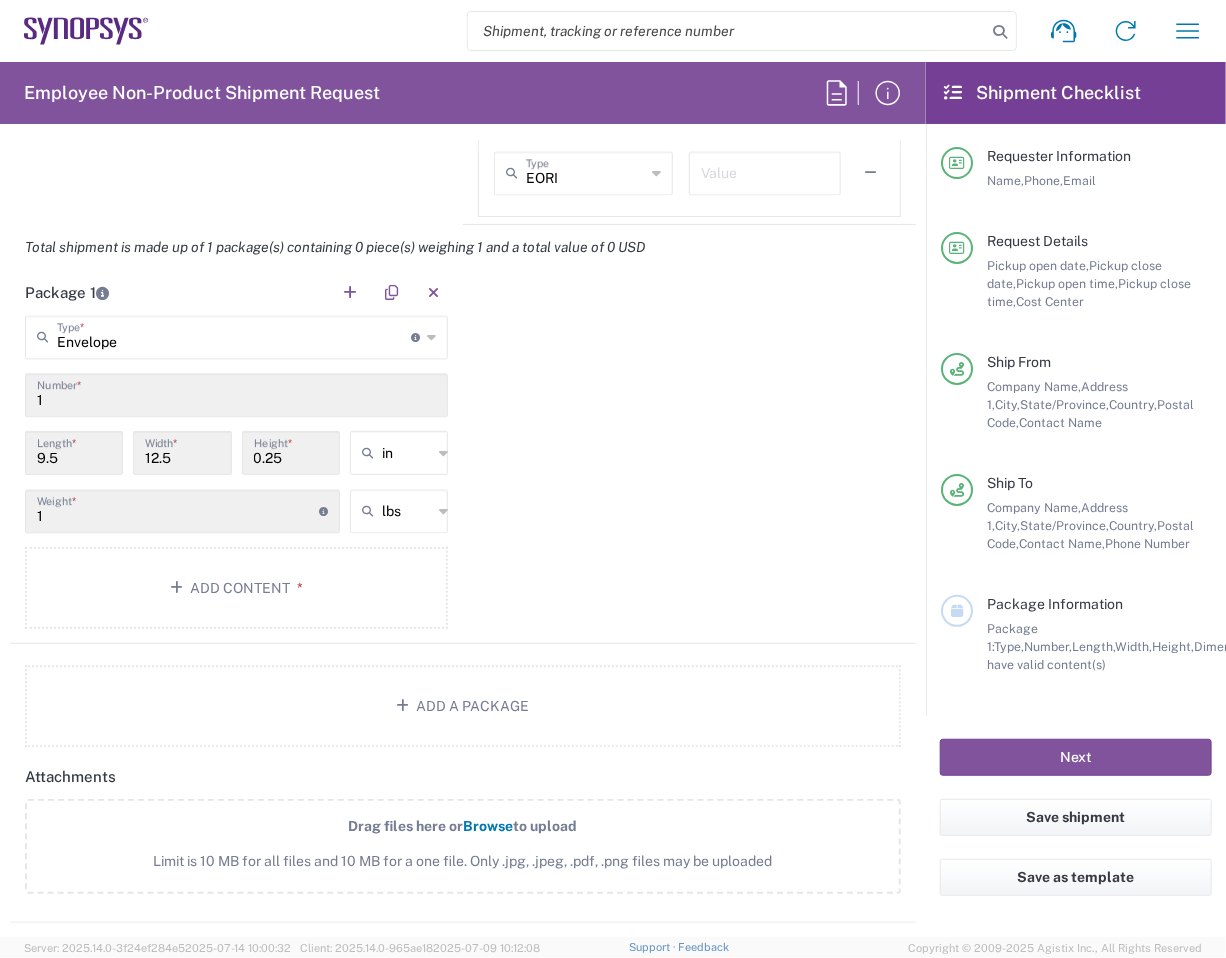 click on "1" at bounding box center (236, 393) 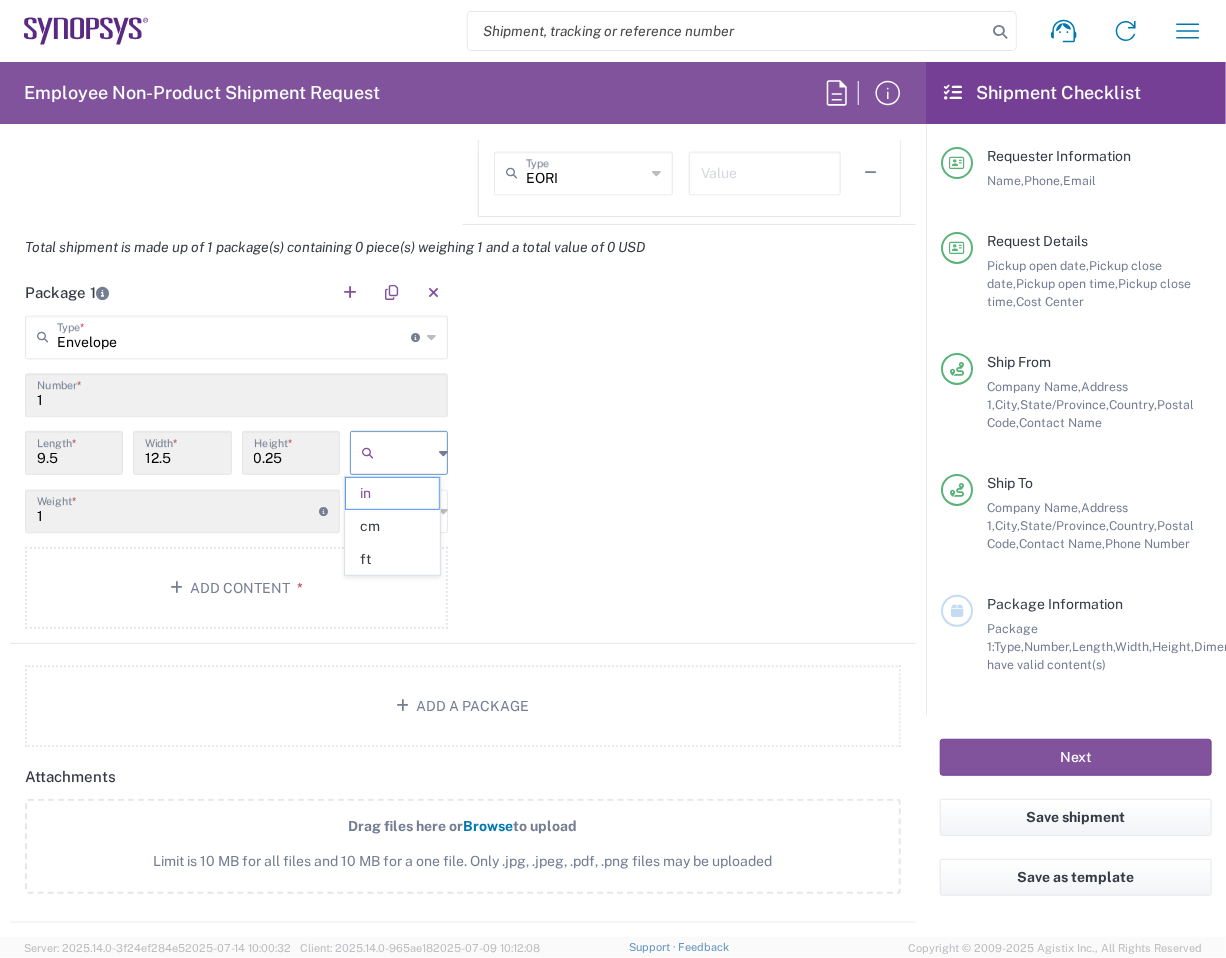 type on "in" 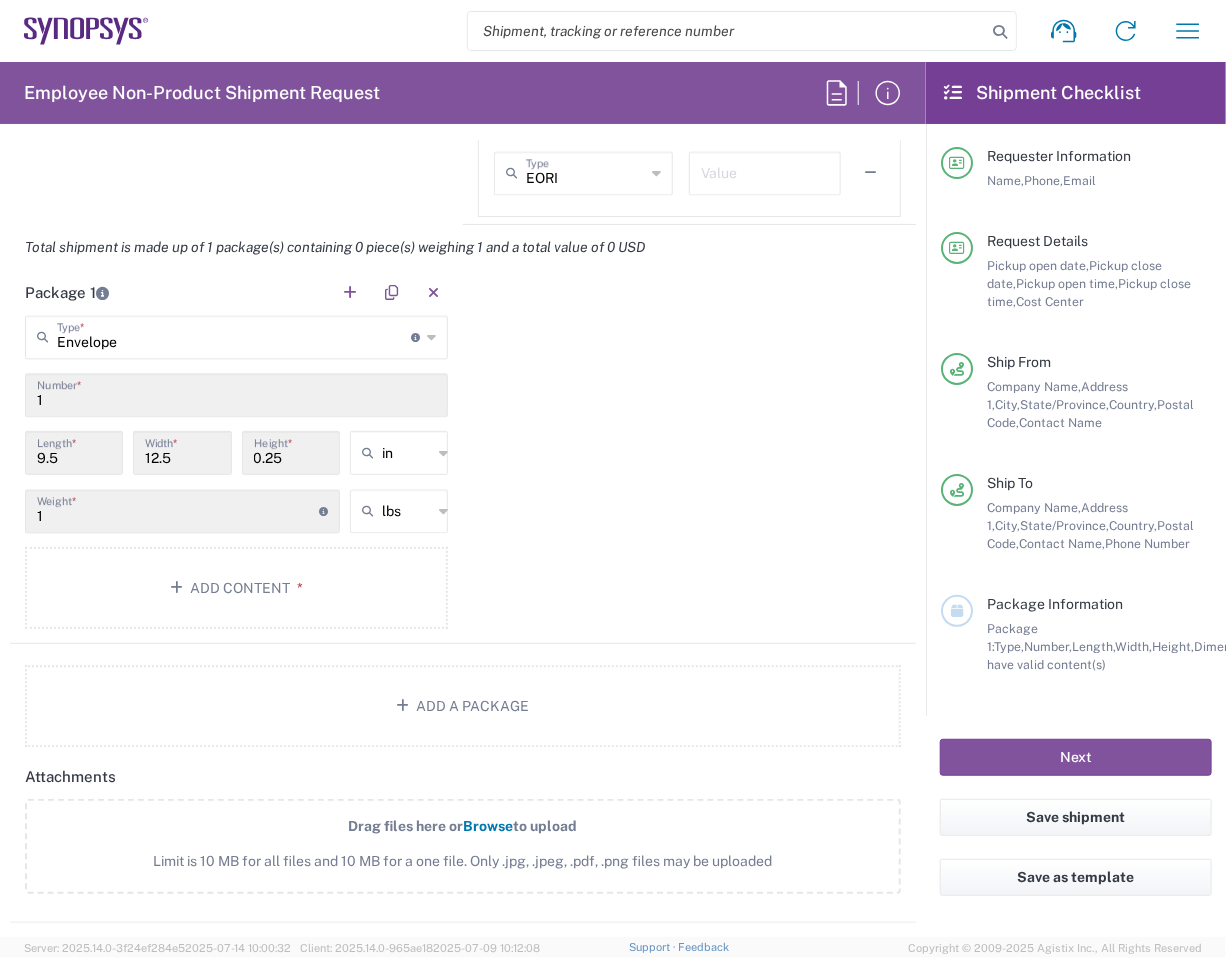 click on "Package 1  Envelope  Type  * Material used to package goods Bale(s) Basket(s) Bolt(s) Bottle(s) Buckets Bulk Bundle(s) Can(s) Cardboard Box(es) Carton(s) Case(s) Cask(s) Crate(s) Crating Bid Required Cylinder(s) Drum(s) (Fiberboard) Drum(s) (Metal) Drum(s) (Plastic) Envelope Large Box Loose Agricultrural Product Medium Box Naked Cargo (UnPackaged) Pail(s) PAK Pallet(s) Oversized (Not Stackable) Pallet(s) Oversized (Stackable) Pallet(s) Standard (Not Stackable) Pallet(s) Standard (Stackable) Rack Roll(s) Skid(s) Slipsheet Small Box Tube Vendor Packaging Xtreme Half Stack Your Packaging 1  Number  * 9.5  Length  * 12.5  Width  * 0.25  Height  * in in cm ft 1  Weight  * Total weight of package(s) in pounds or kilograms lbs lbs kgs Add Content *" 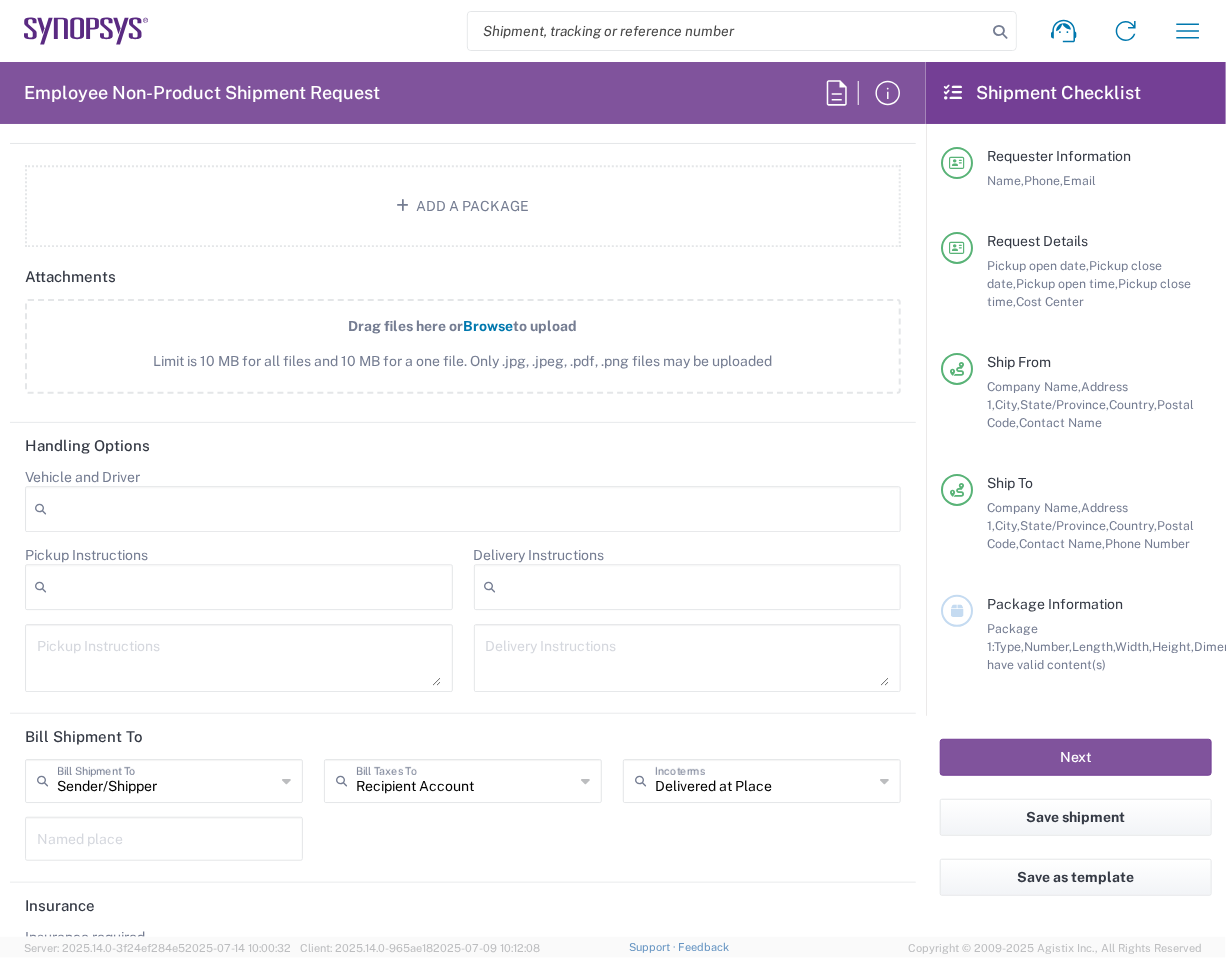 scroll, scrollTop: 2266, scrollLeft: 0, axis: vertical 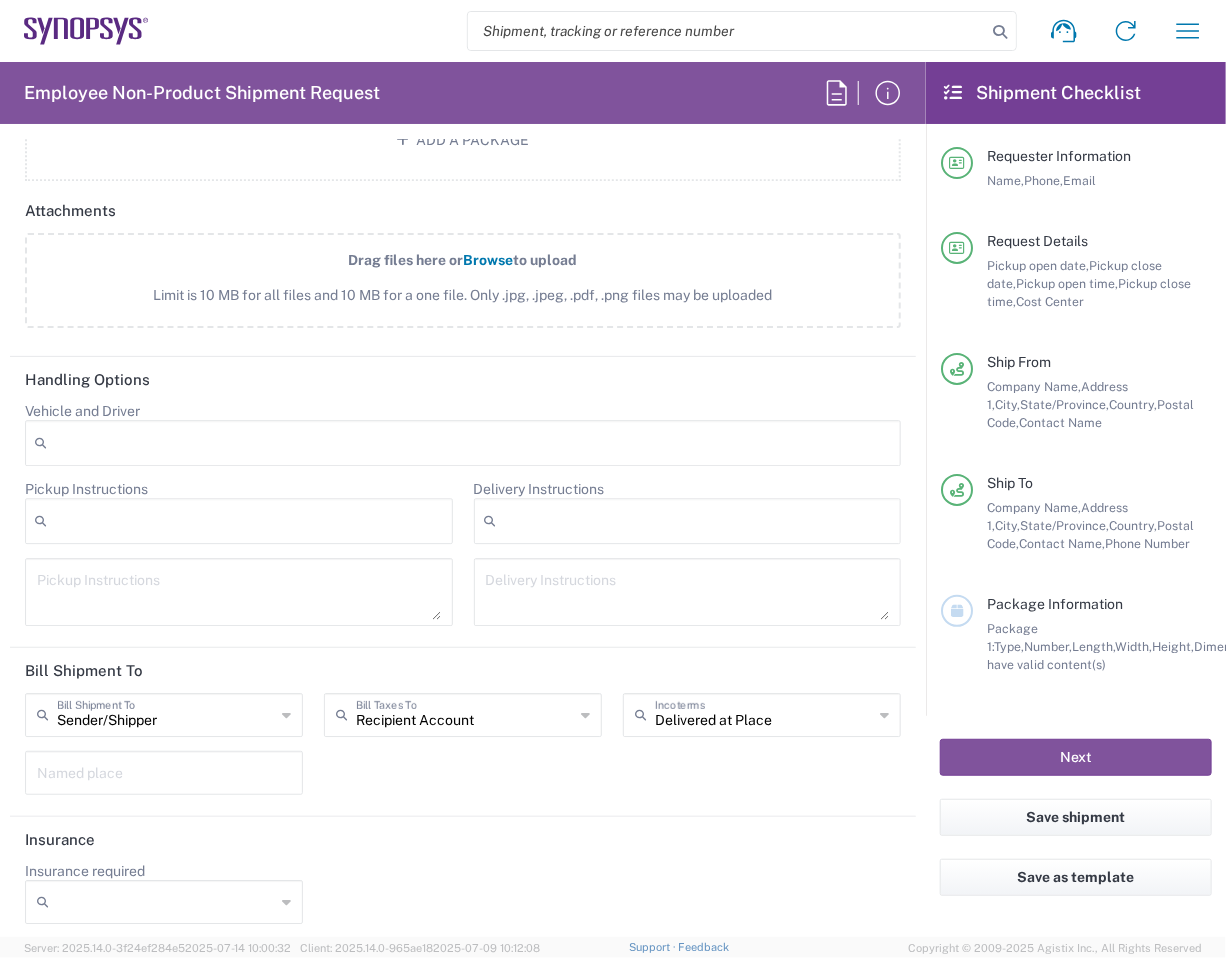 click 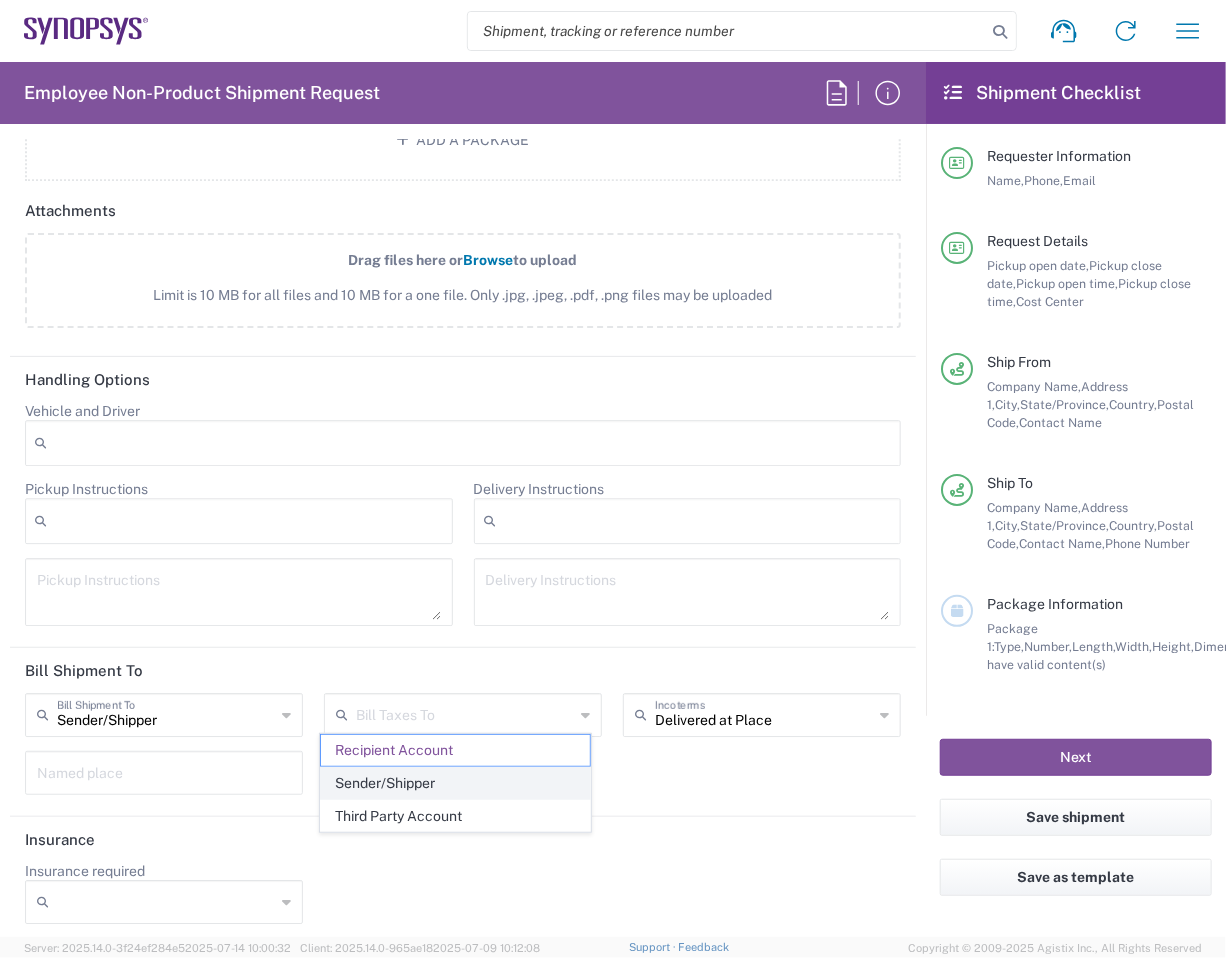 click on "Sender/Shipper" 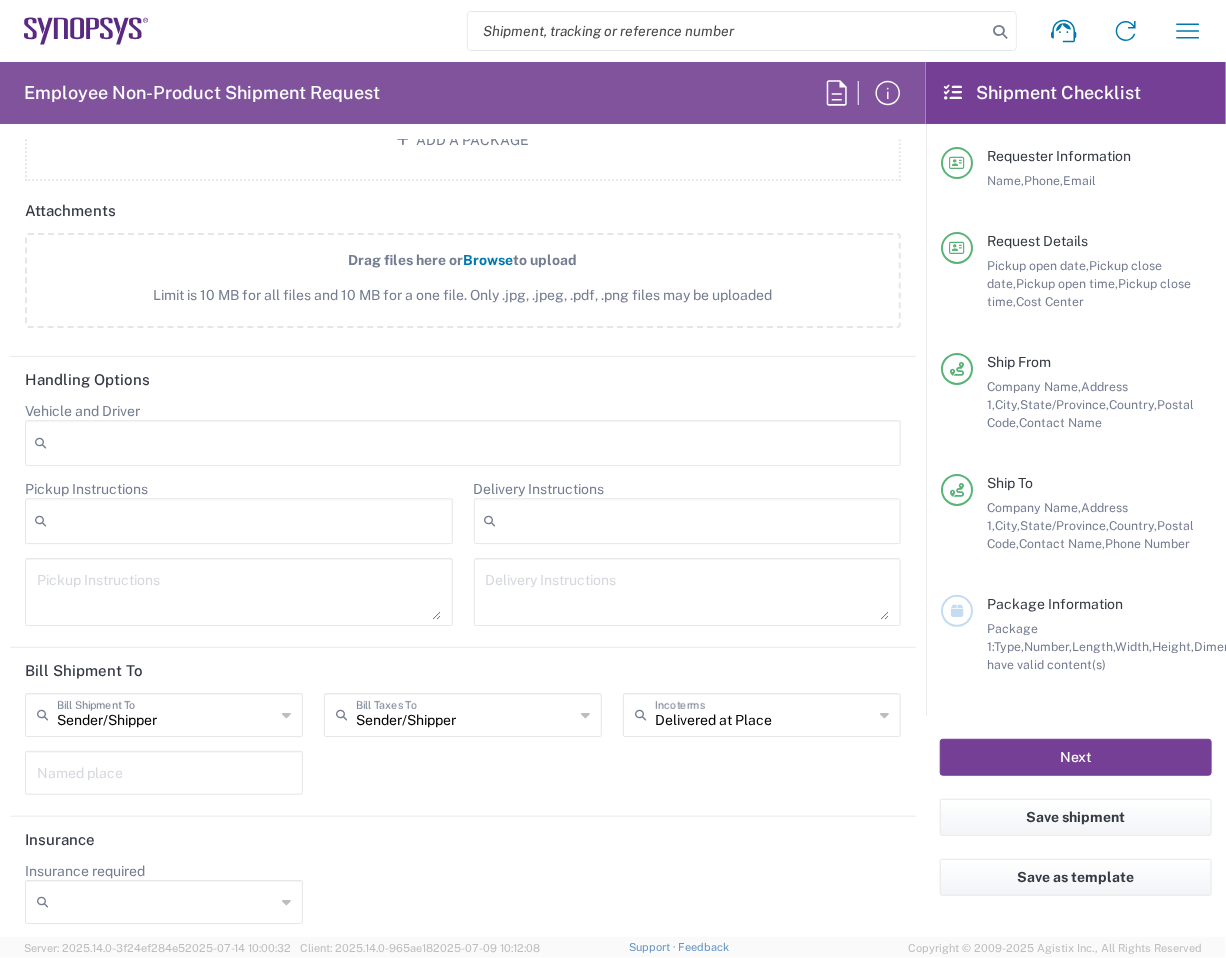 click on "Next" 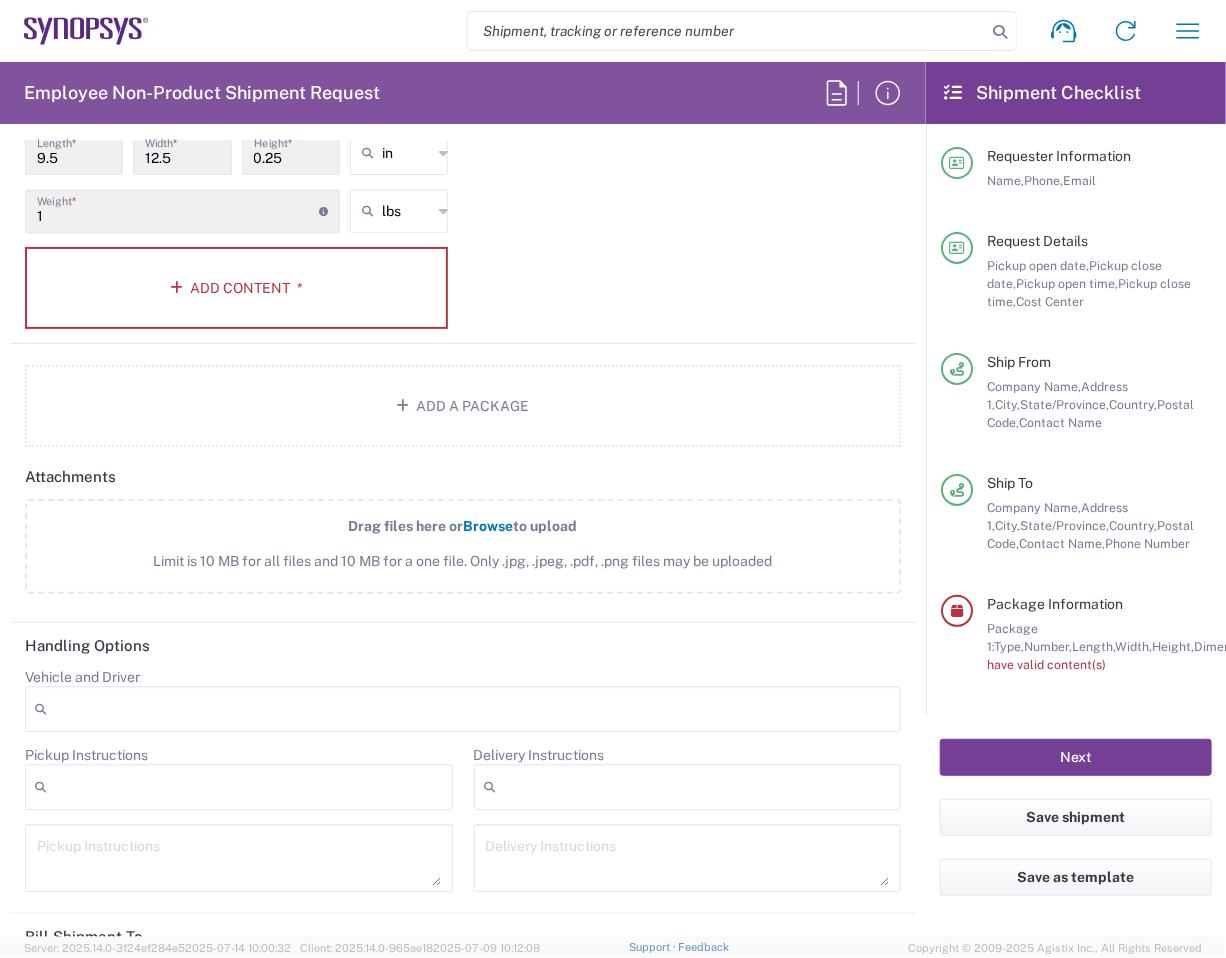scroll, scrollTop: 1866, scrollLeft: 0, axis: vertical 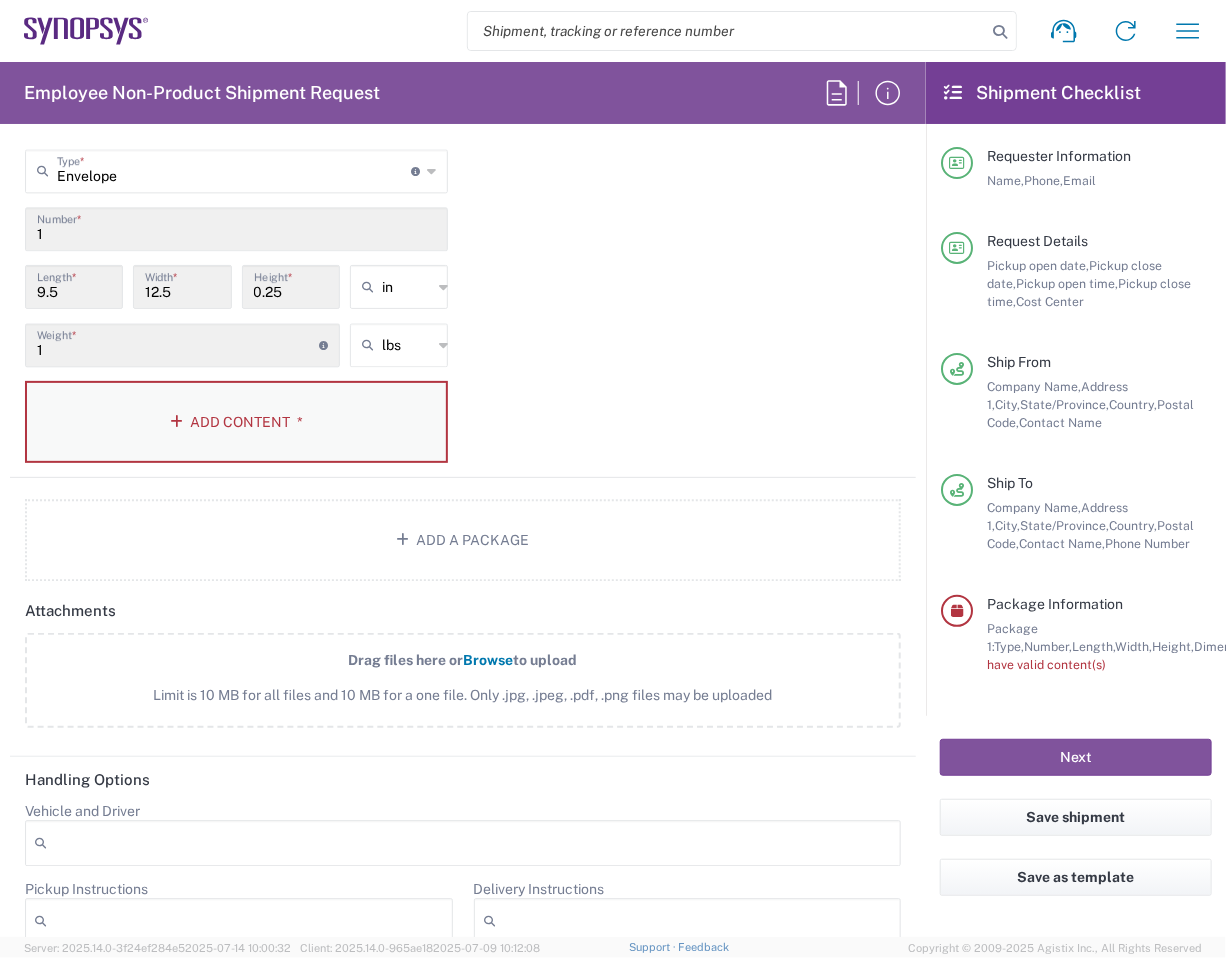 click on "Add Content *" 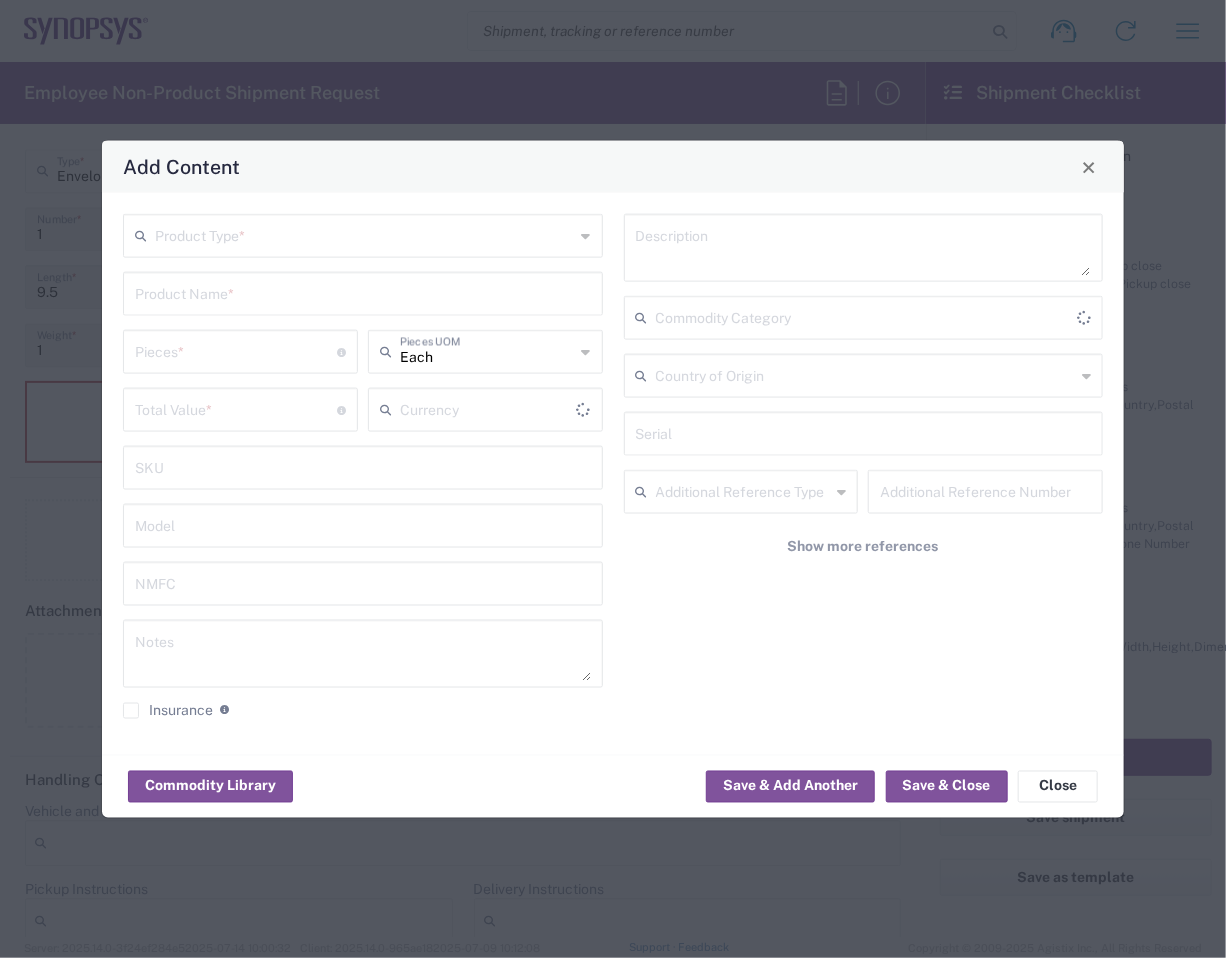 type on "US Dollar" 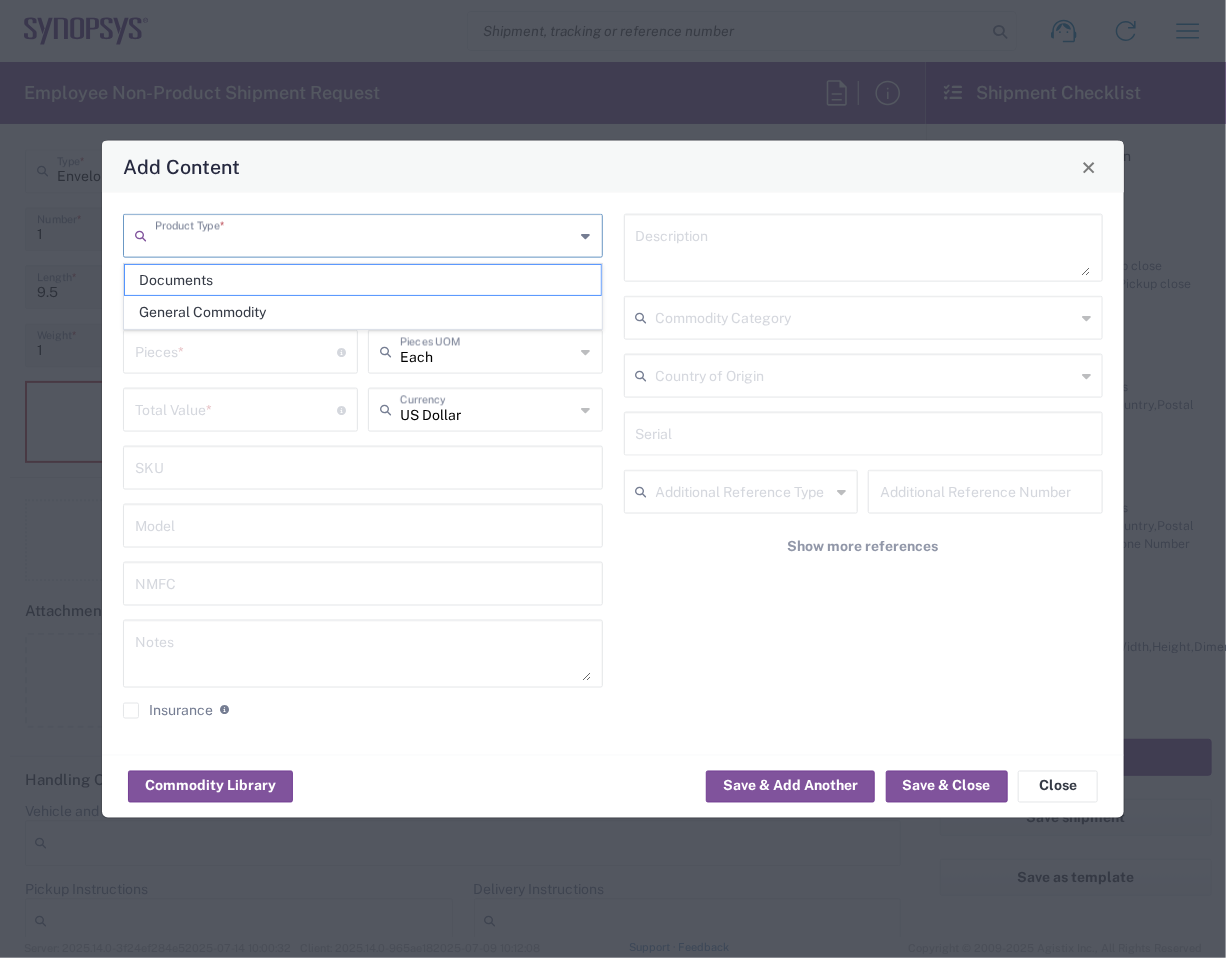 click at bounding box center (365, 234) 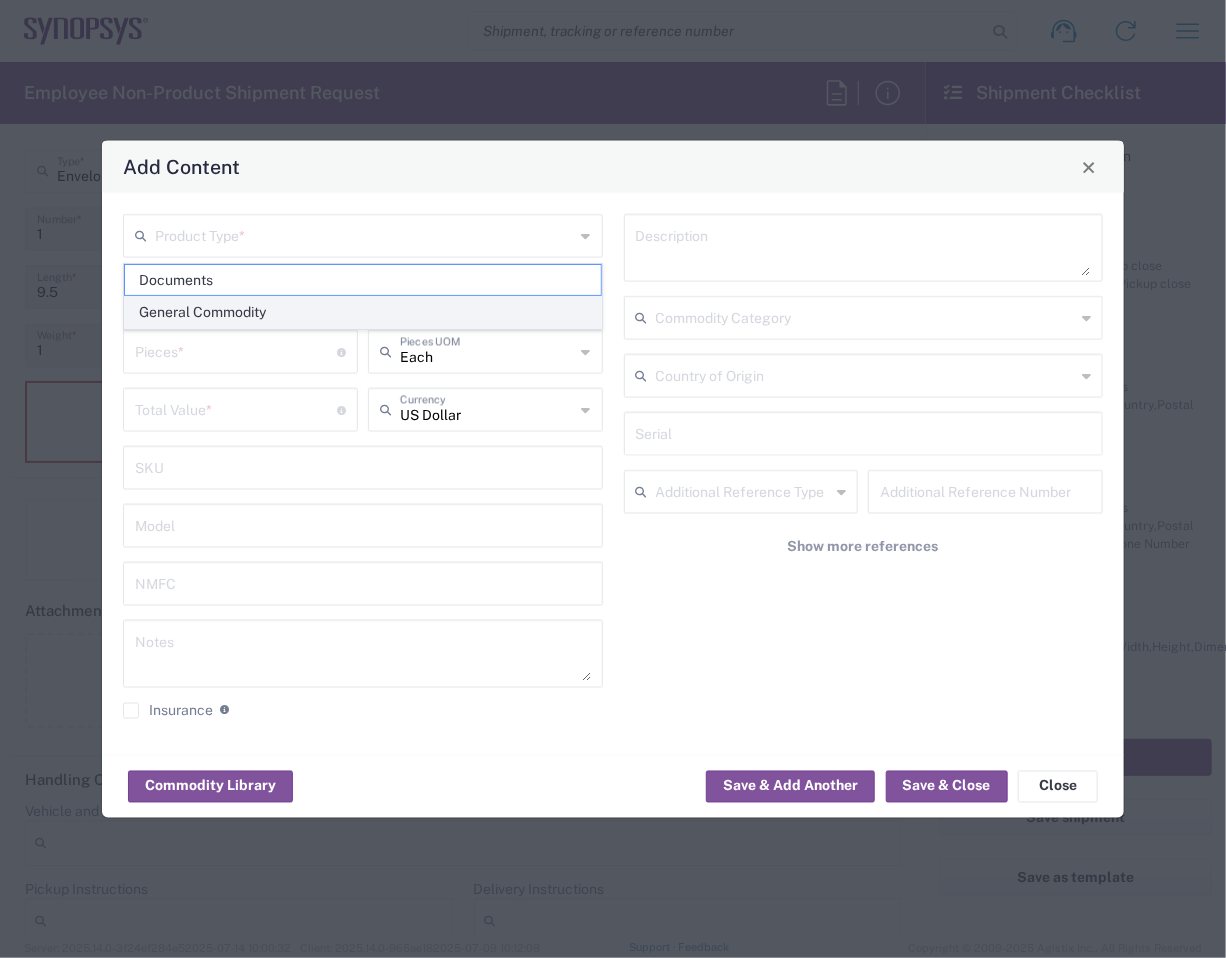 click on "General Commodity" 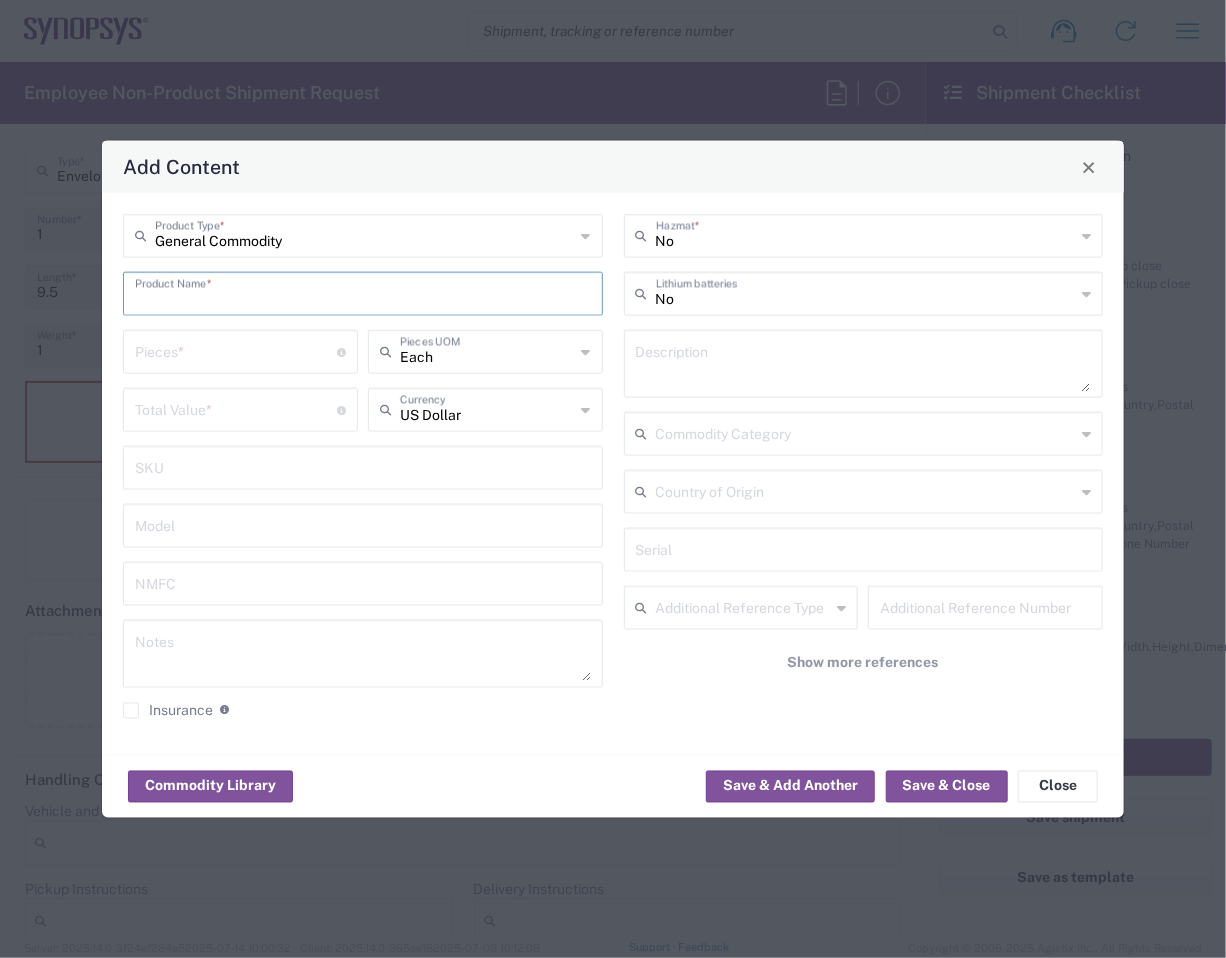 click at bounding box center (363, 292) 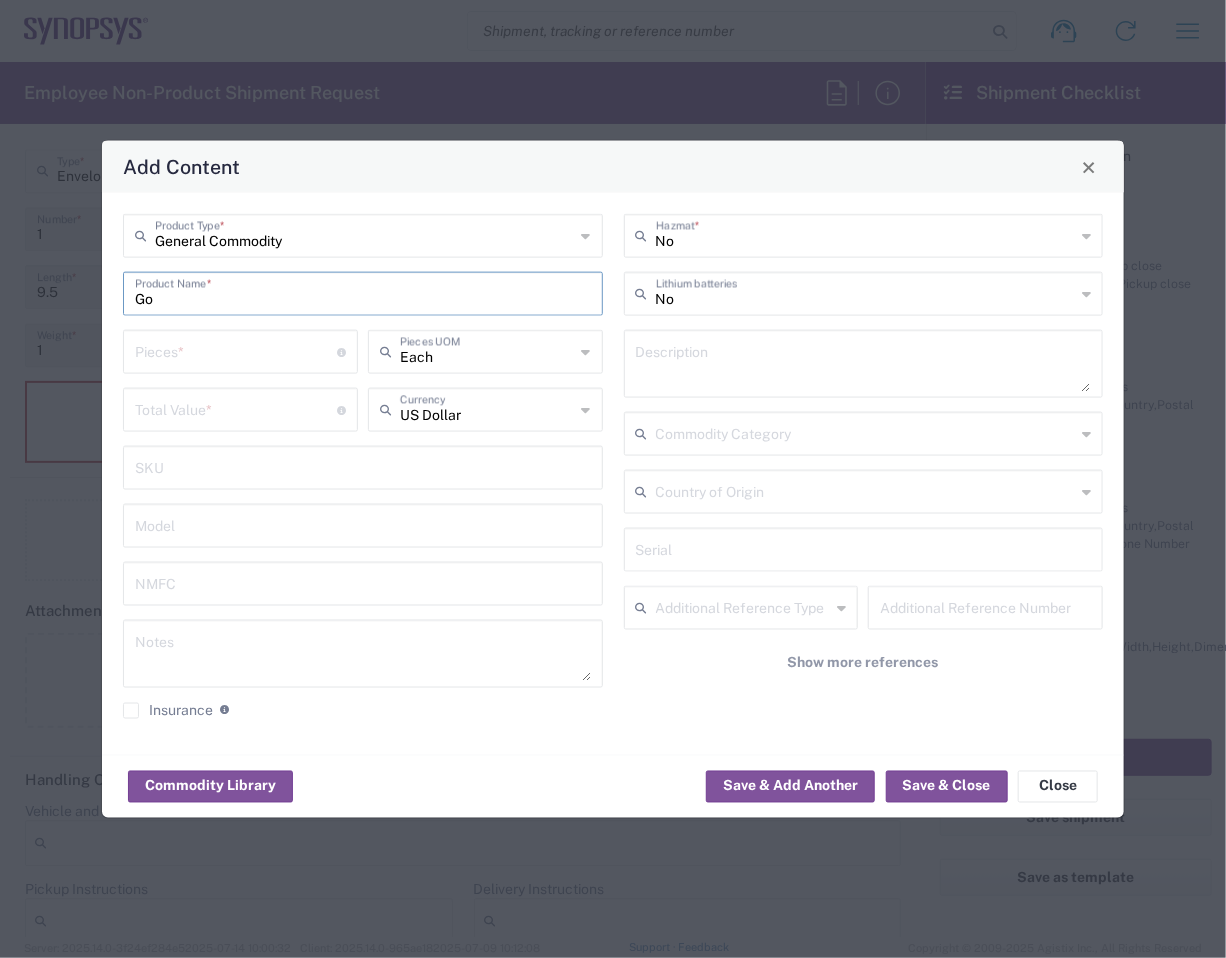 type on "G" 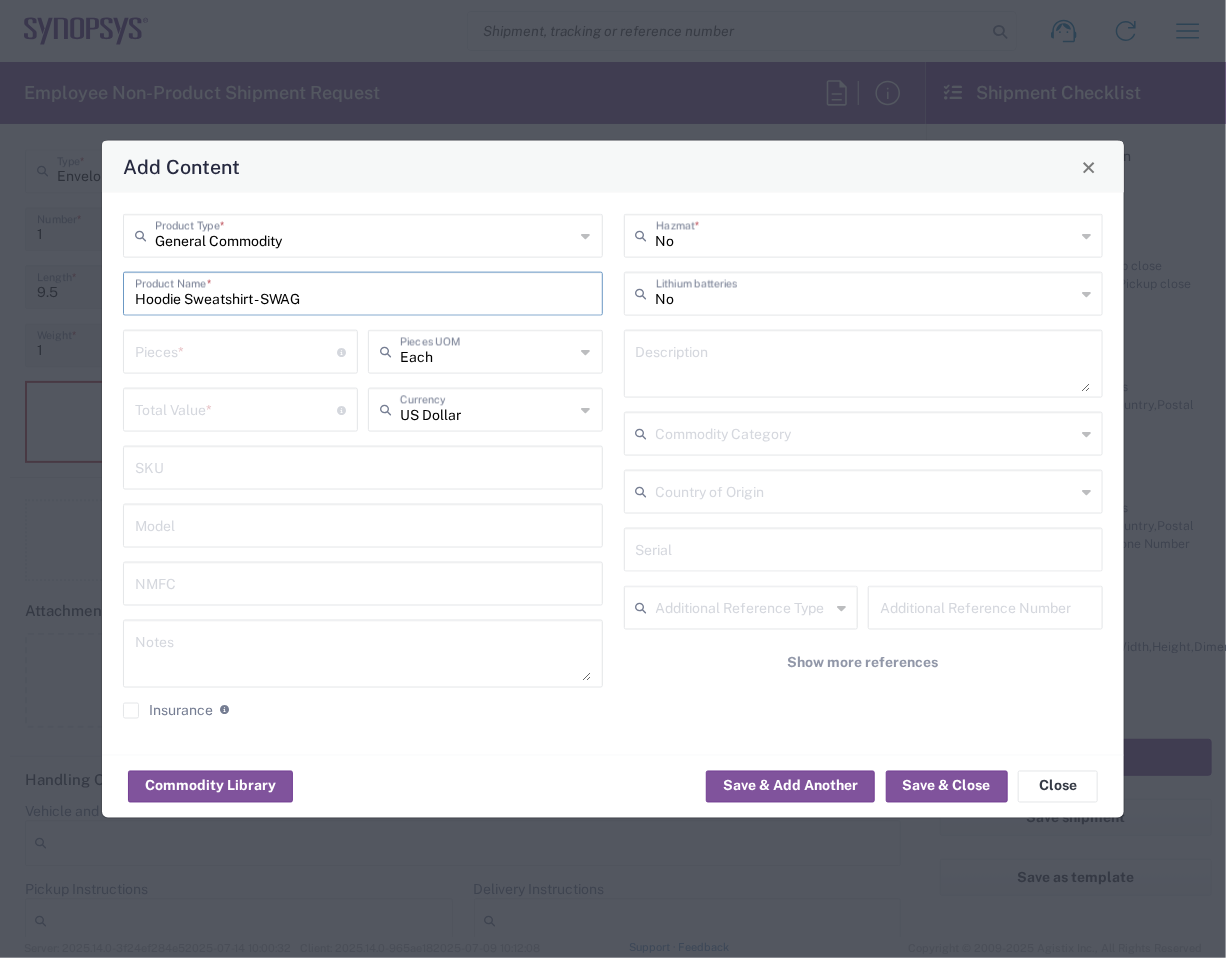 type on "Hoodie Sweatshirt - SWAG" 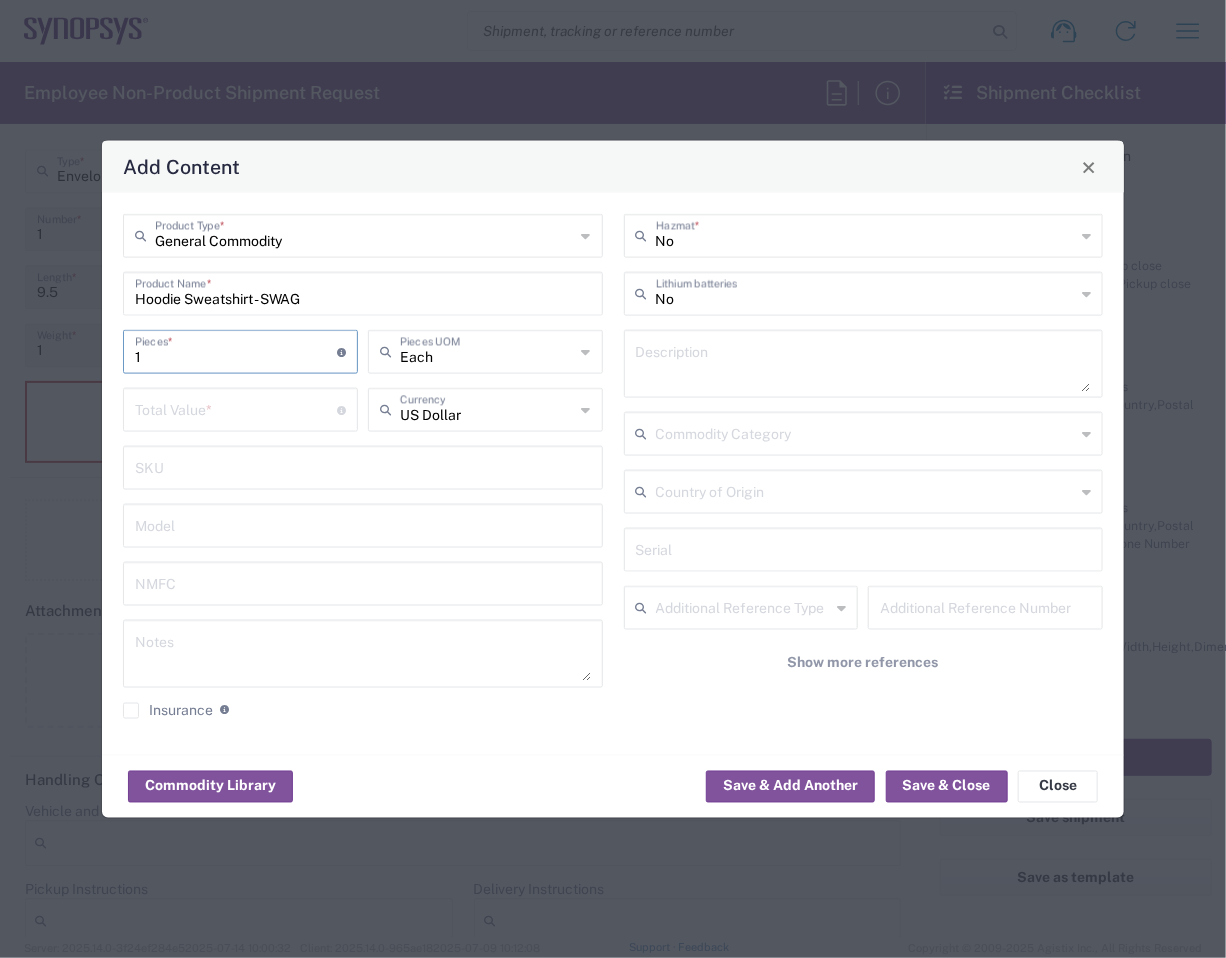 type on "1" 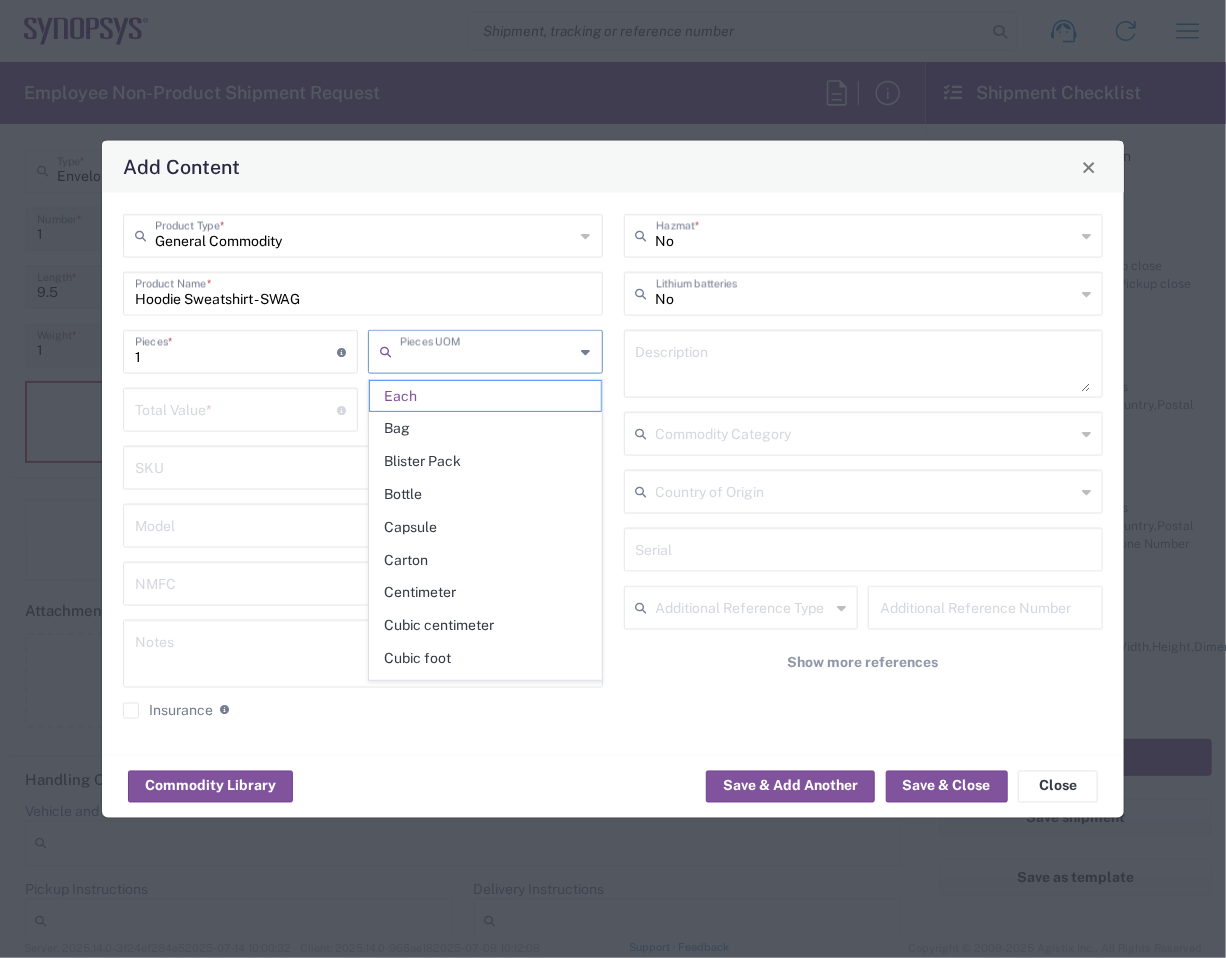 type on "Each" 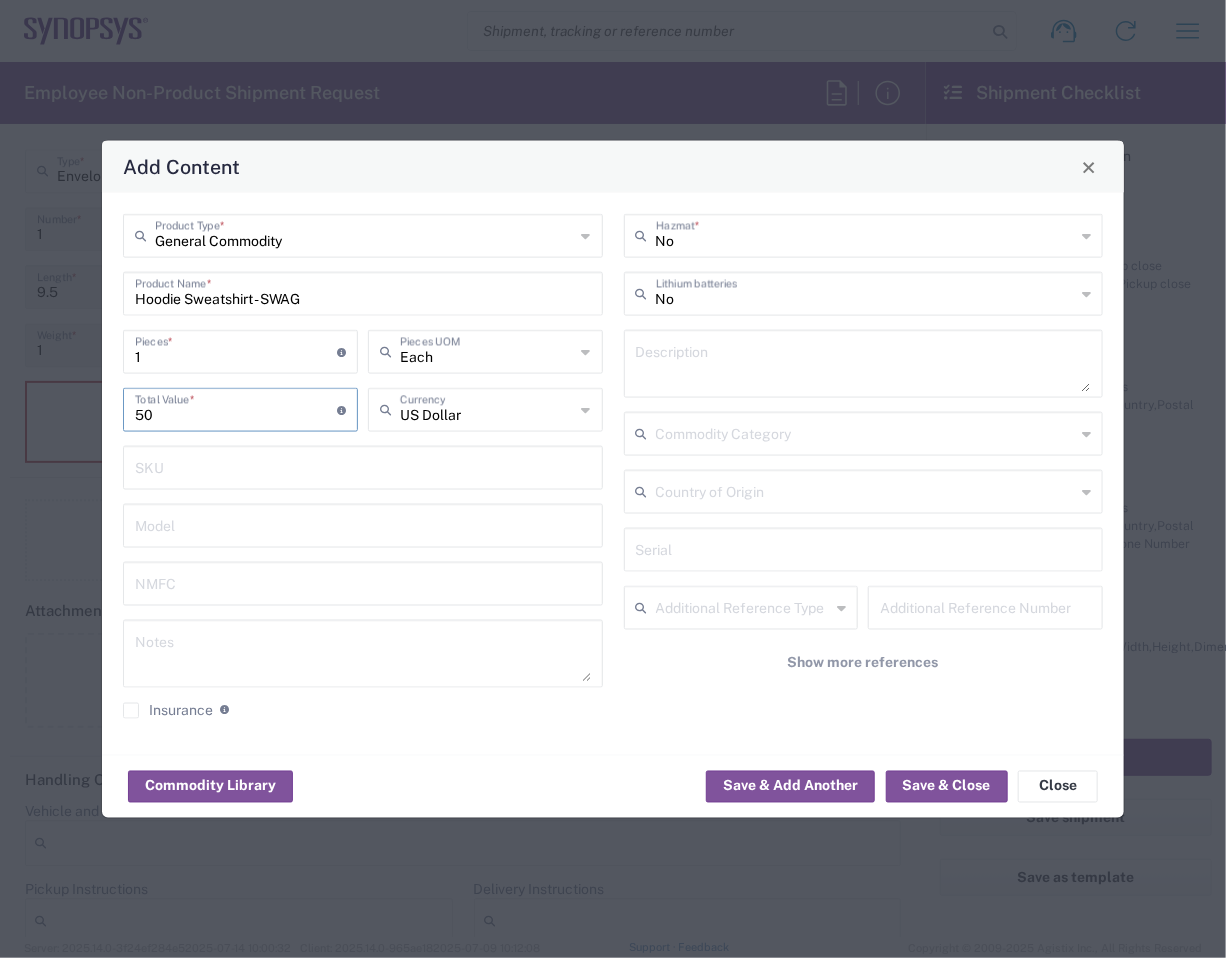 type on "50" 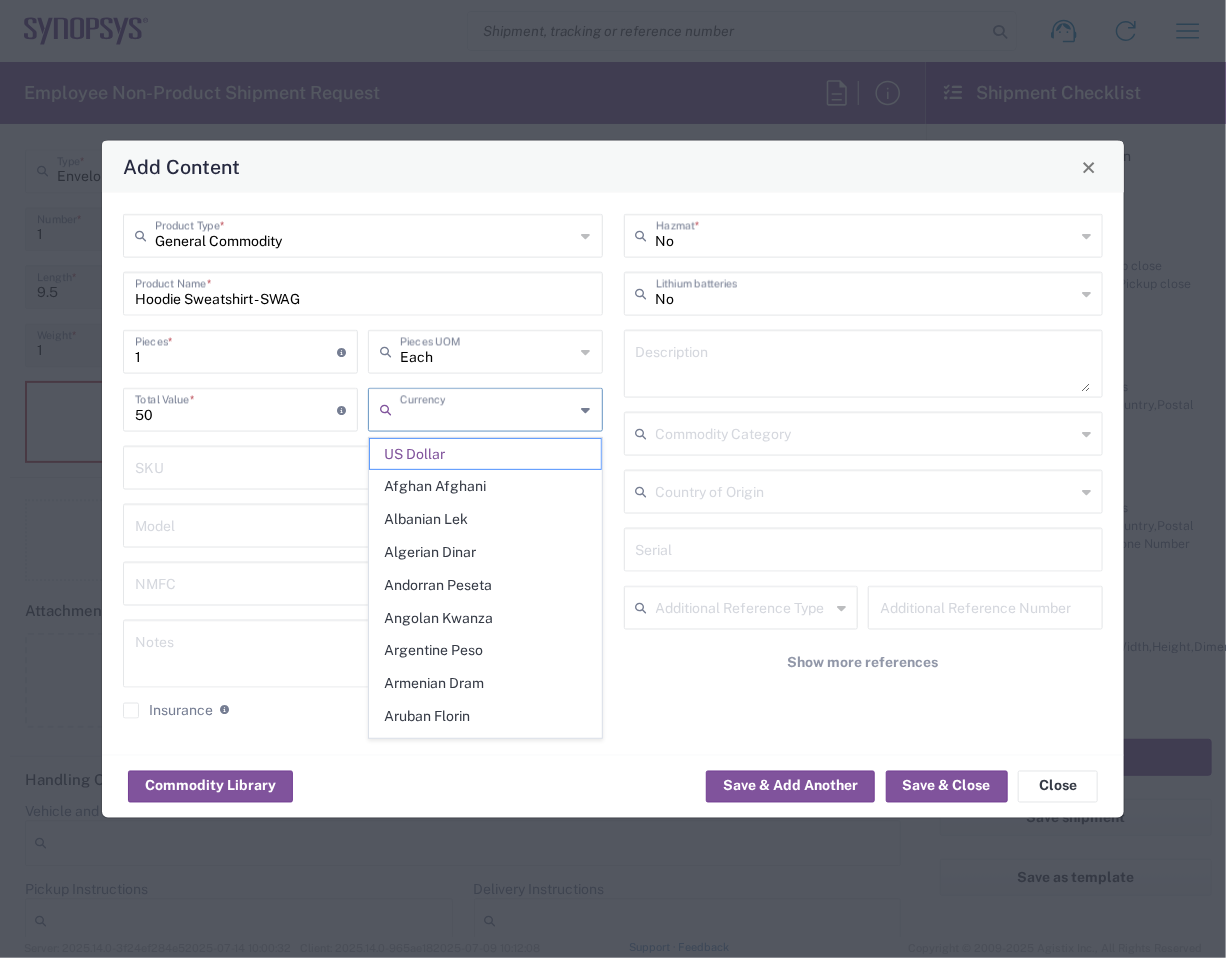 type on "US Dollar" 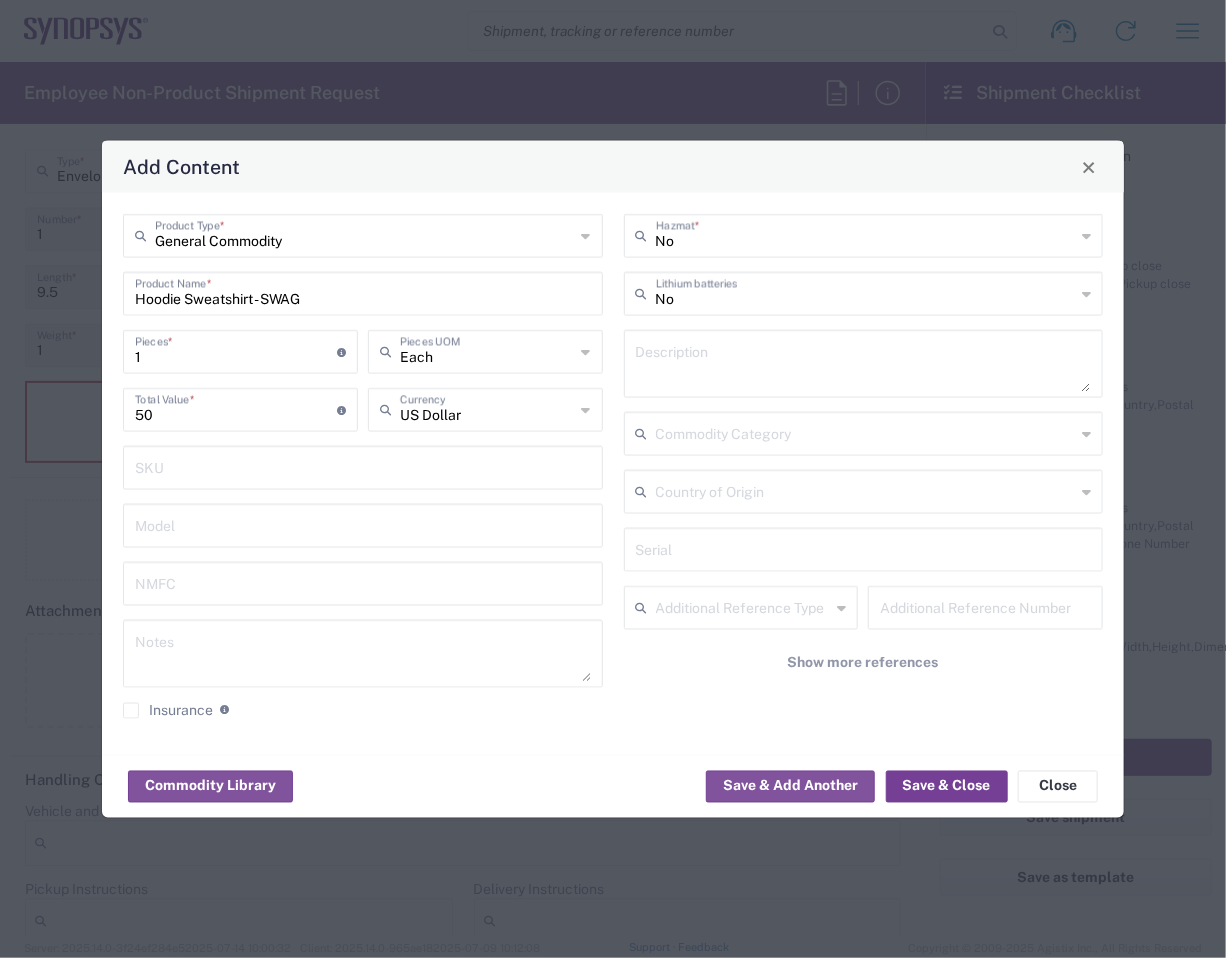 click on "Save & Close" 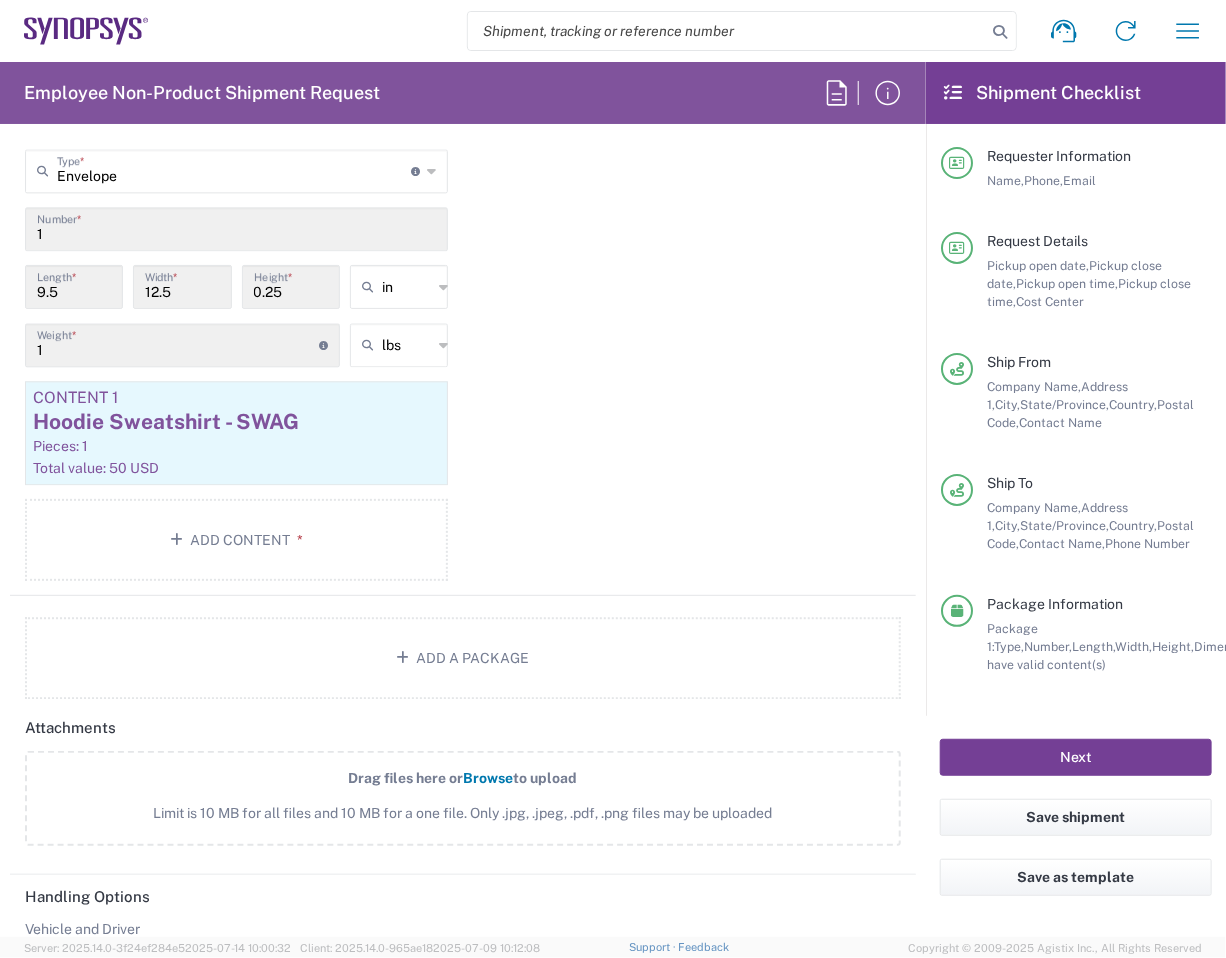 click on "Next" 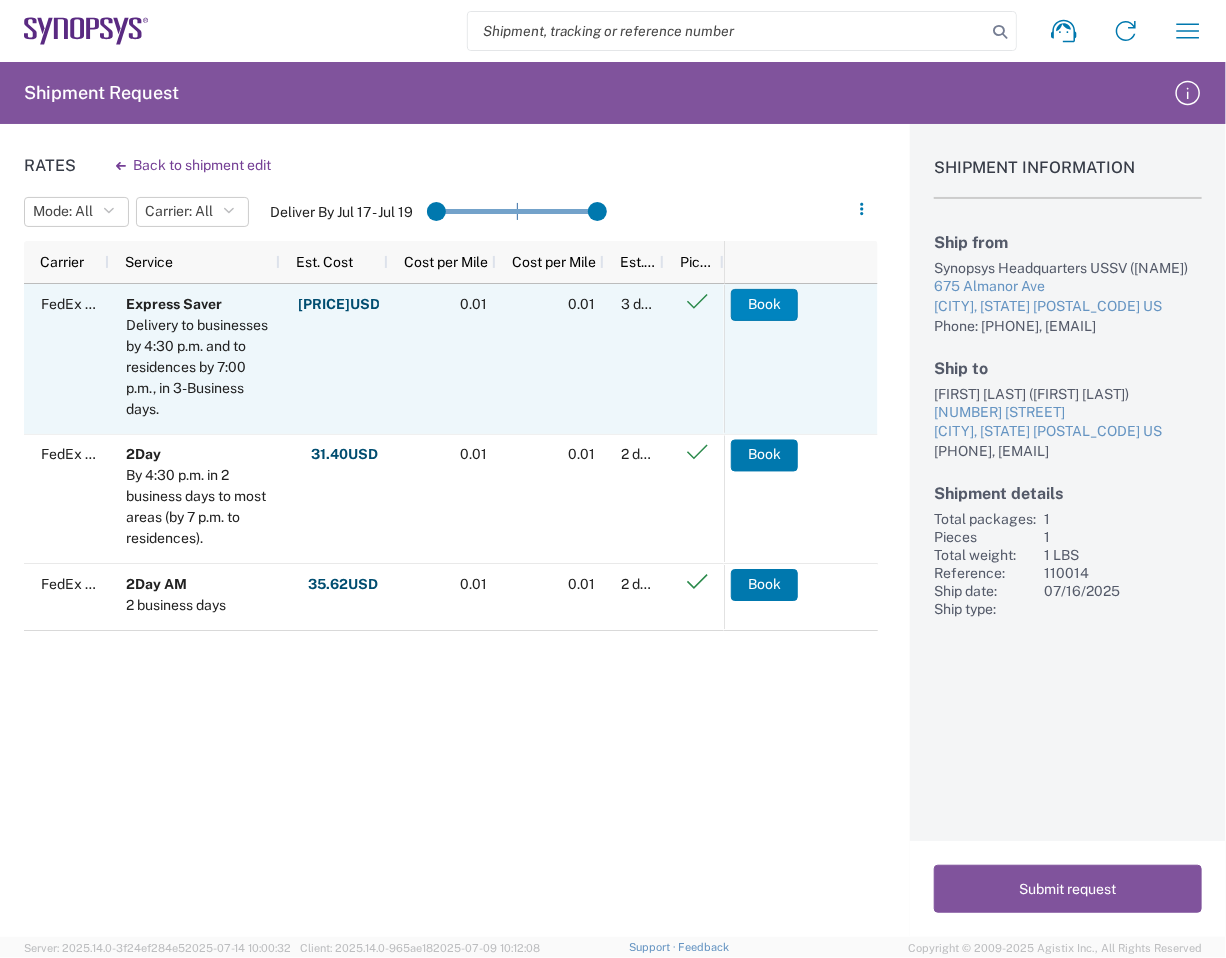 click on "Book" 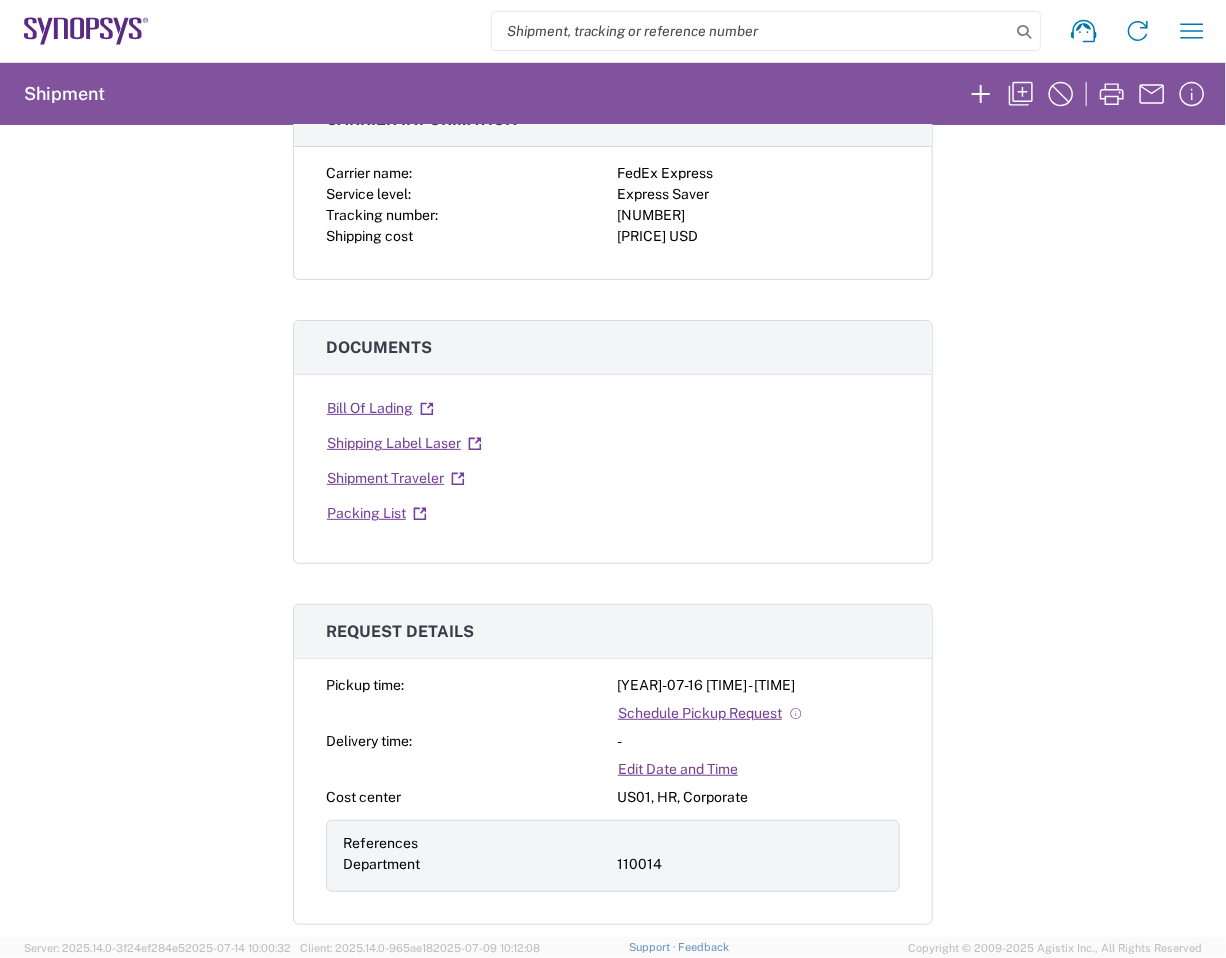 scroll, scrollTop: 0, scrollLeft: 0, axis: both 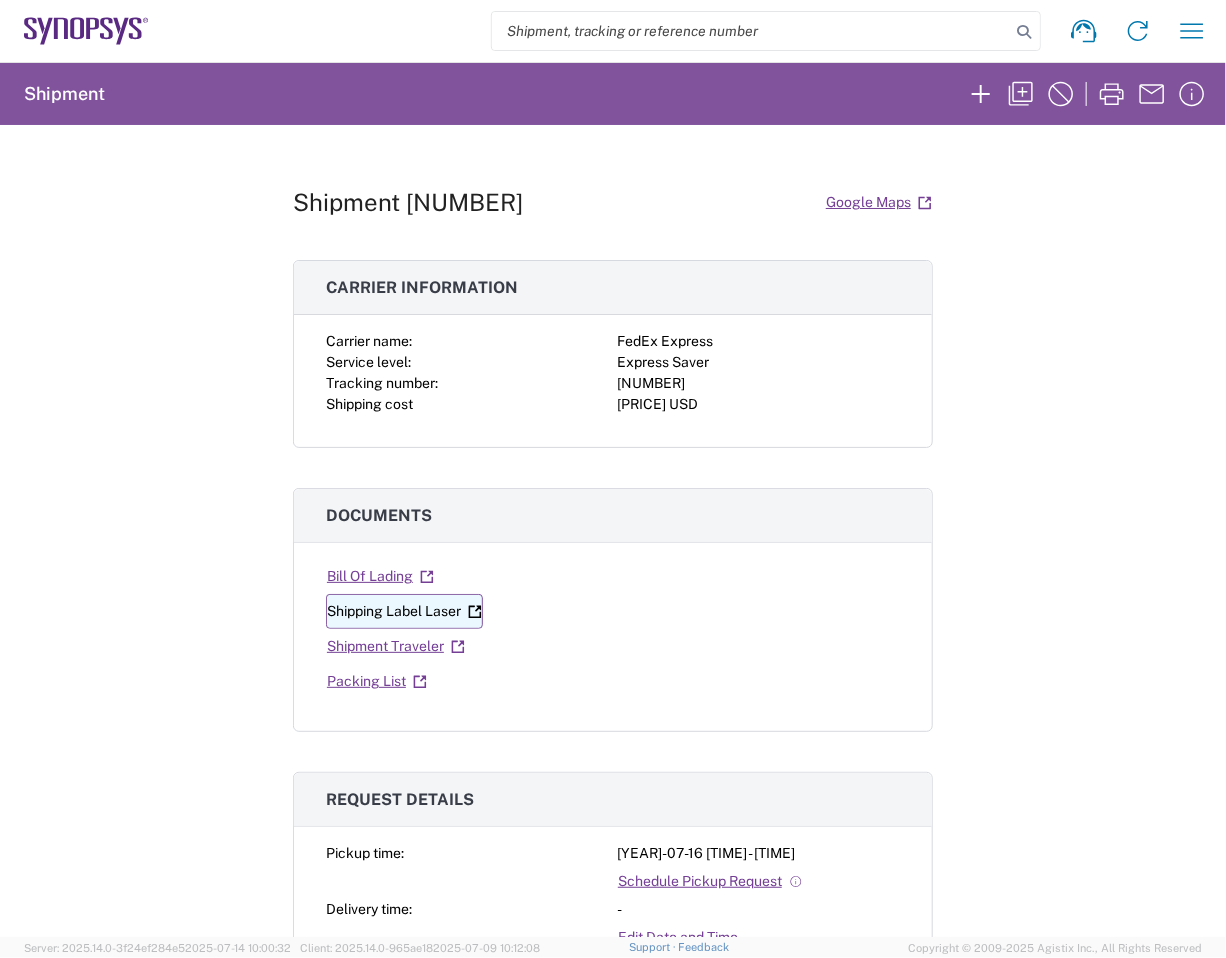 click on "Shipping Label Laser" 